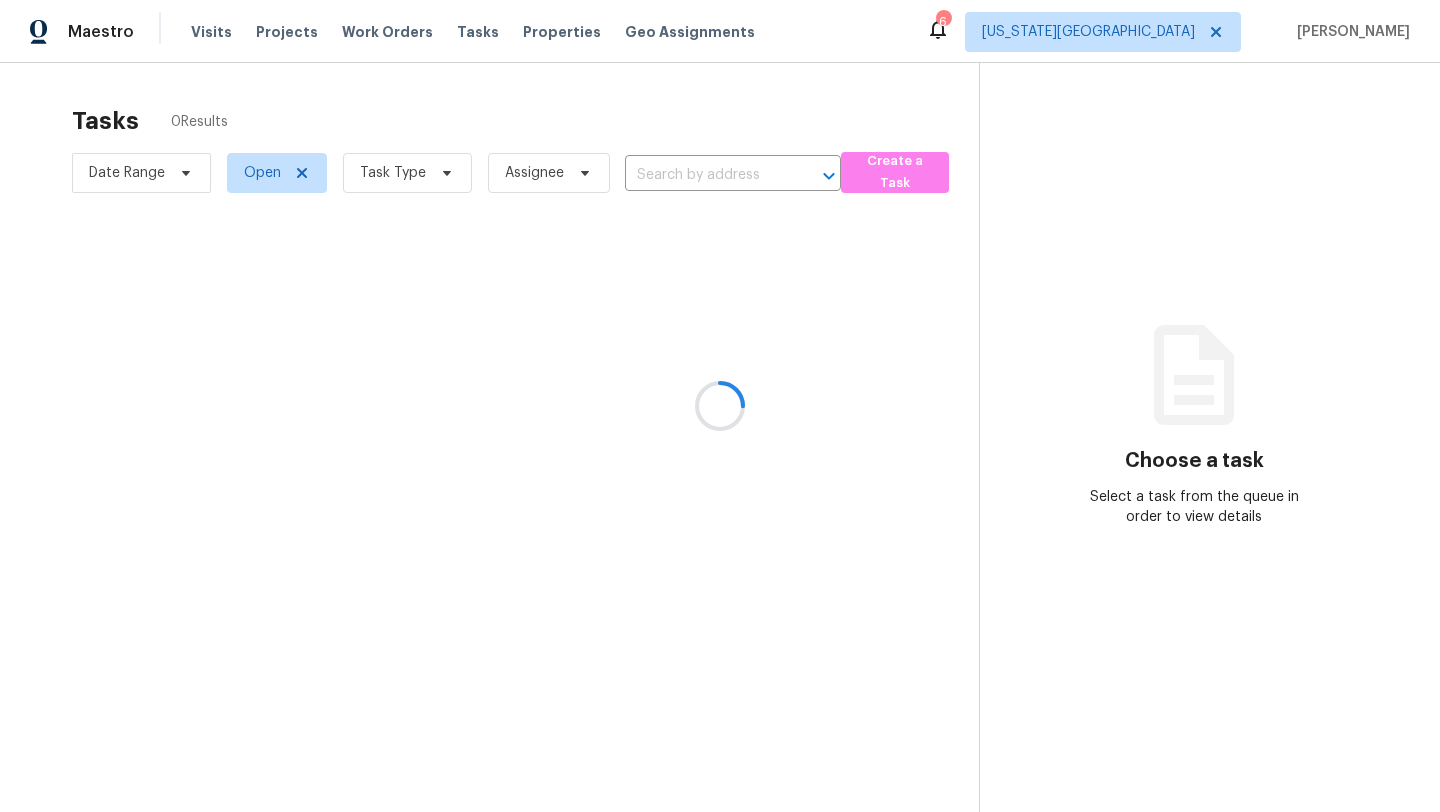 scroll, scrollTop: 0, scrollLeft: 0, axis: both 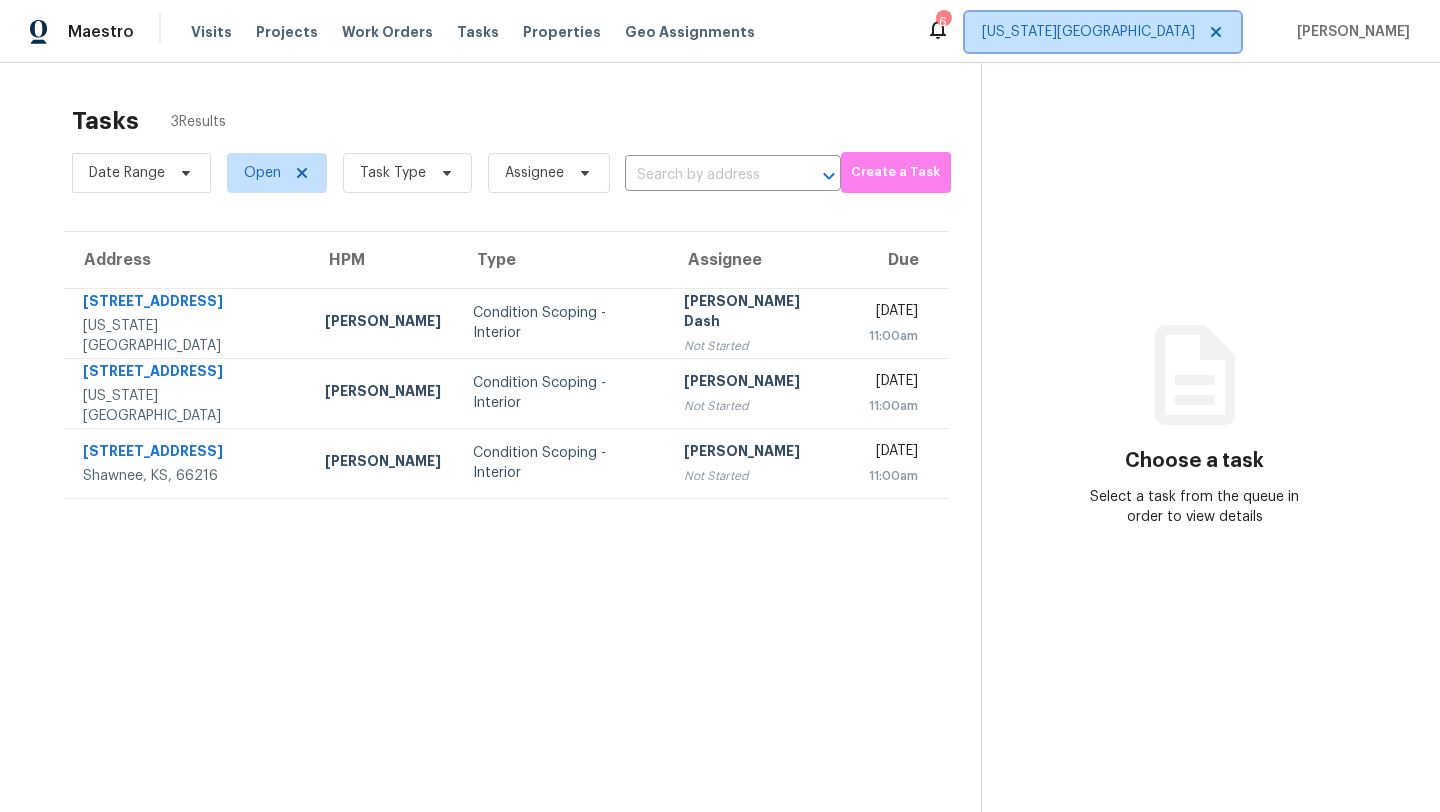 click on "Kansas City" at bounding box center (1088, 32) 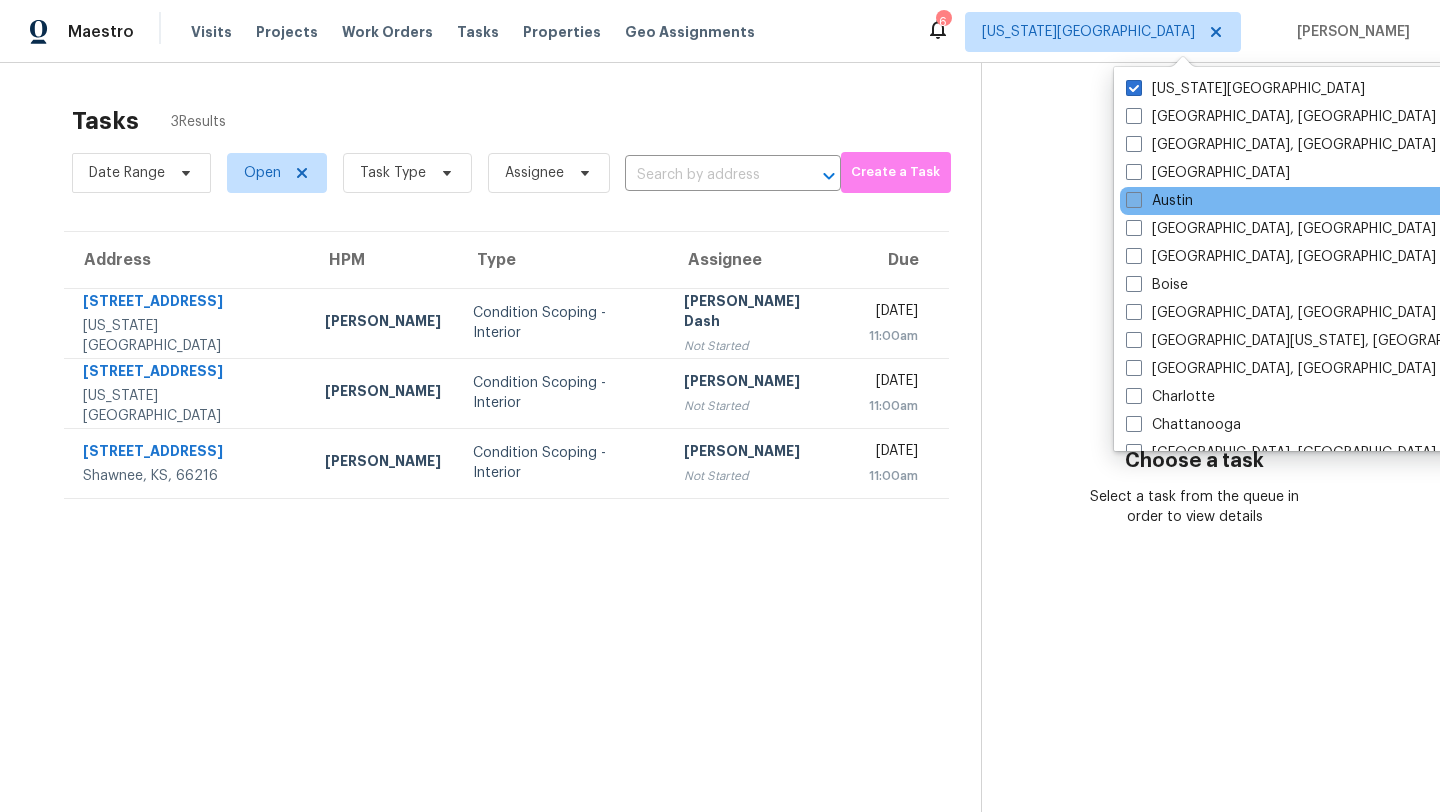 click on "Austin" at bounding box center (1159, 201) 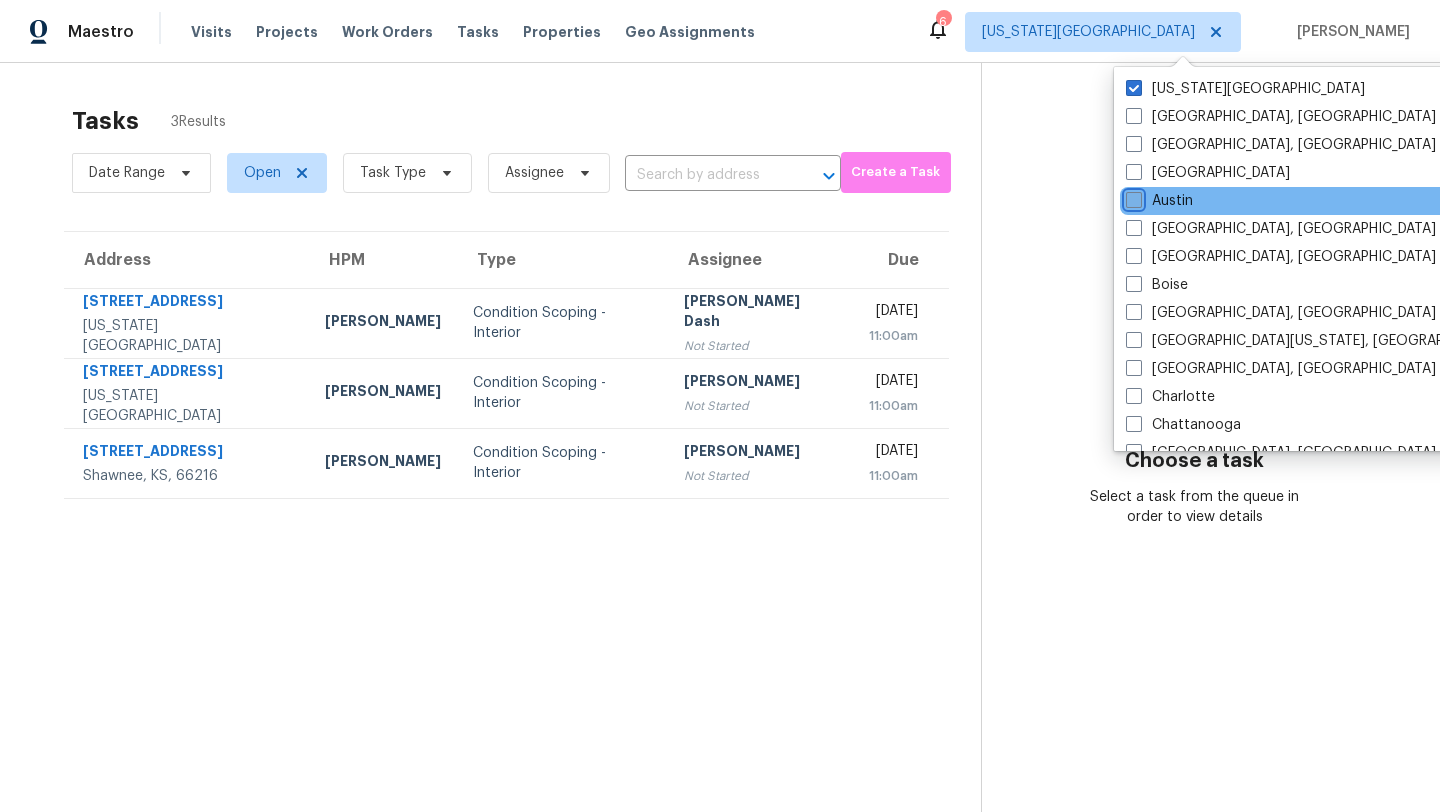 click on "Austin" at bounding box center (1132, 197) 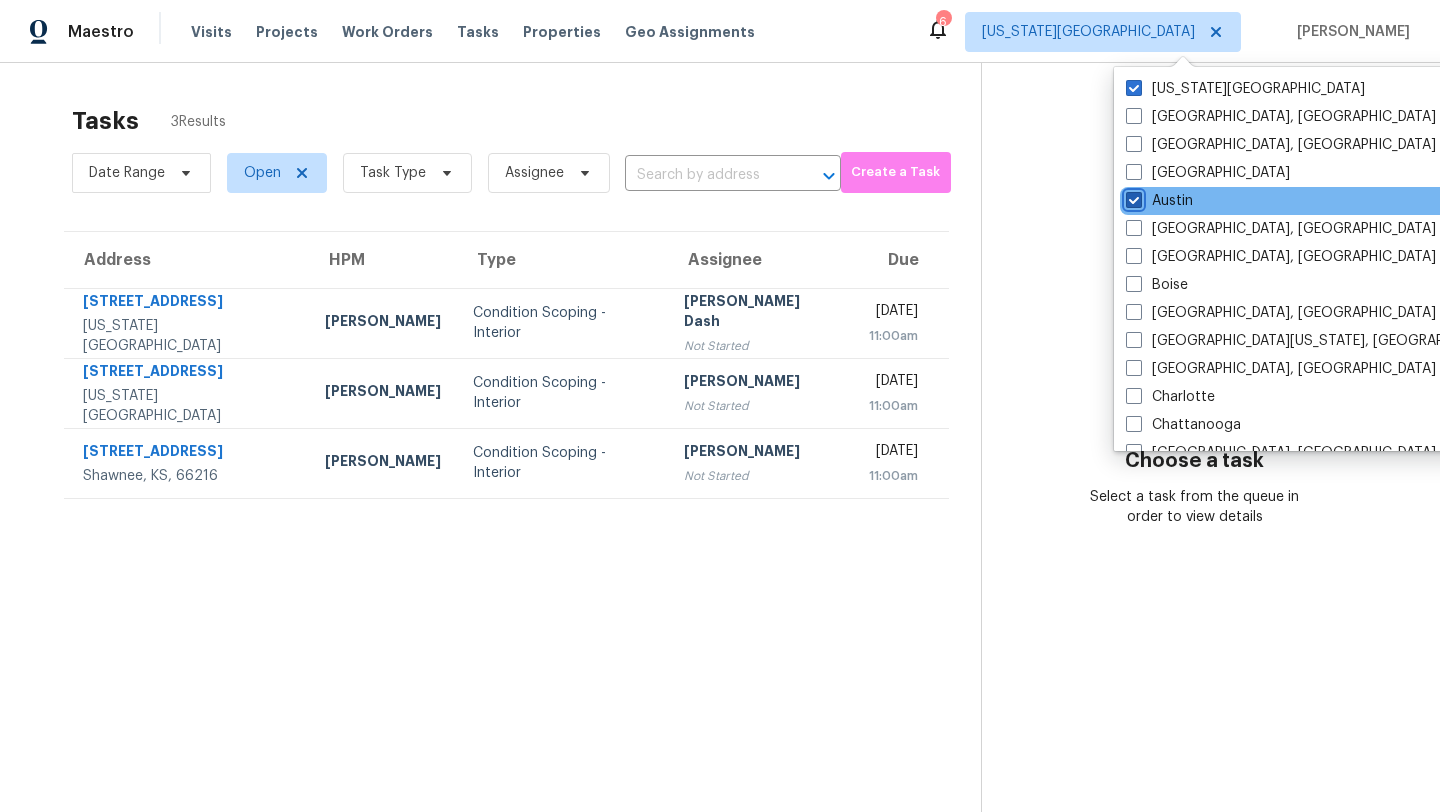 checkbox on "true" 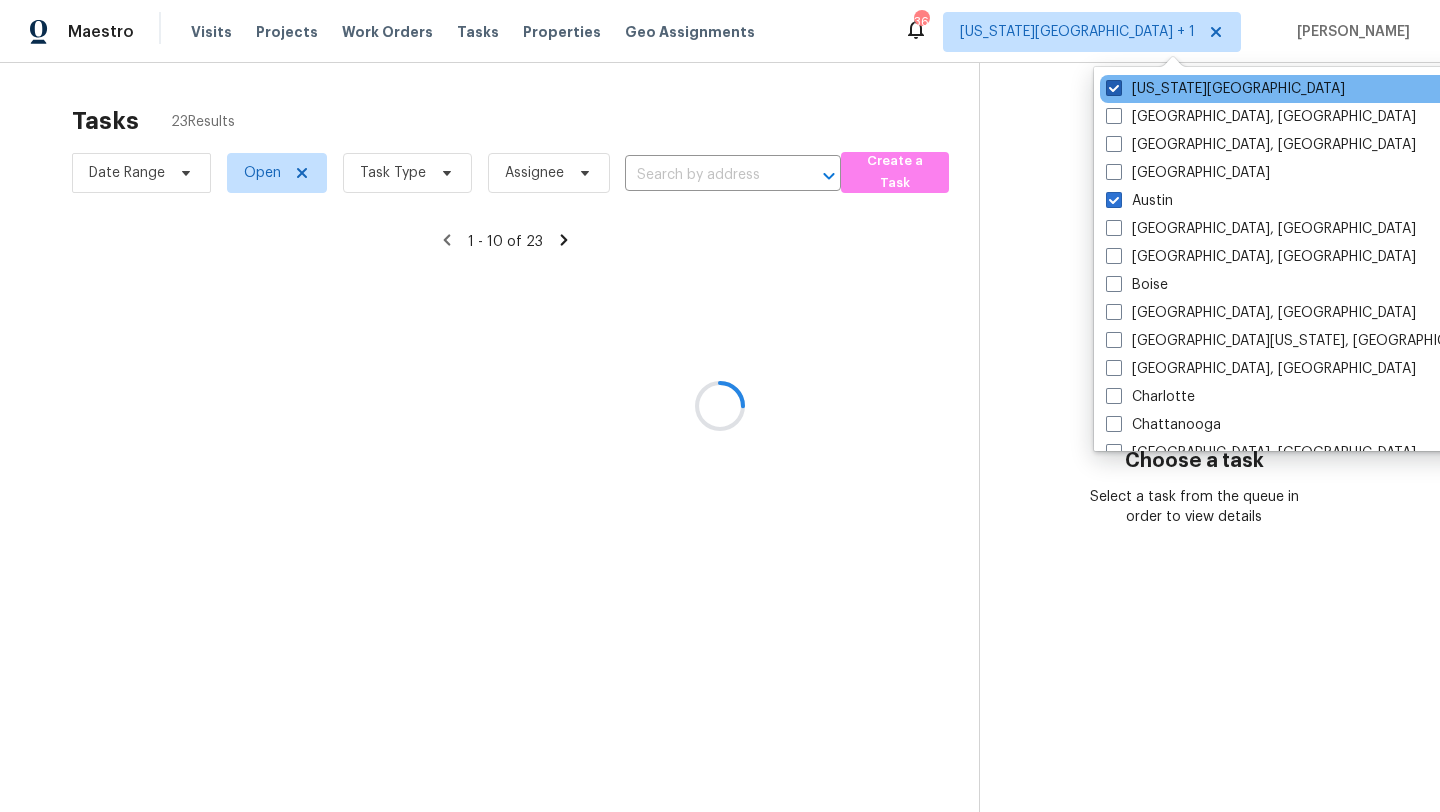 click on "Kansas City" at bounding box center [1225, 89] 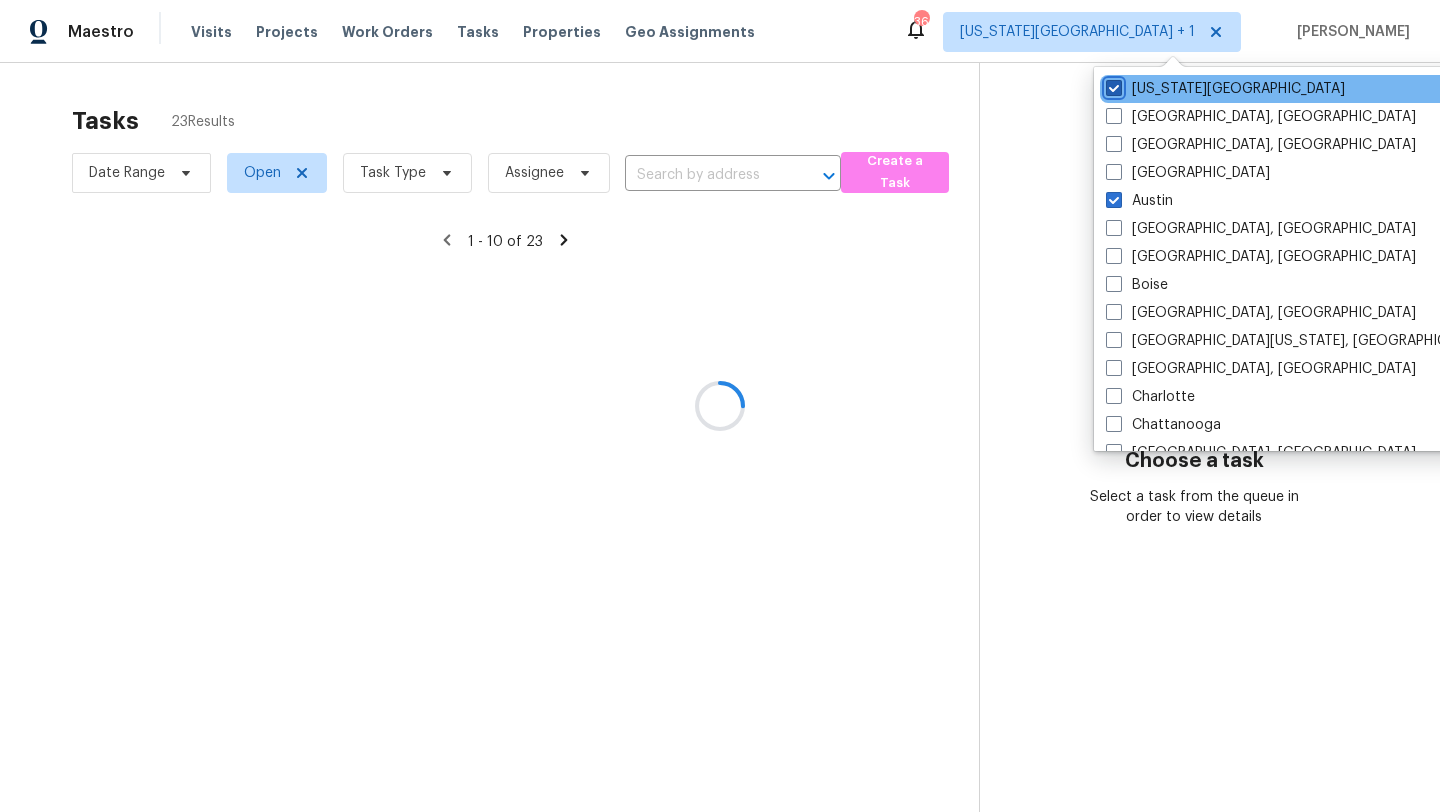 click on "Kansas City" at bounding box center (1112, 85) 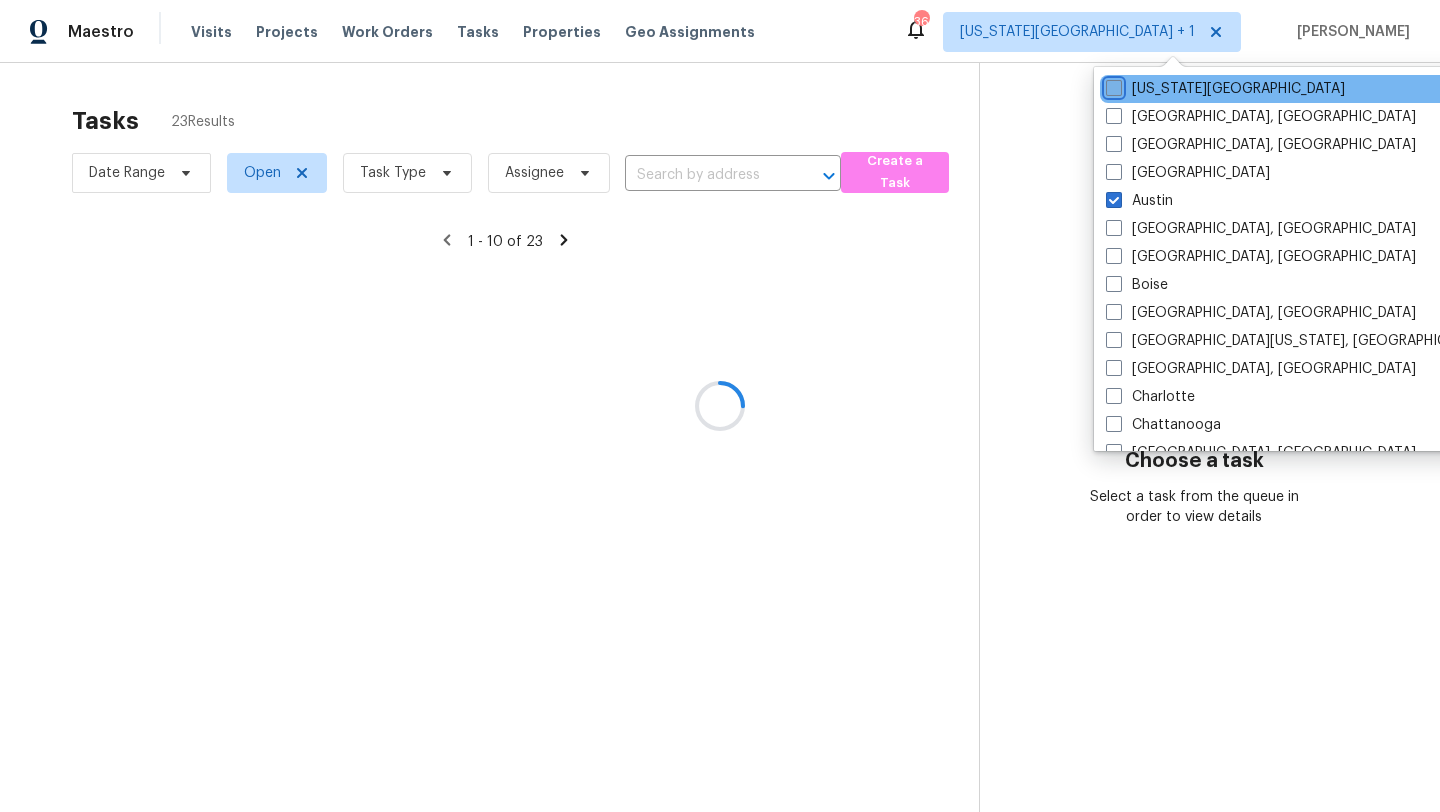 checkbox on "false" 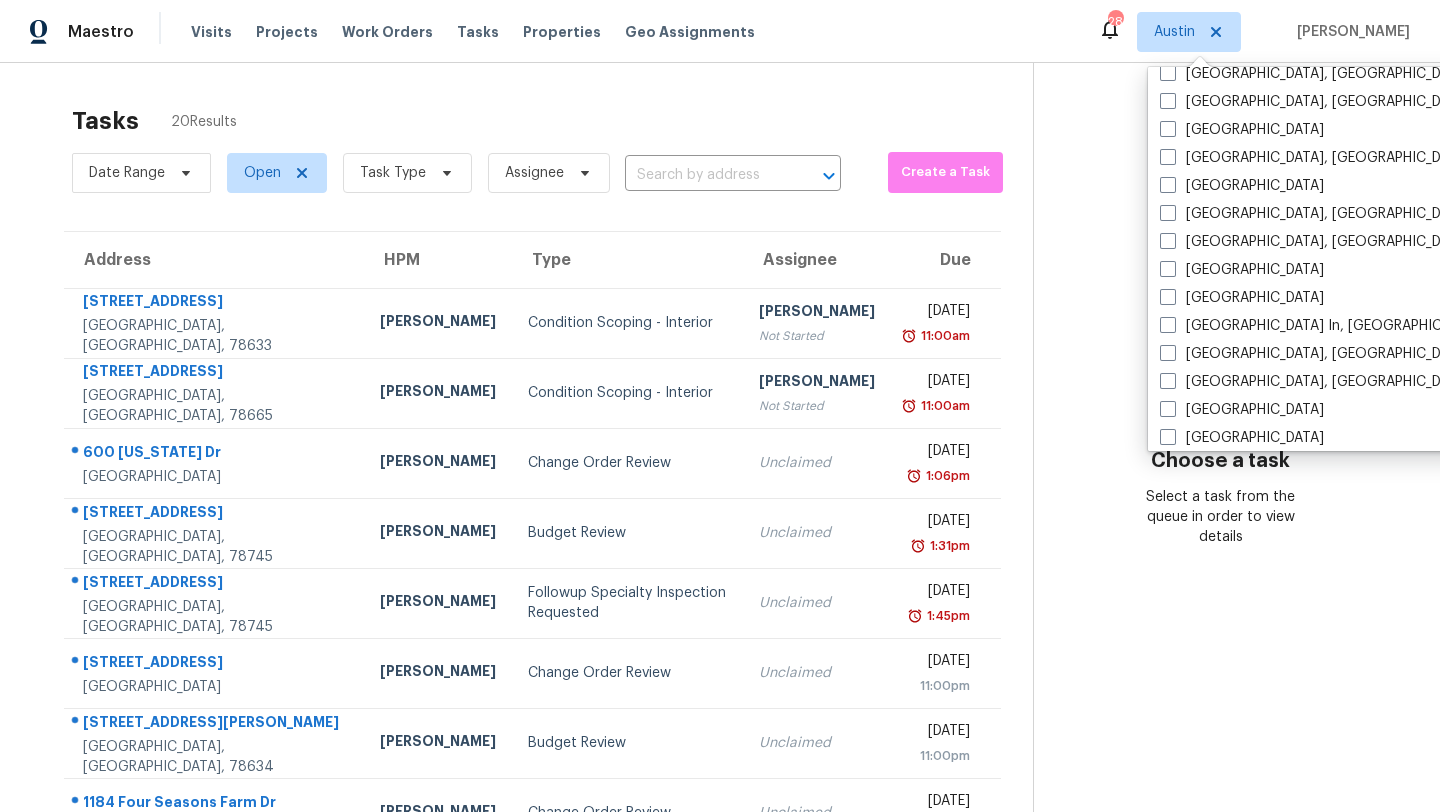 scroll, scrollTop: 666, scrollLeft: 0, axis: vertical 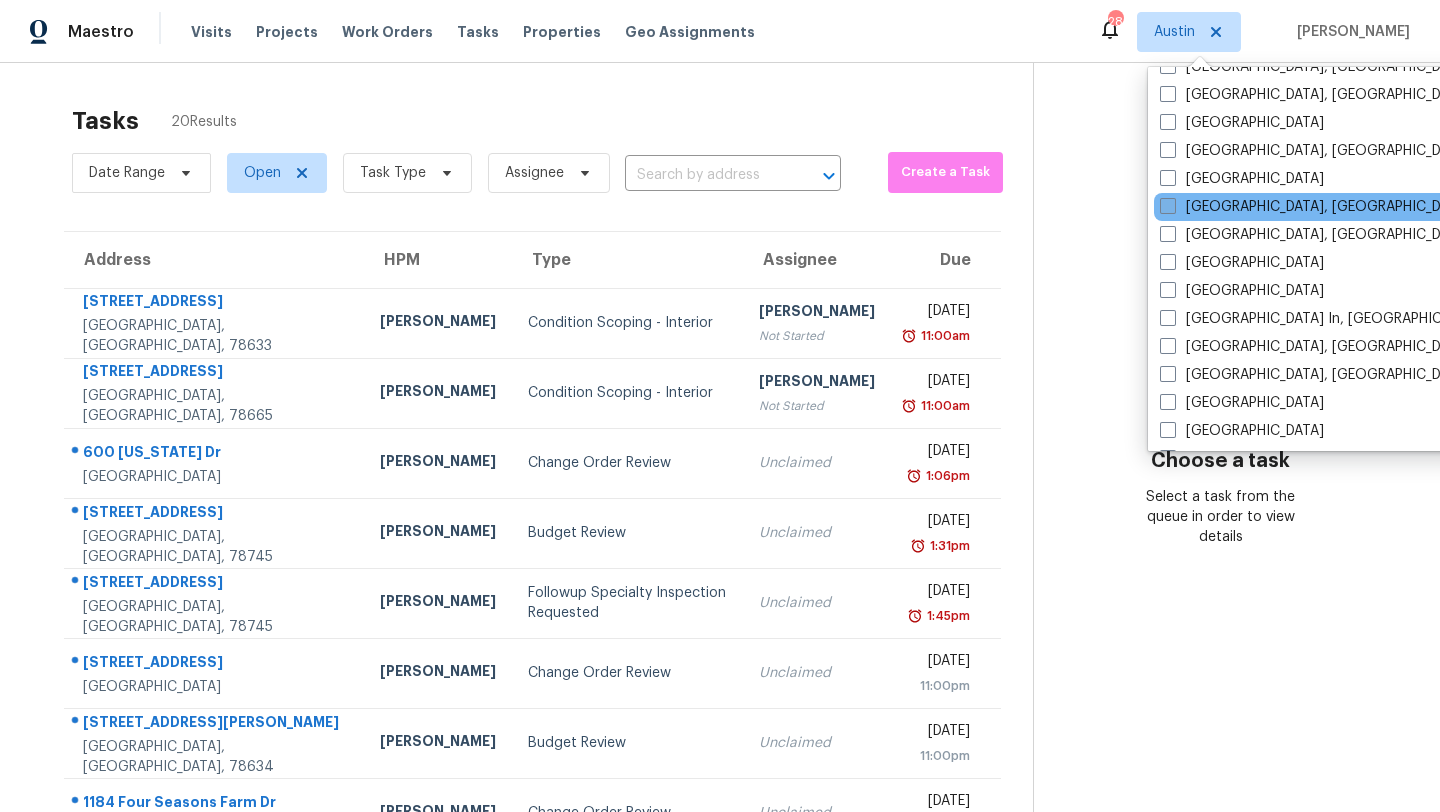click on "Killeen, TX" at bounding box center [1315, 207] 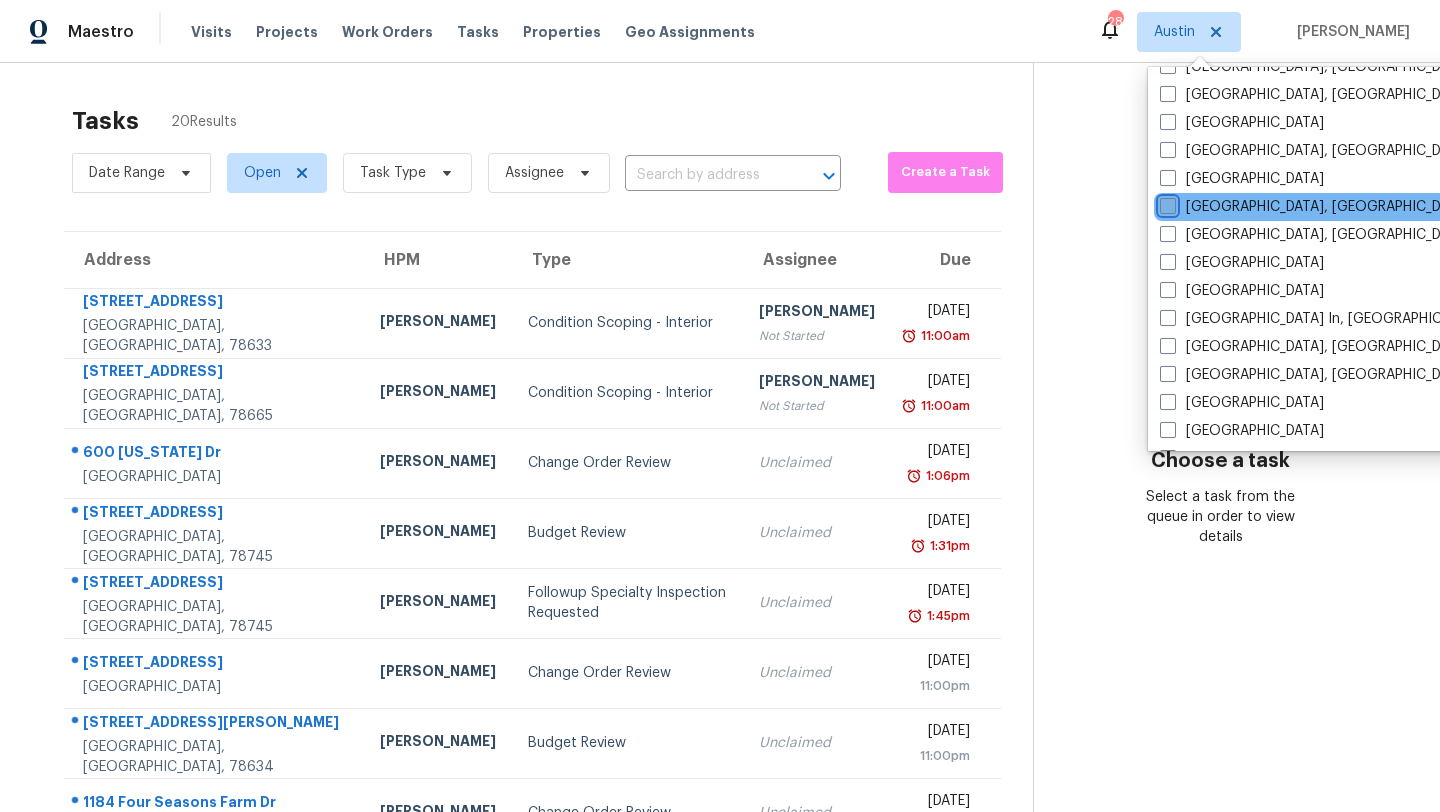 click on "Killeen, TX" at bounding box center [1166, 203] 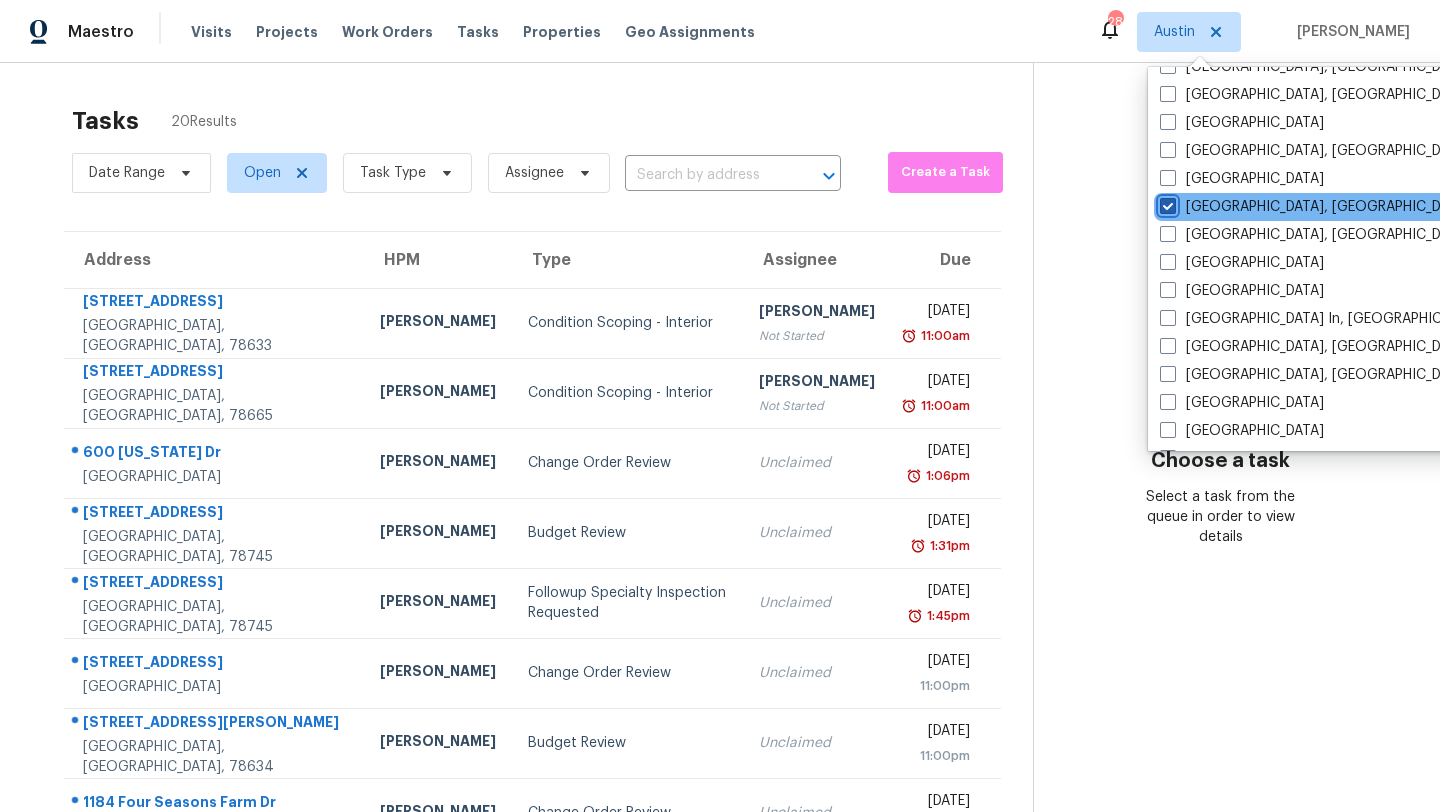 checkbox on "true" 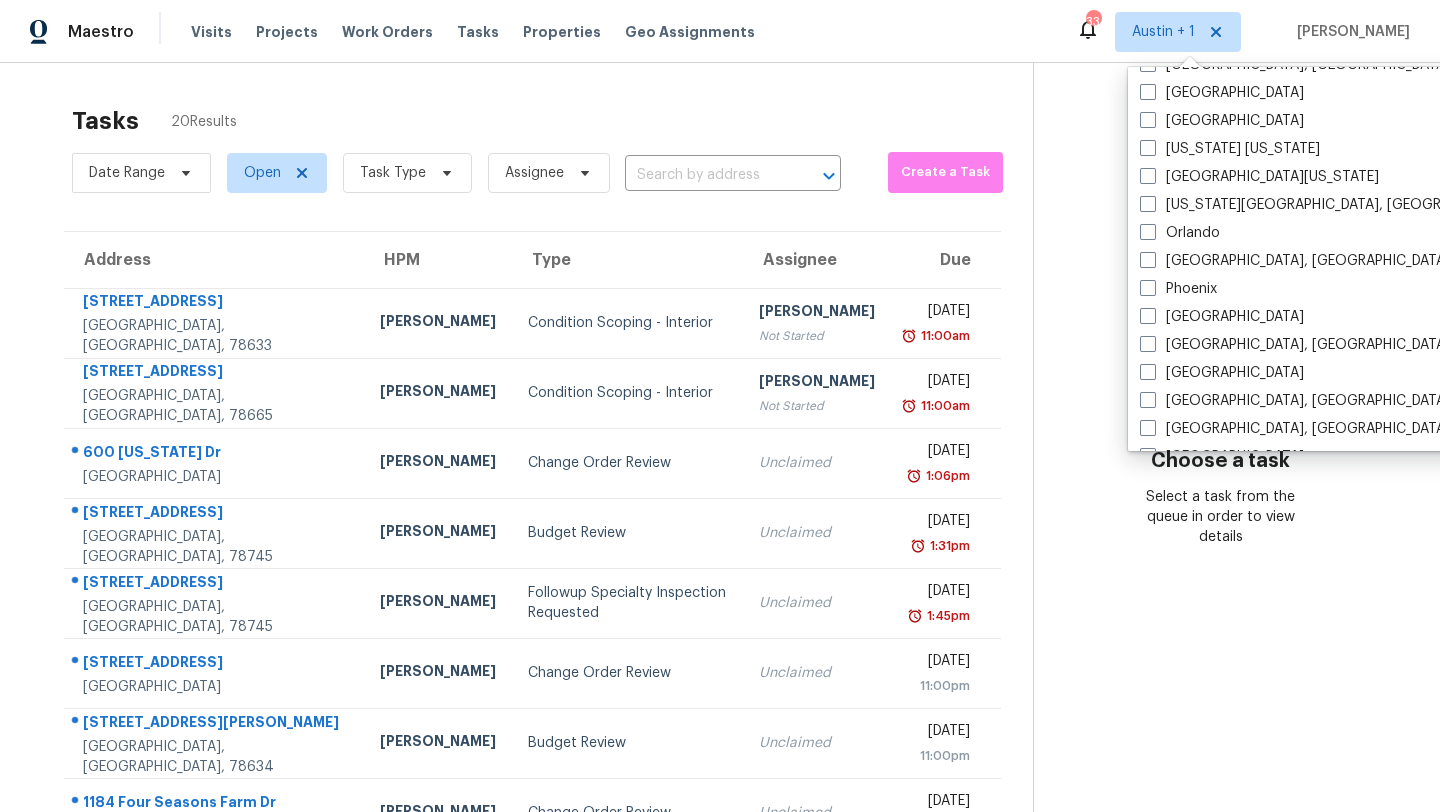 scroll, scrollTop: 1340, scrollLeft: 0, axis: vertical 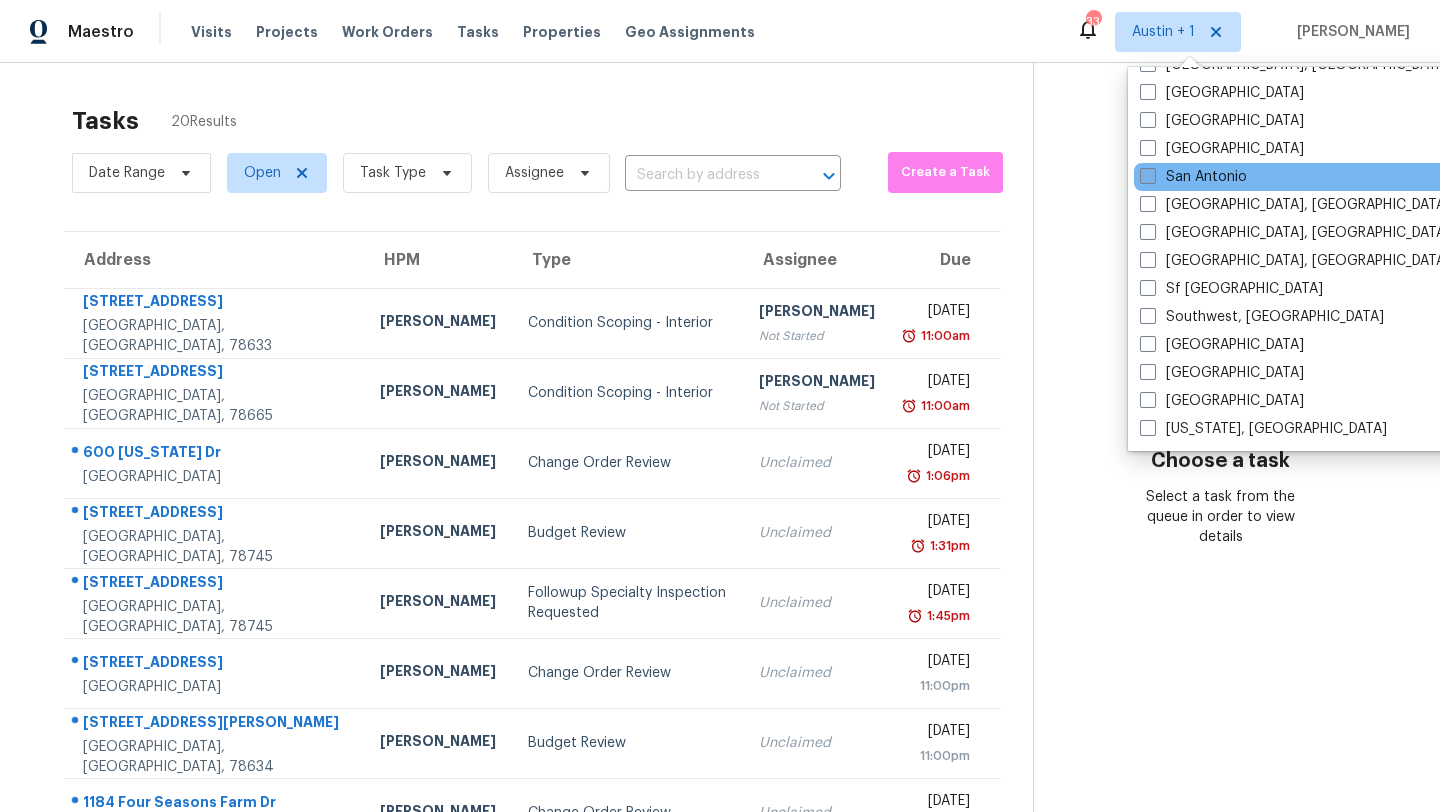 click on "San Antonio" at bounding box center (1193, 177) 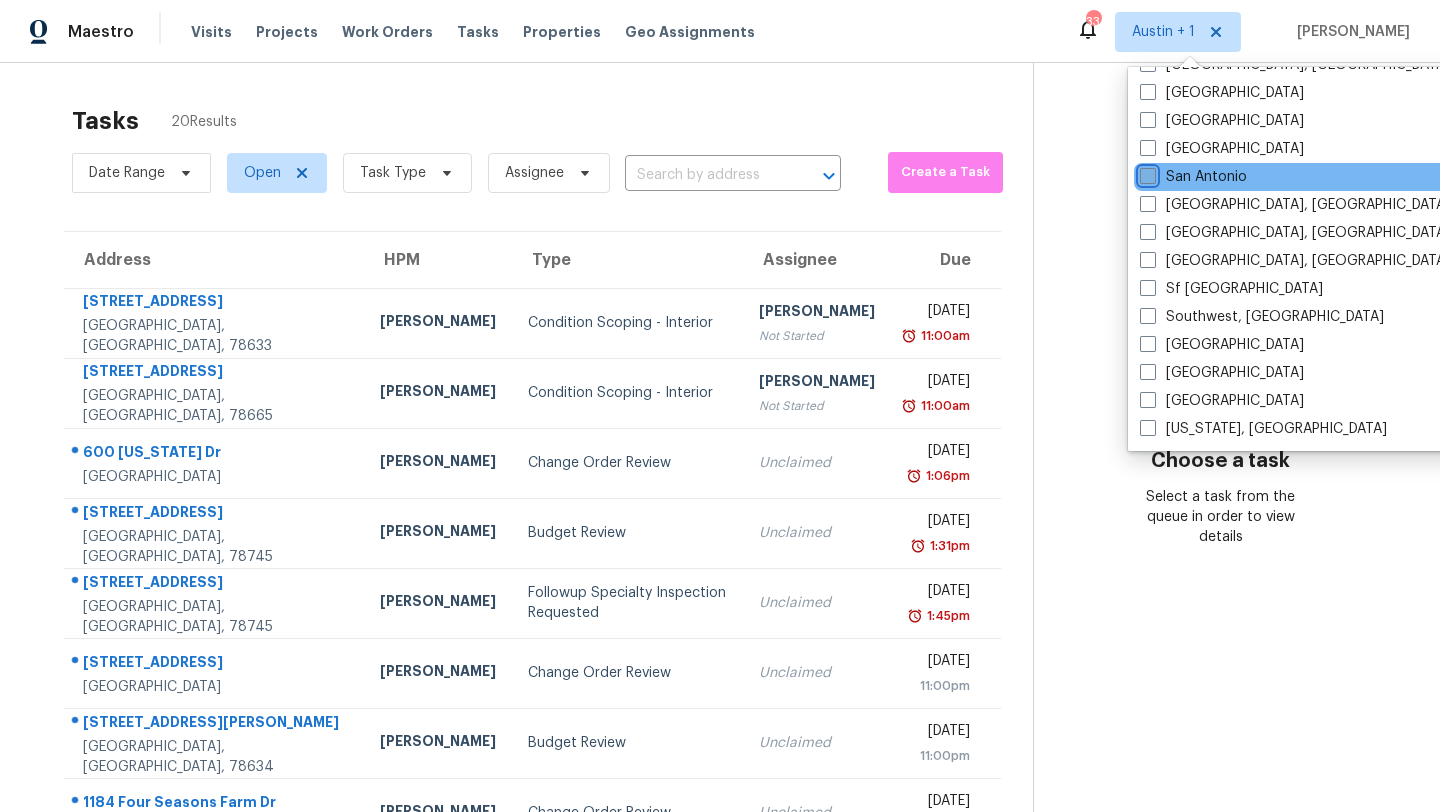 click on "San Antonio" at bounding box center [1146, 173] 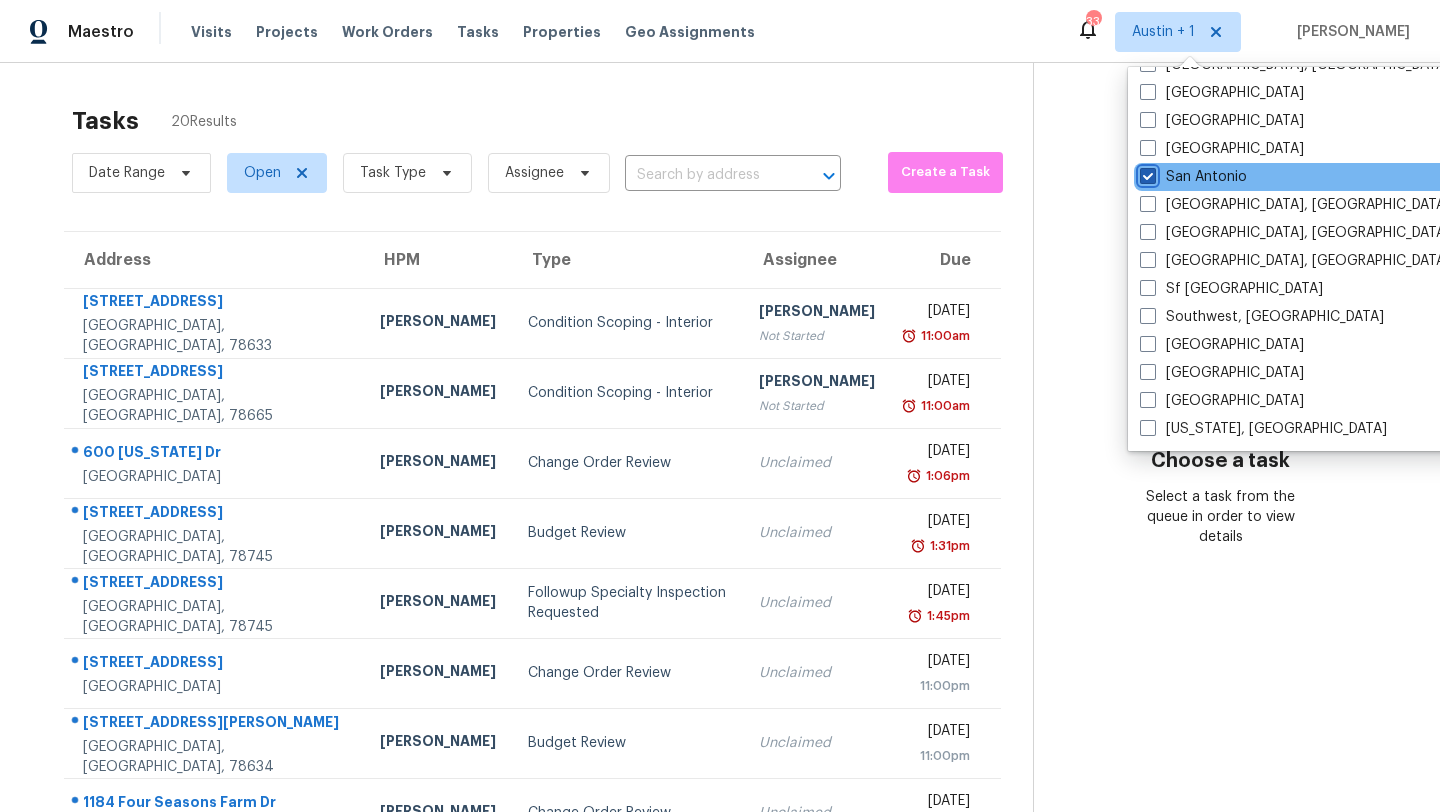 checkbox on "true" 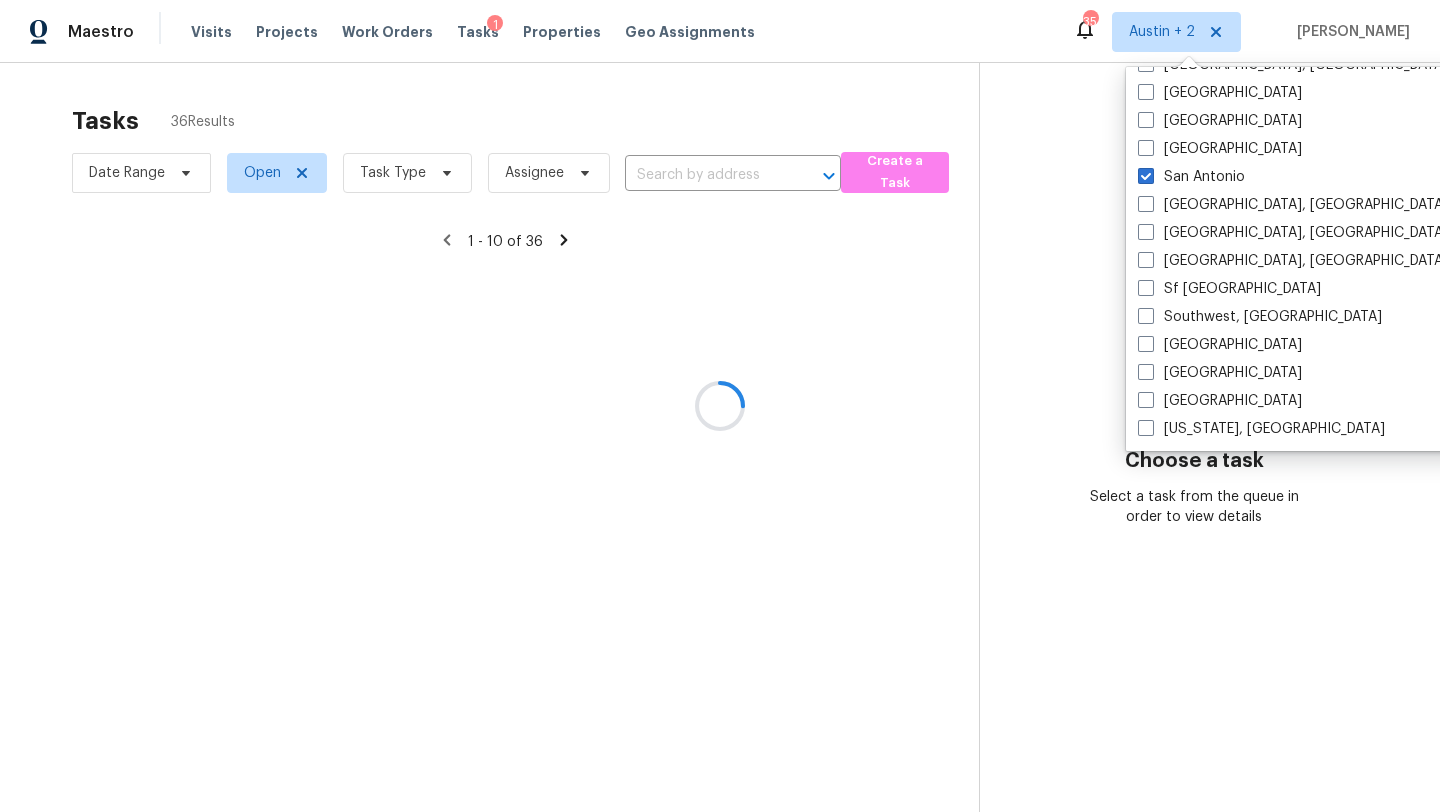 click at bounding box center (720, 406) 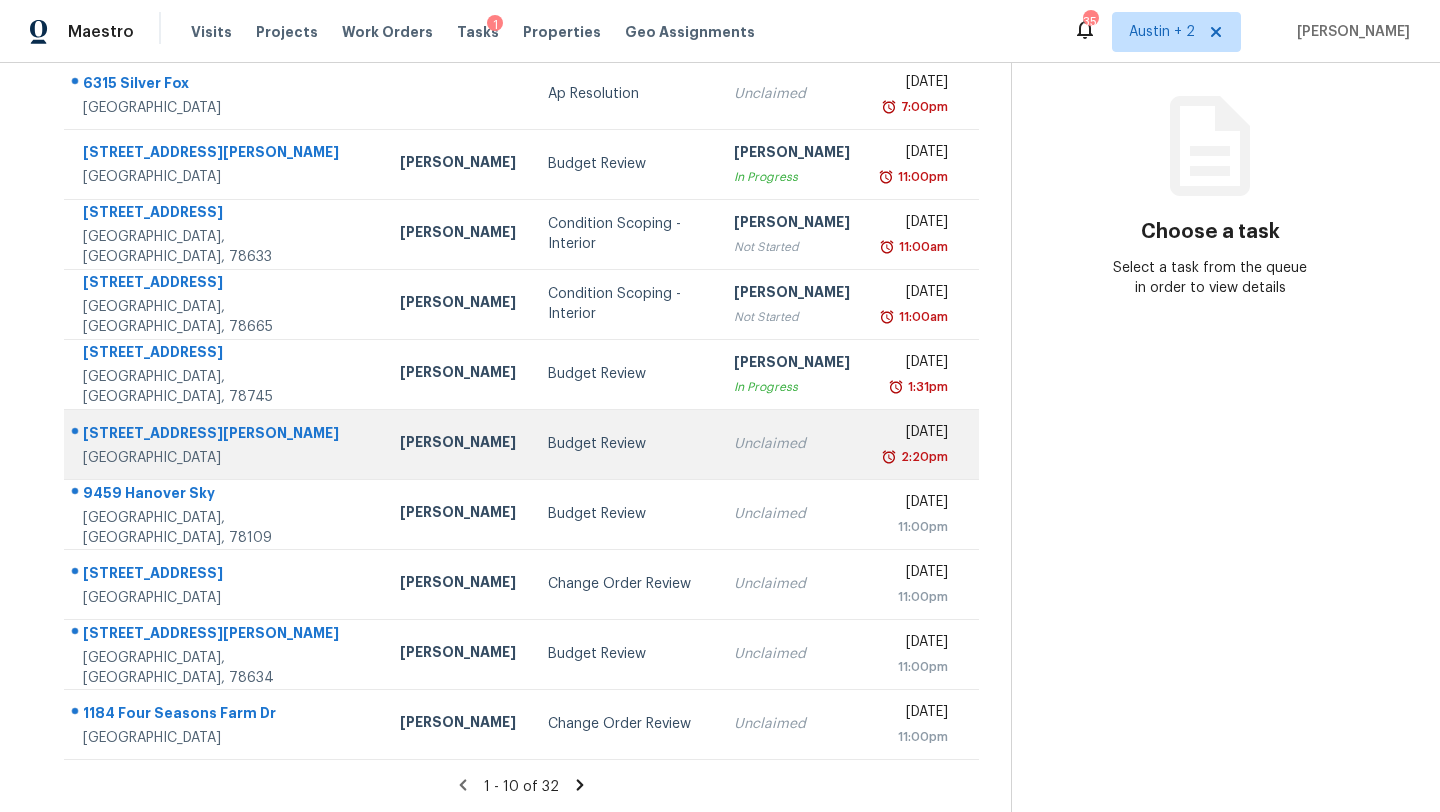 scroll, scrollTop: 0, scrollLeft: 0, axis: both 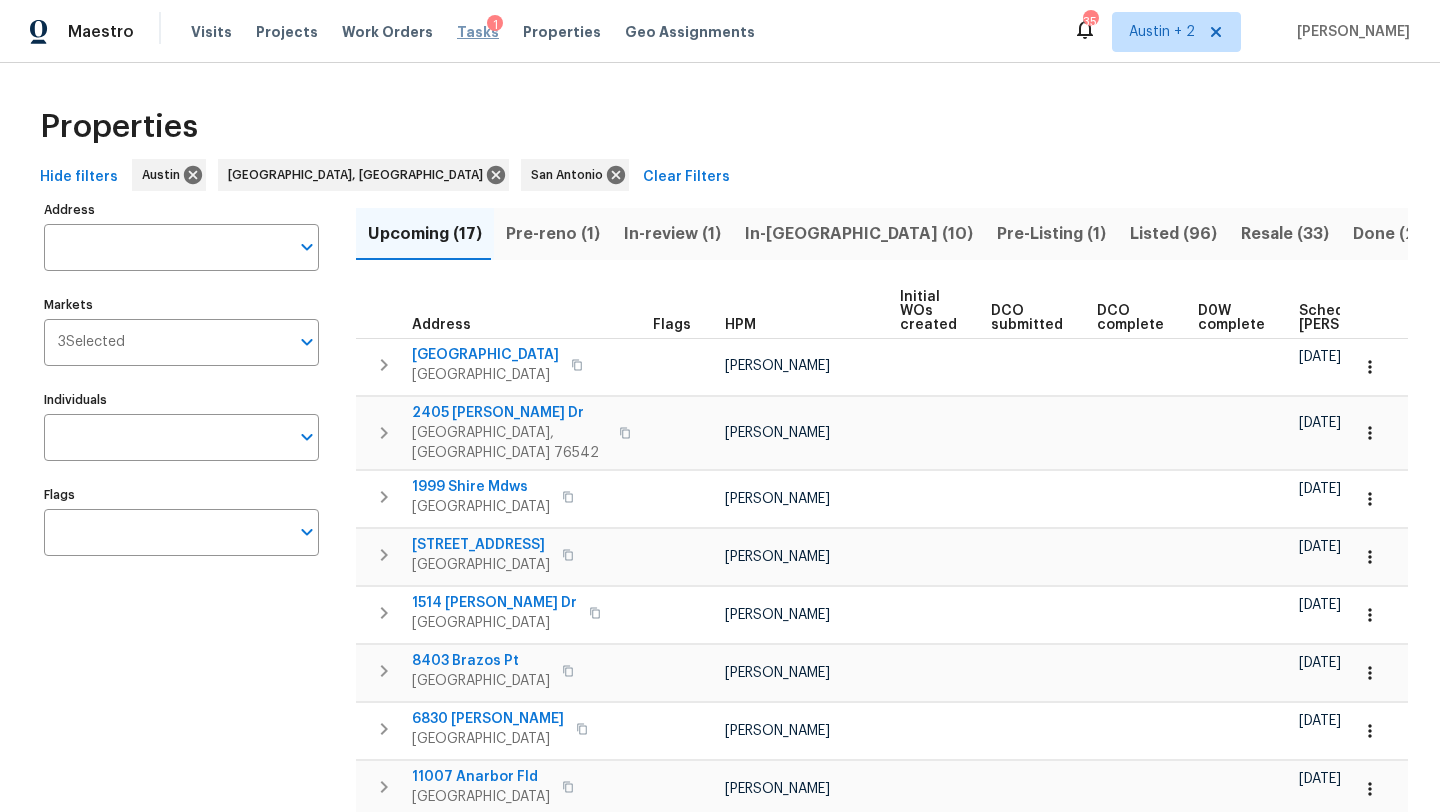 click on "Tasks" at bounding box center [478, 32] 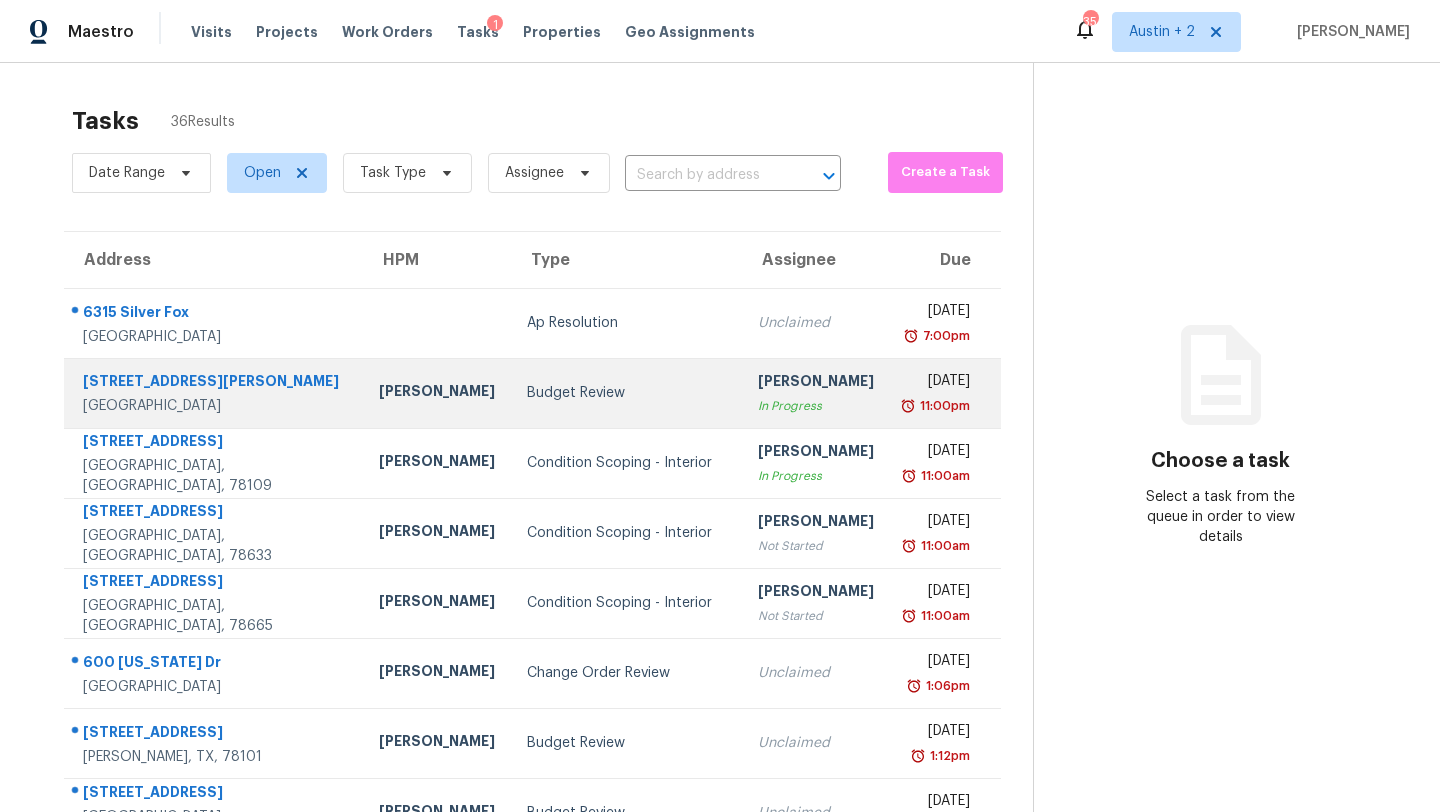 click on "Budget Review" at bounding box center (626, 393) 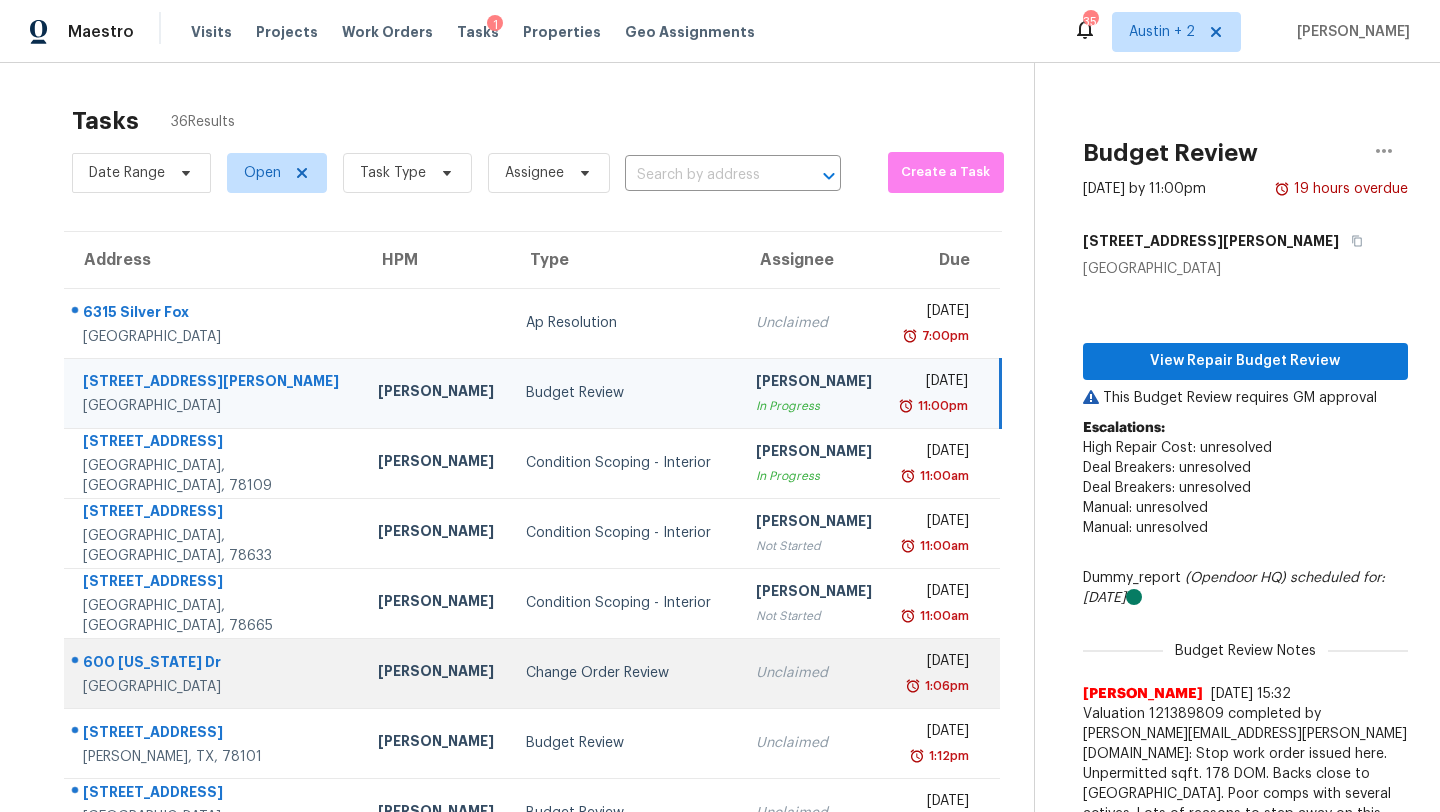 click on "Change Order Review" at bounding box center (624, 673) 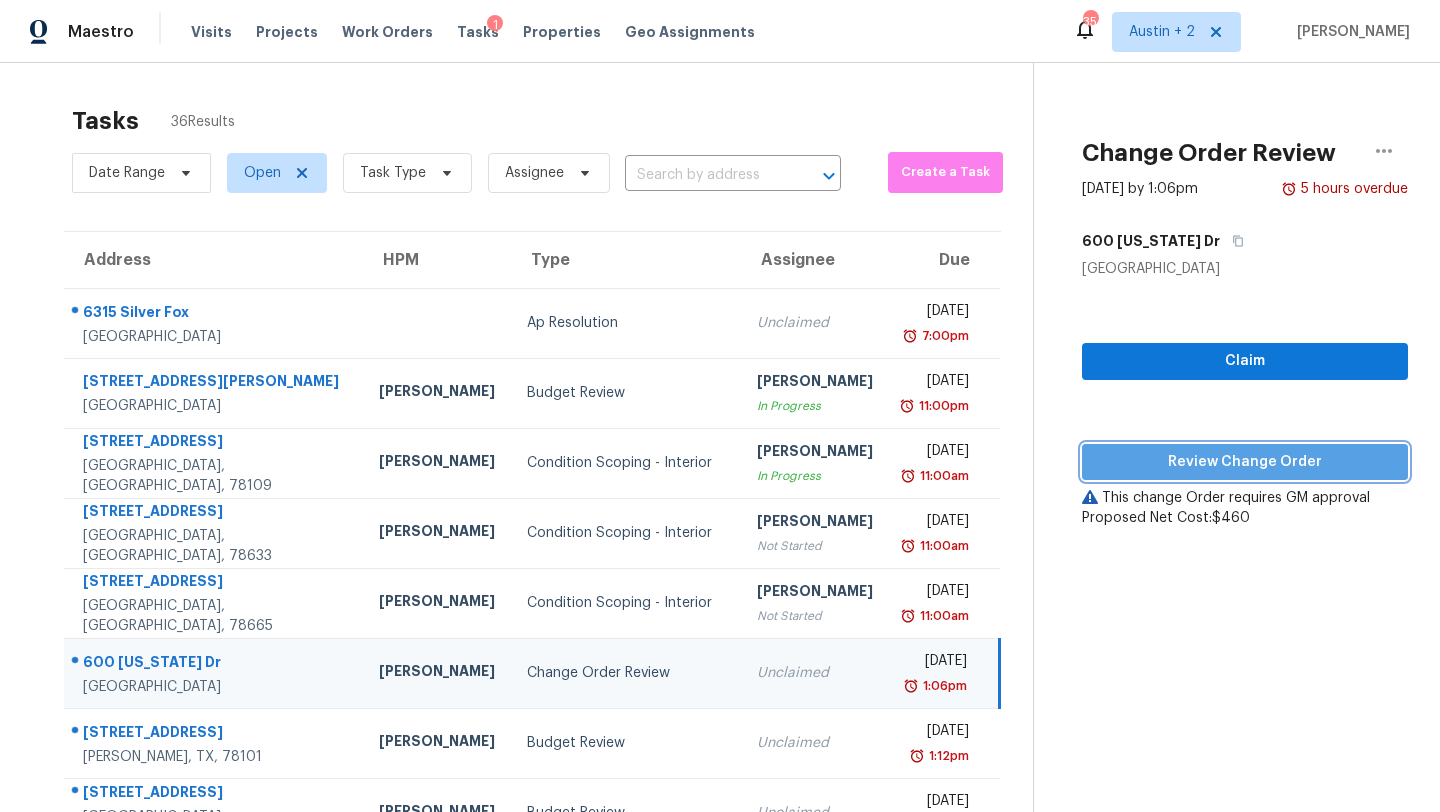 click on "Review Change Order" at bounding box center [1245, 462] 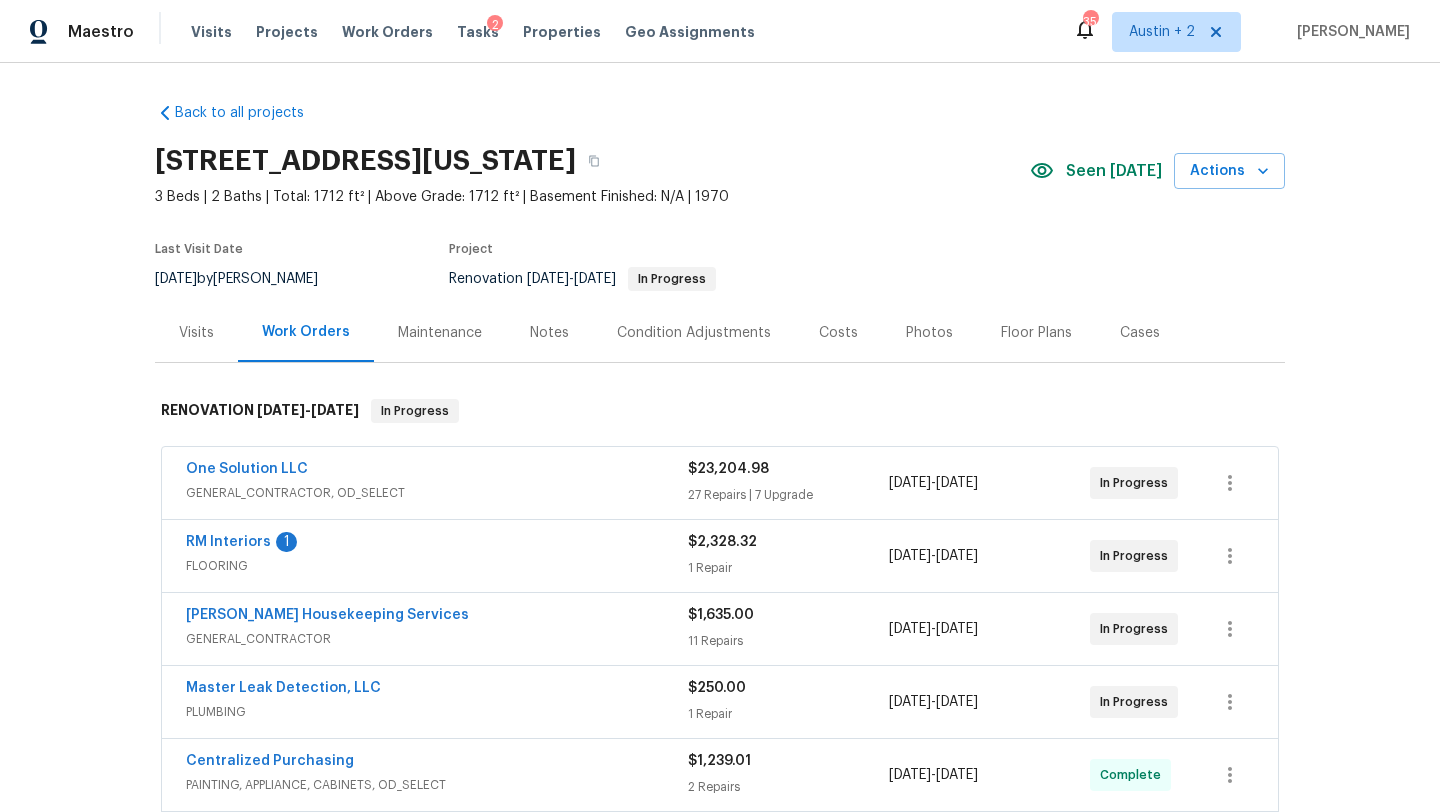 click on "RM Interiors 1" at bounding box center (437, 544) 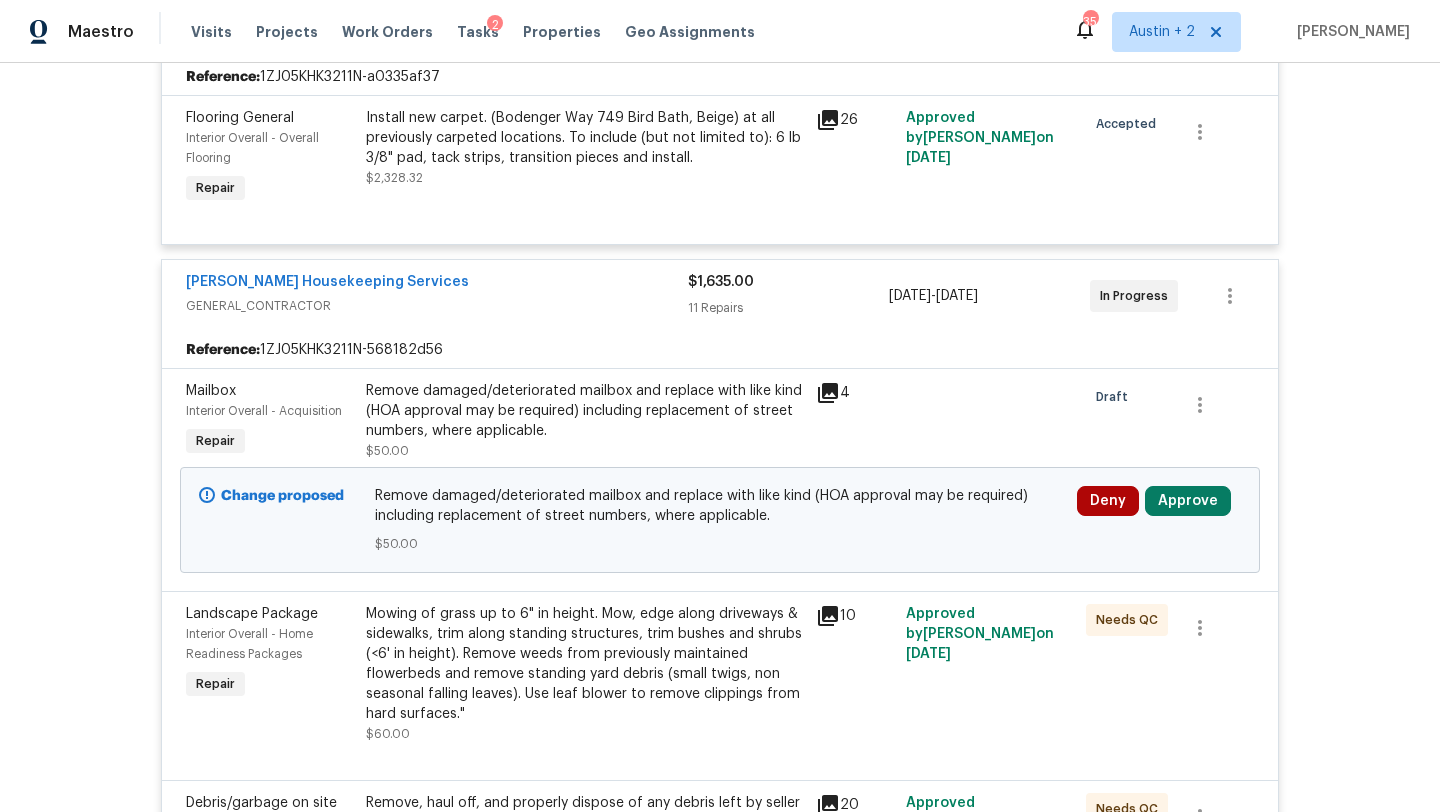 scroll, scrollTop: 628, scrollLeft: 0, axis: vertical 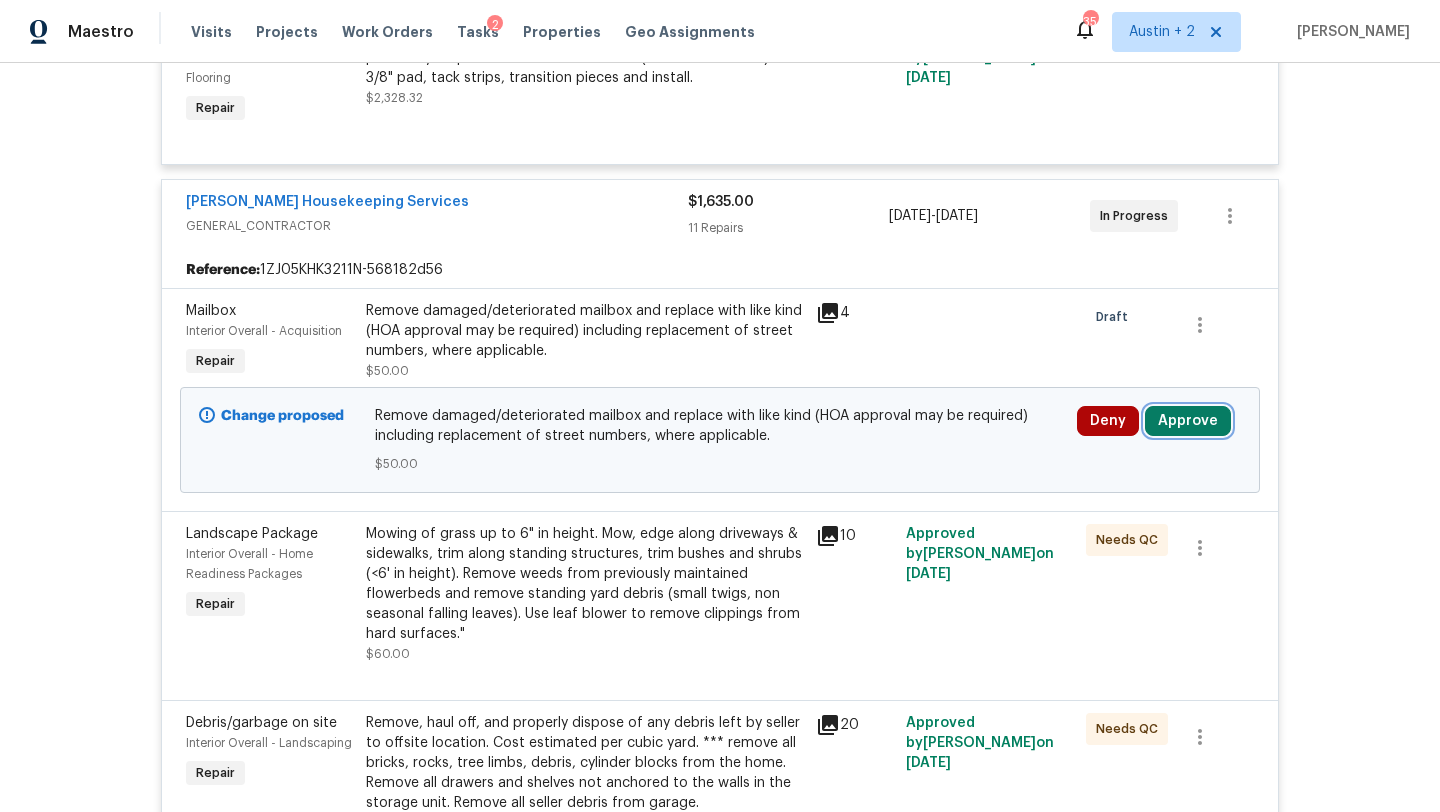 click on "Approve" at bounding box center [1188, 421] 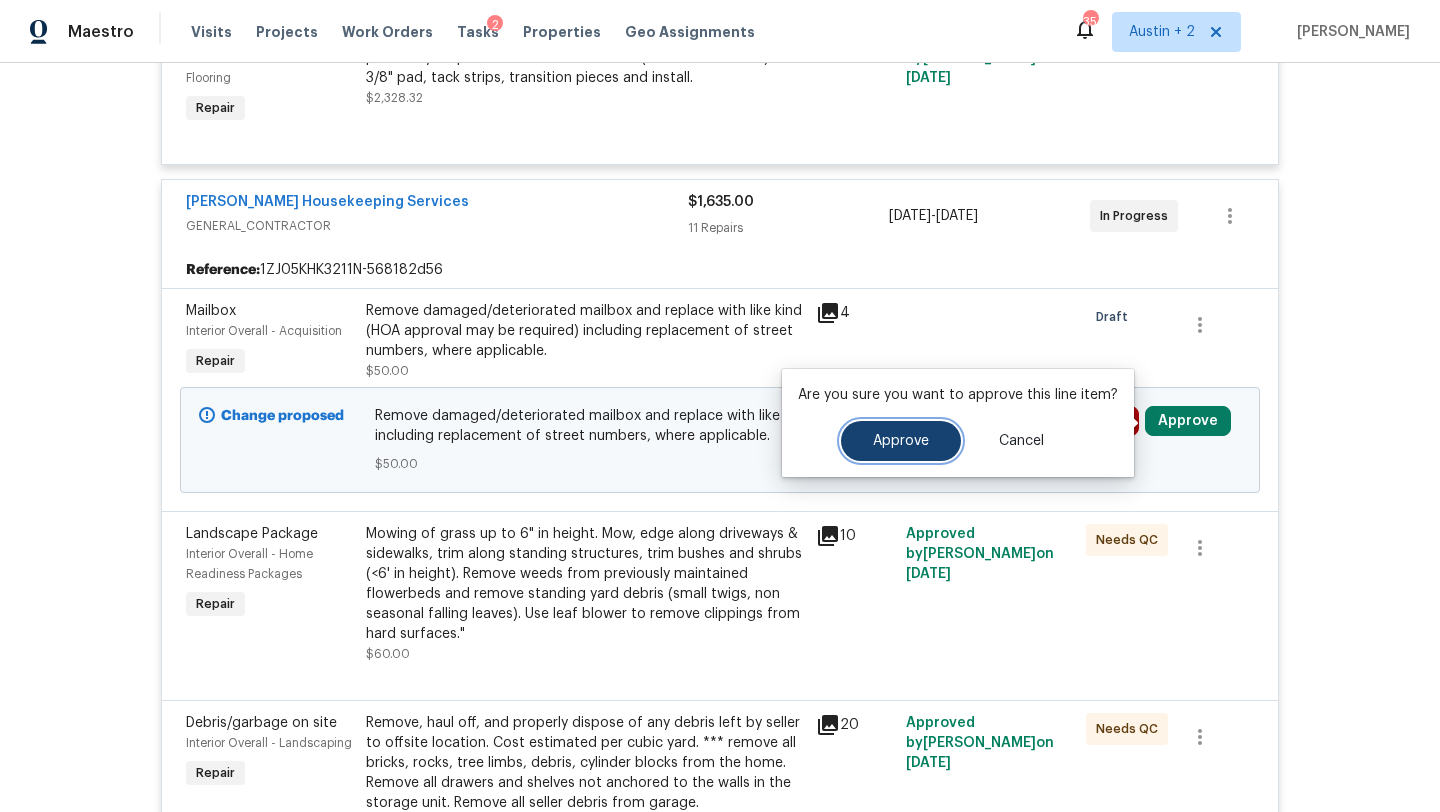 click on "Approve" at bounding box center (901, 441) 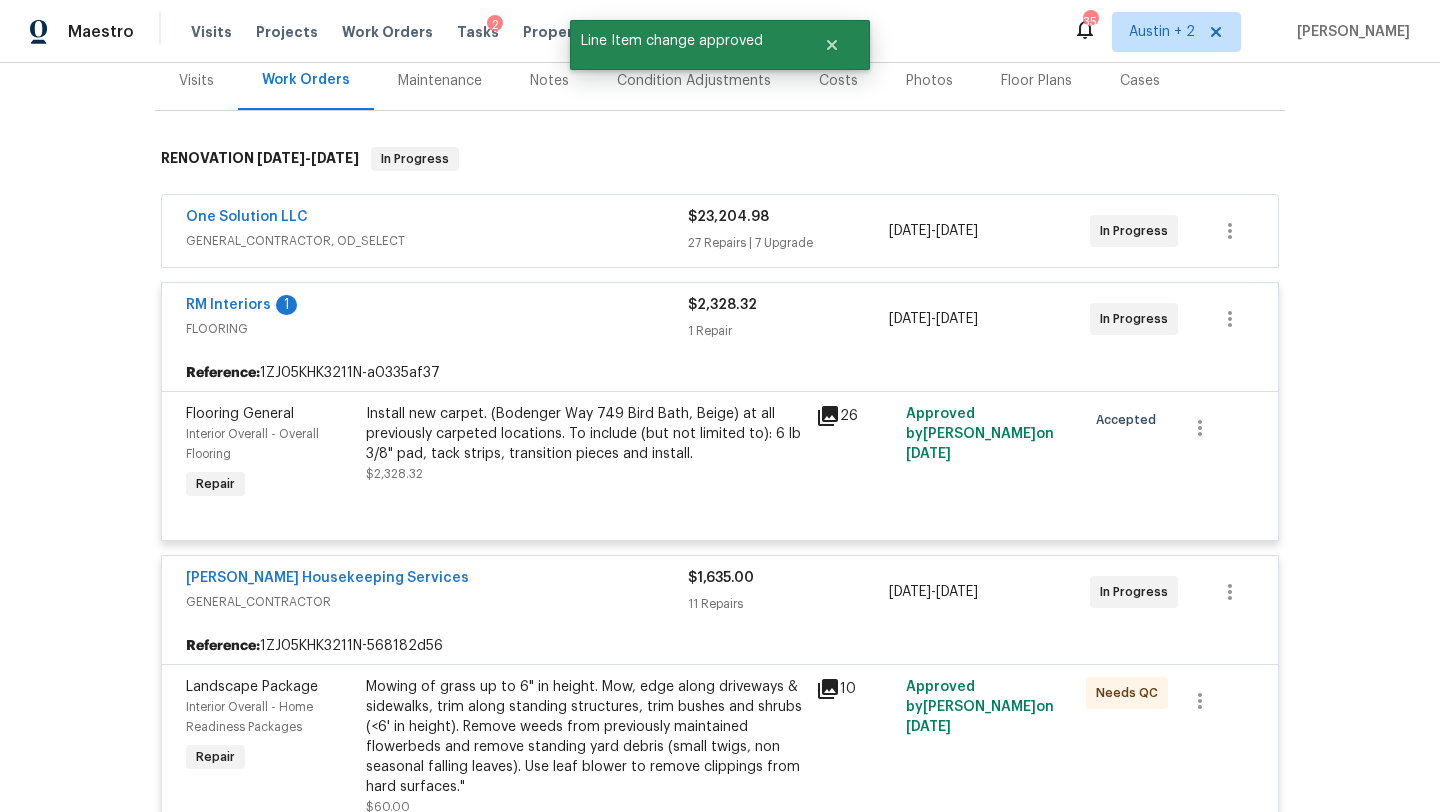 scroll, scrollTop: 0, scrollLeft: 0, axis: both 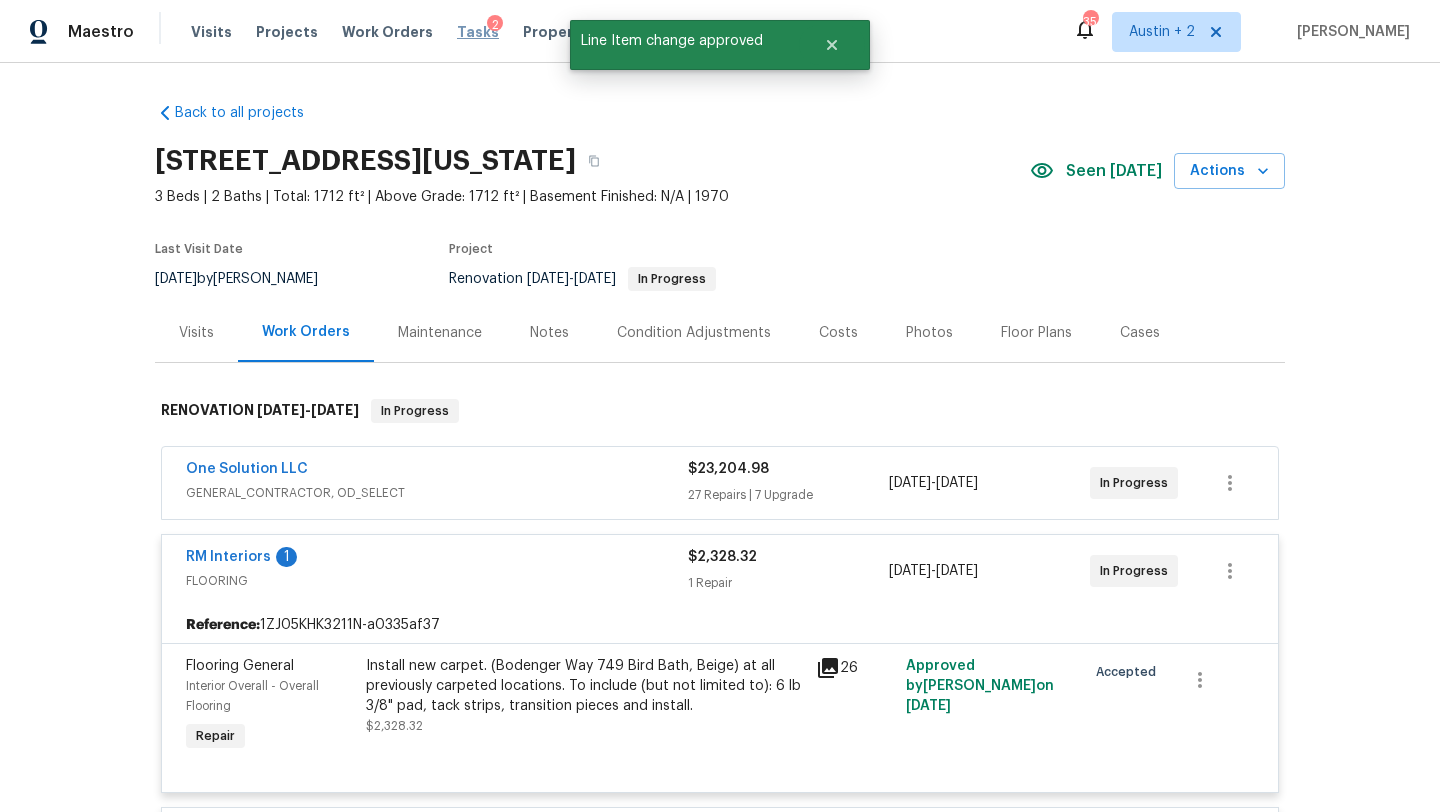 click on "Tasks" at bounding box center (478, 32) 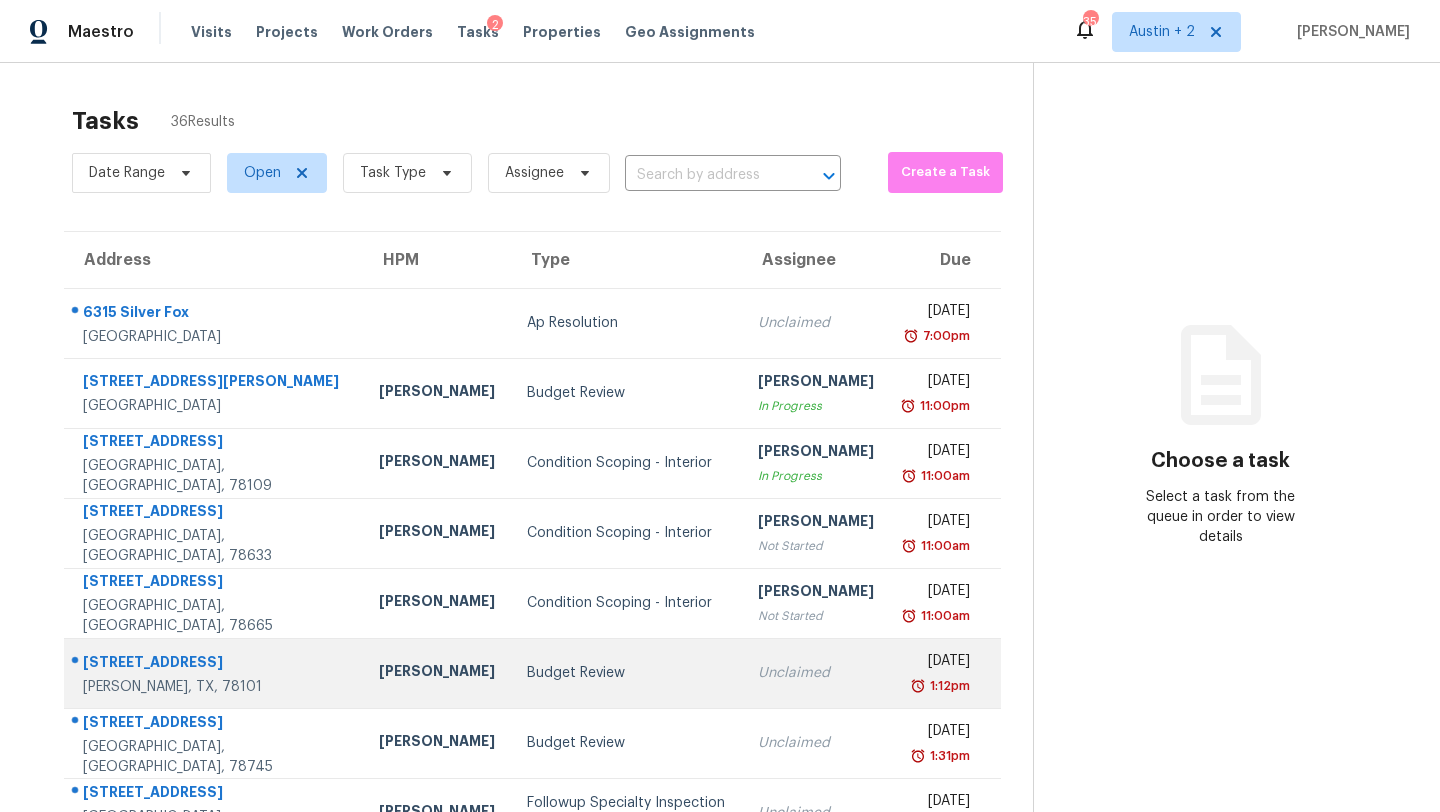 click on "Budget Review" at bounding box center [626, 673] 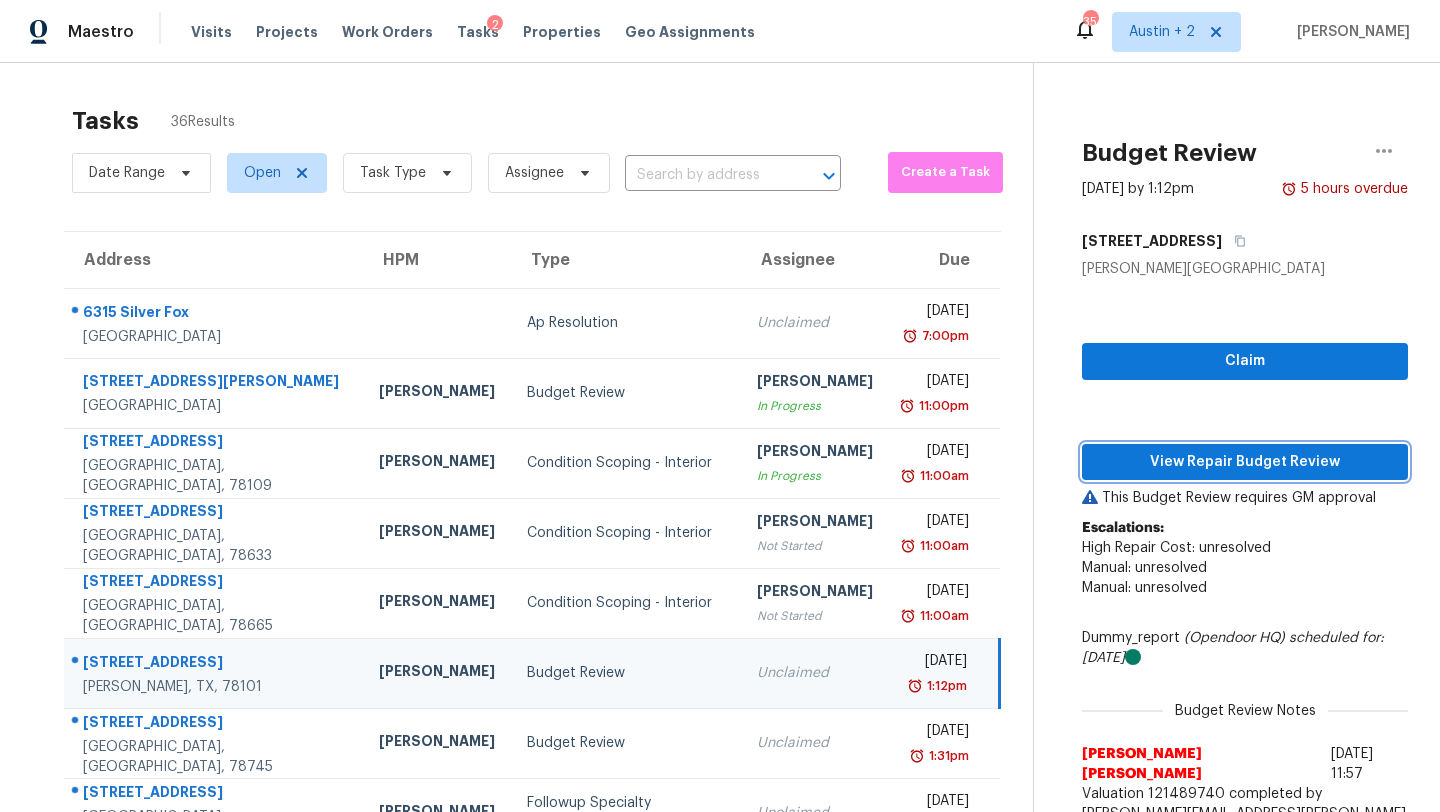 click on "View Repair Budget Review" at bounding box center (1245, 462) 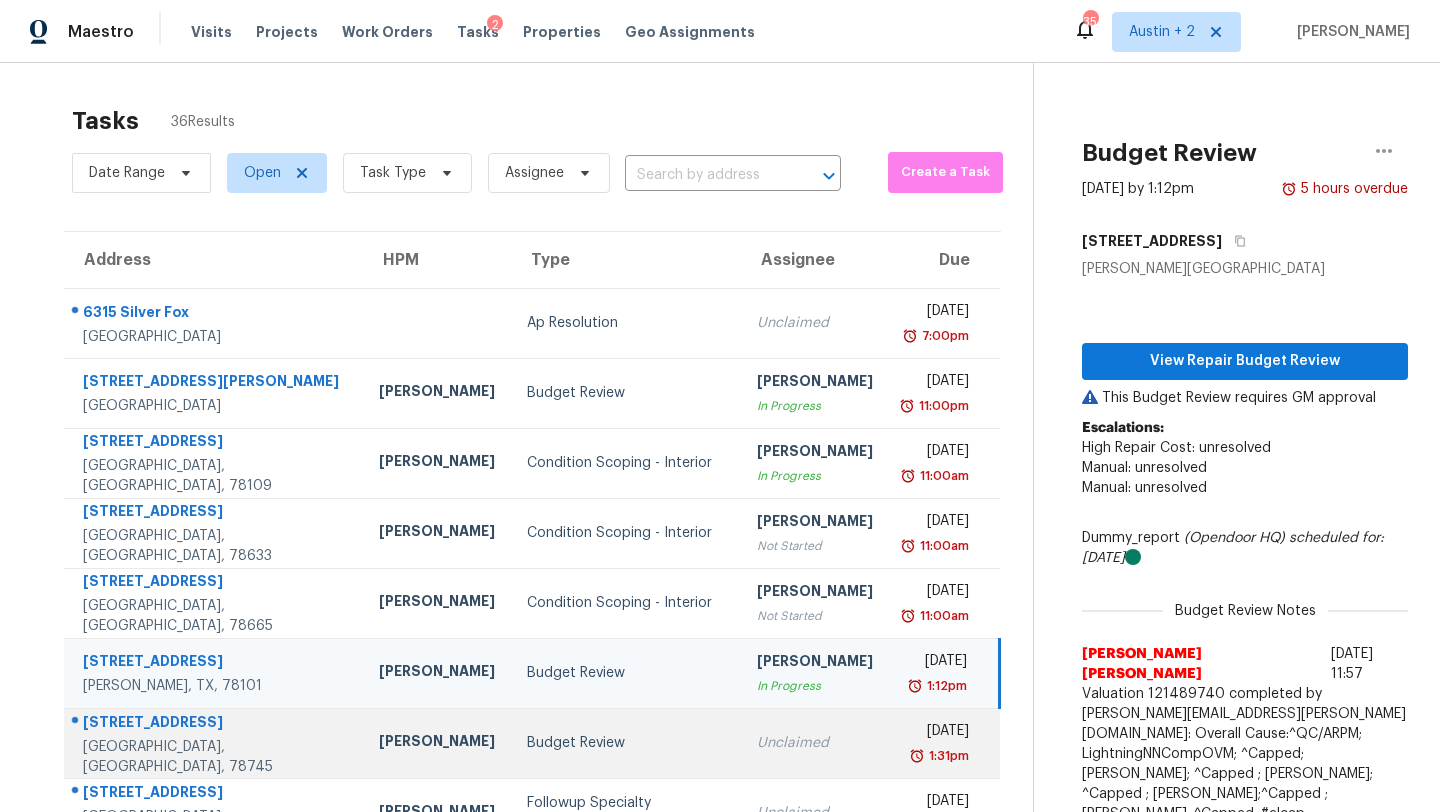 click on "Budget Review" at bounding box center [626, 743] 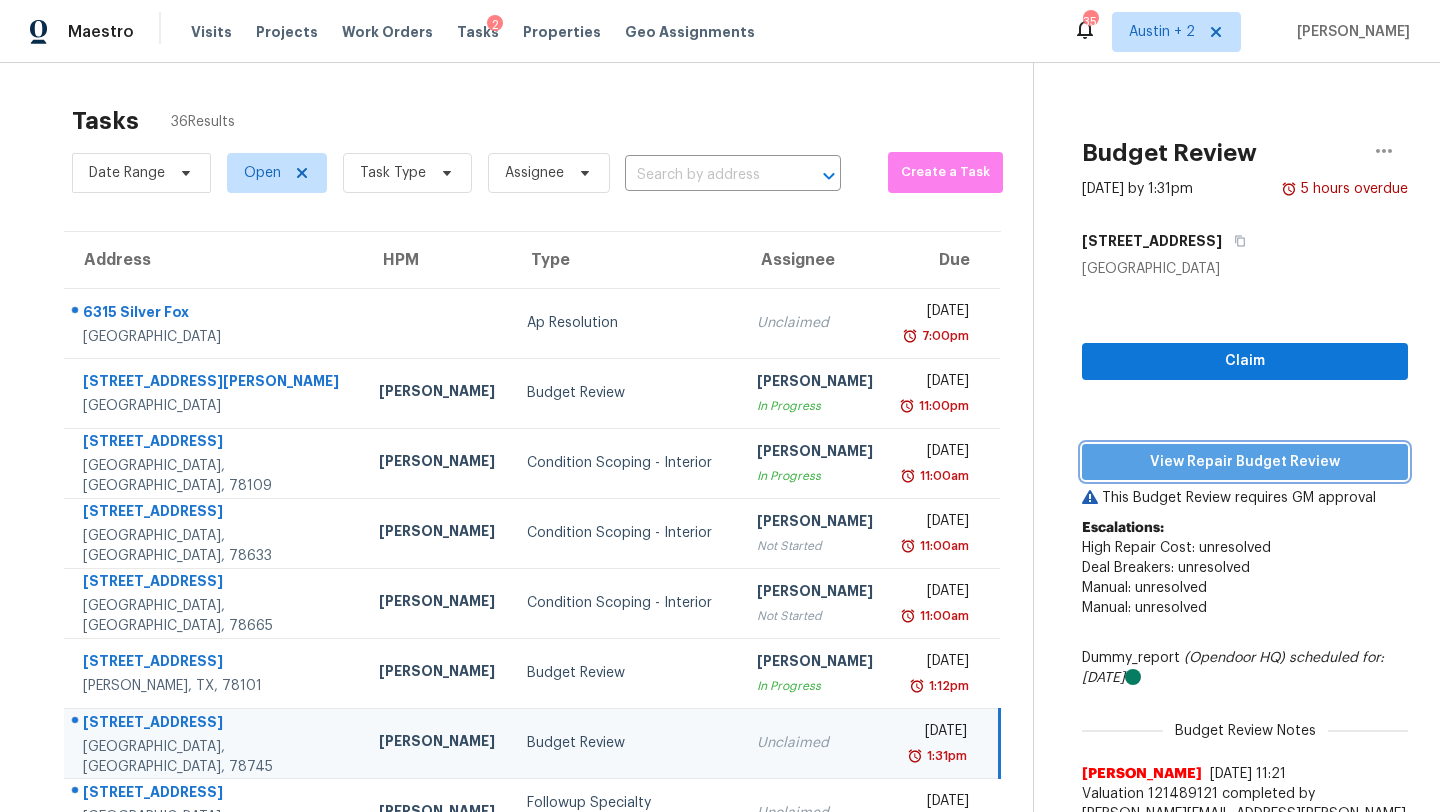 click on "View Repair Budget Review" at bounding box center [1245, 462] 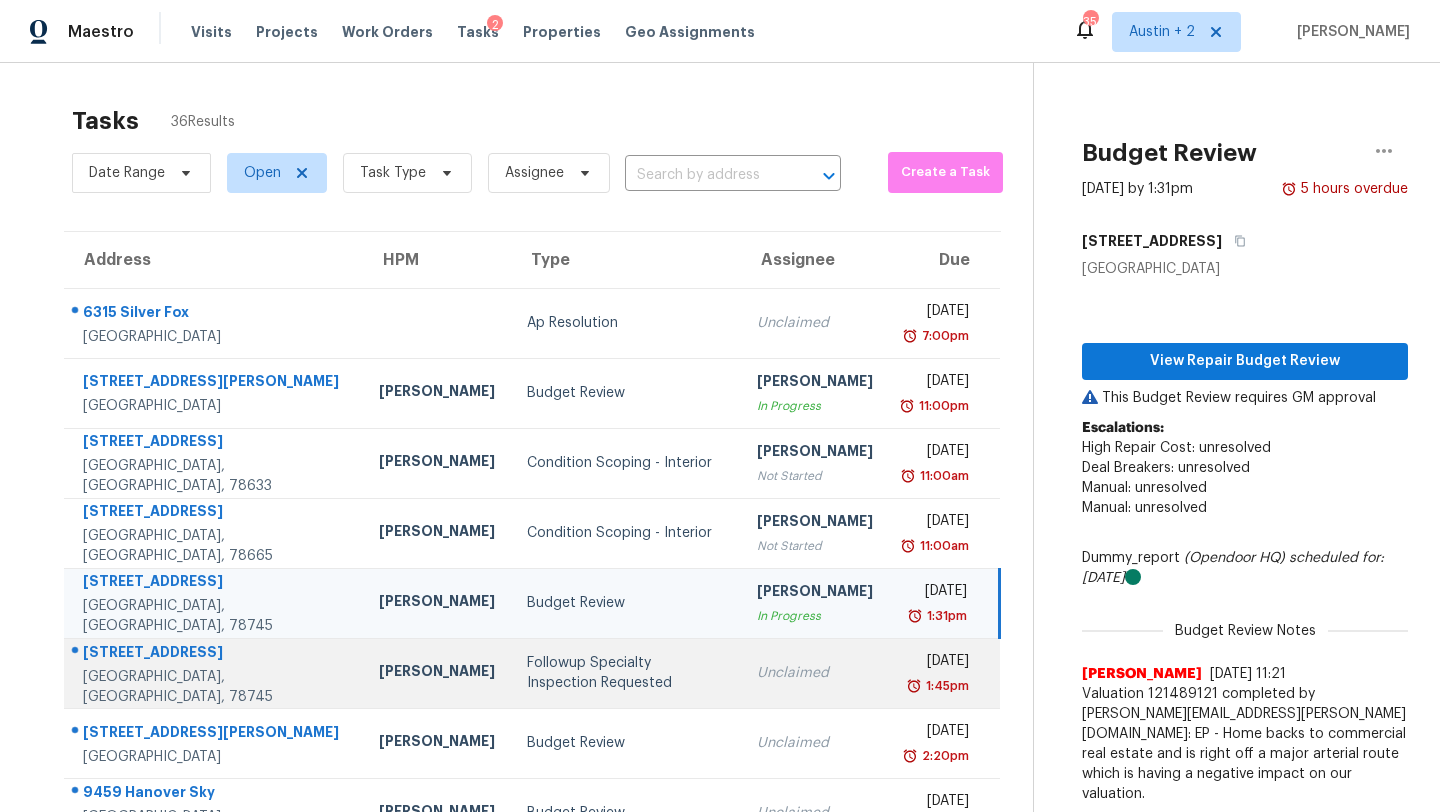 click on "Followup Specialty Inspection Requested" at bounding box center [626, 673] 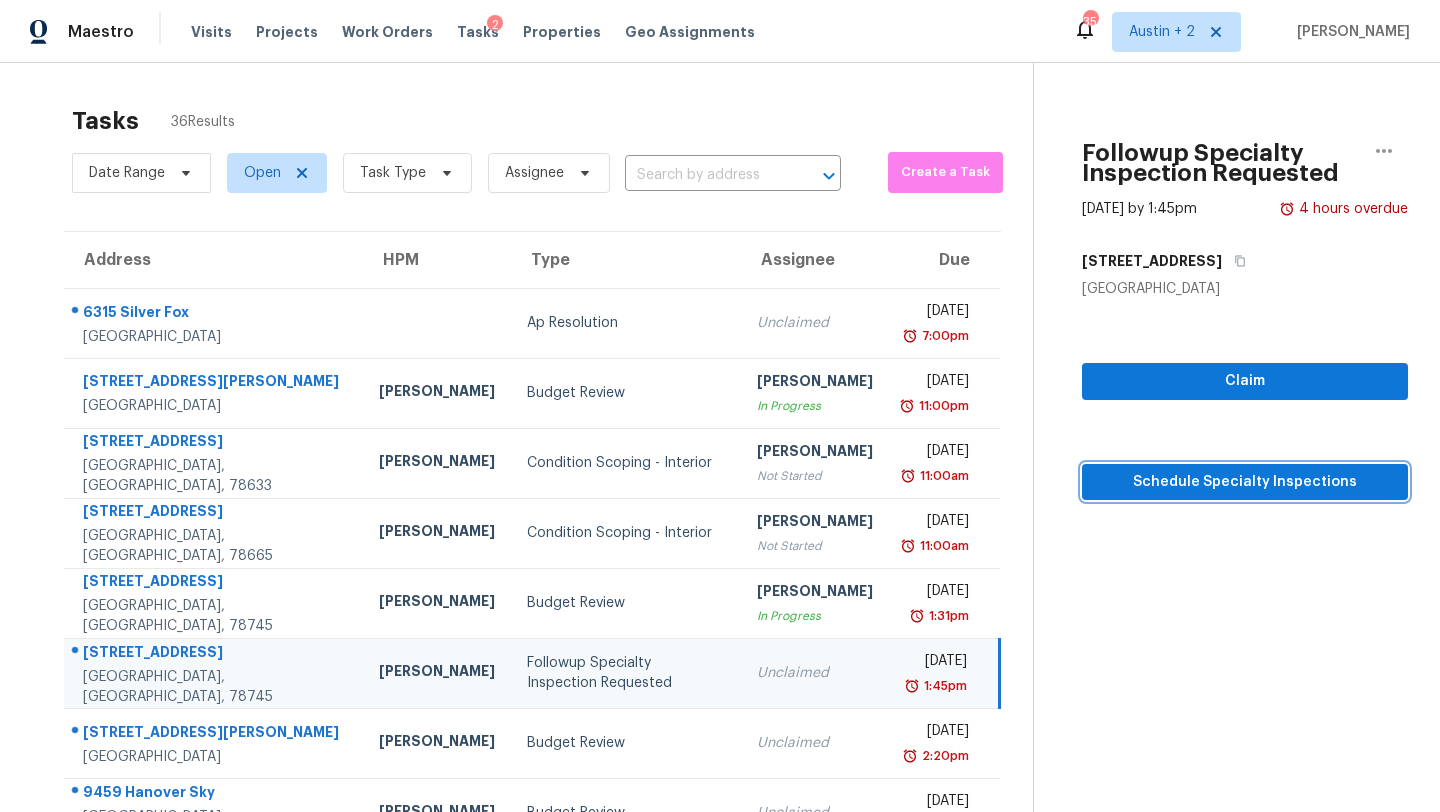 click on "Schedule Specialty Inspections" at bounding box center [1245, 482] 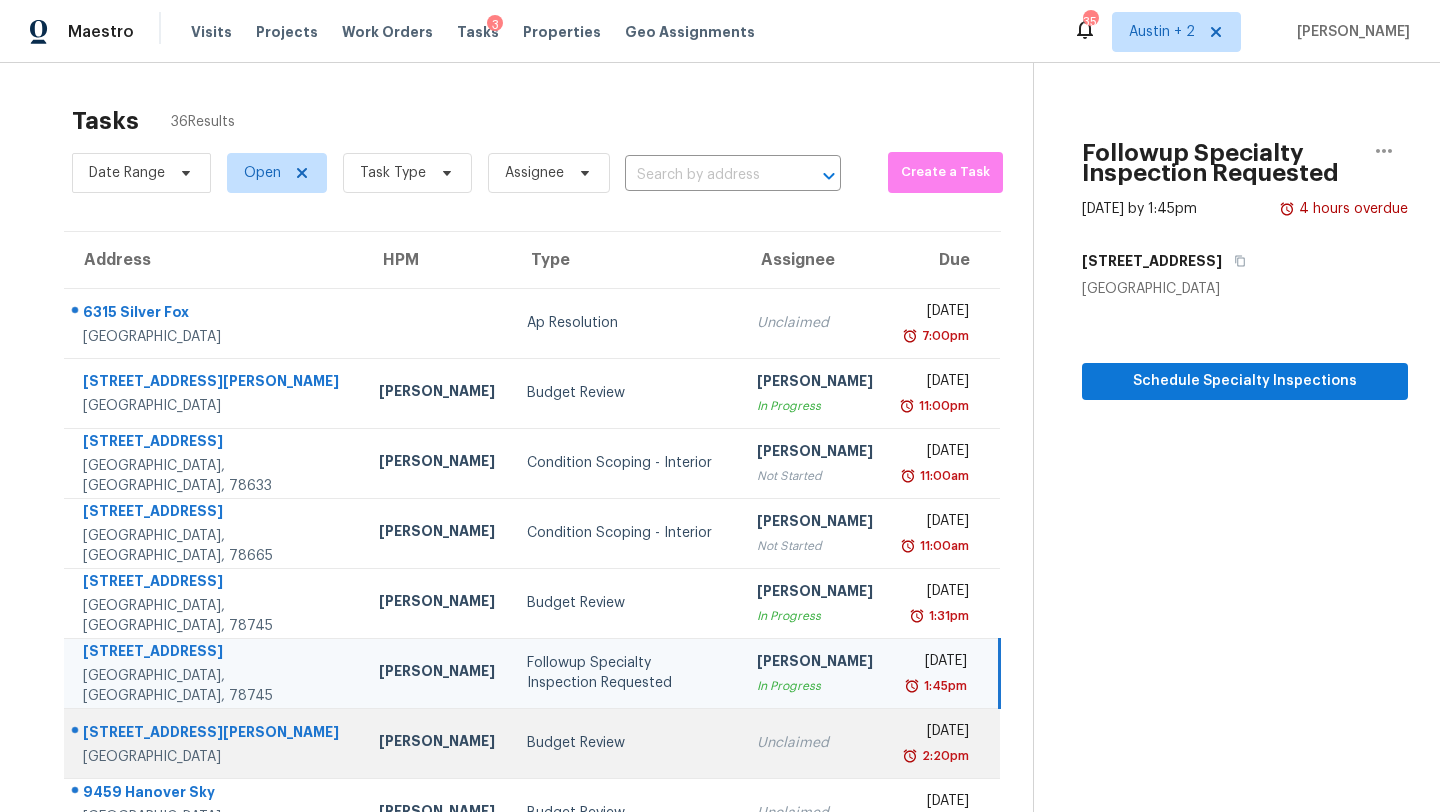 click on "Budget Review" at bounding box center [626, 743] 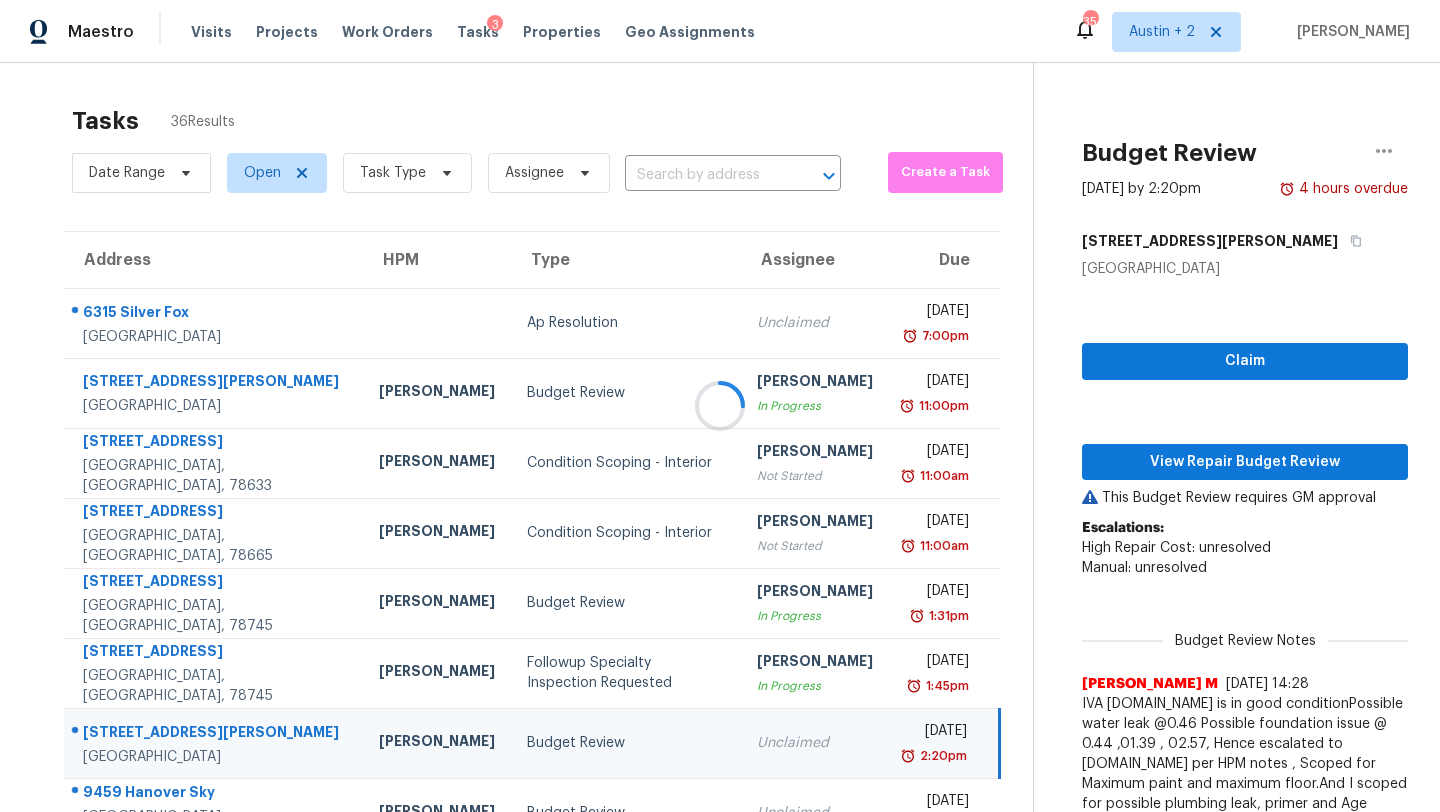 click at bounding box center [720, 406] 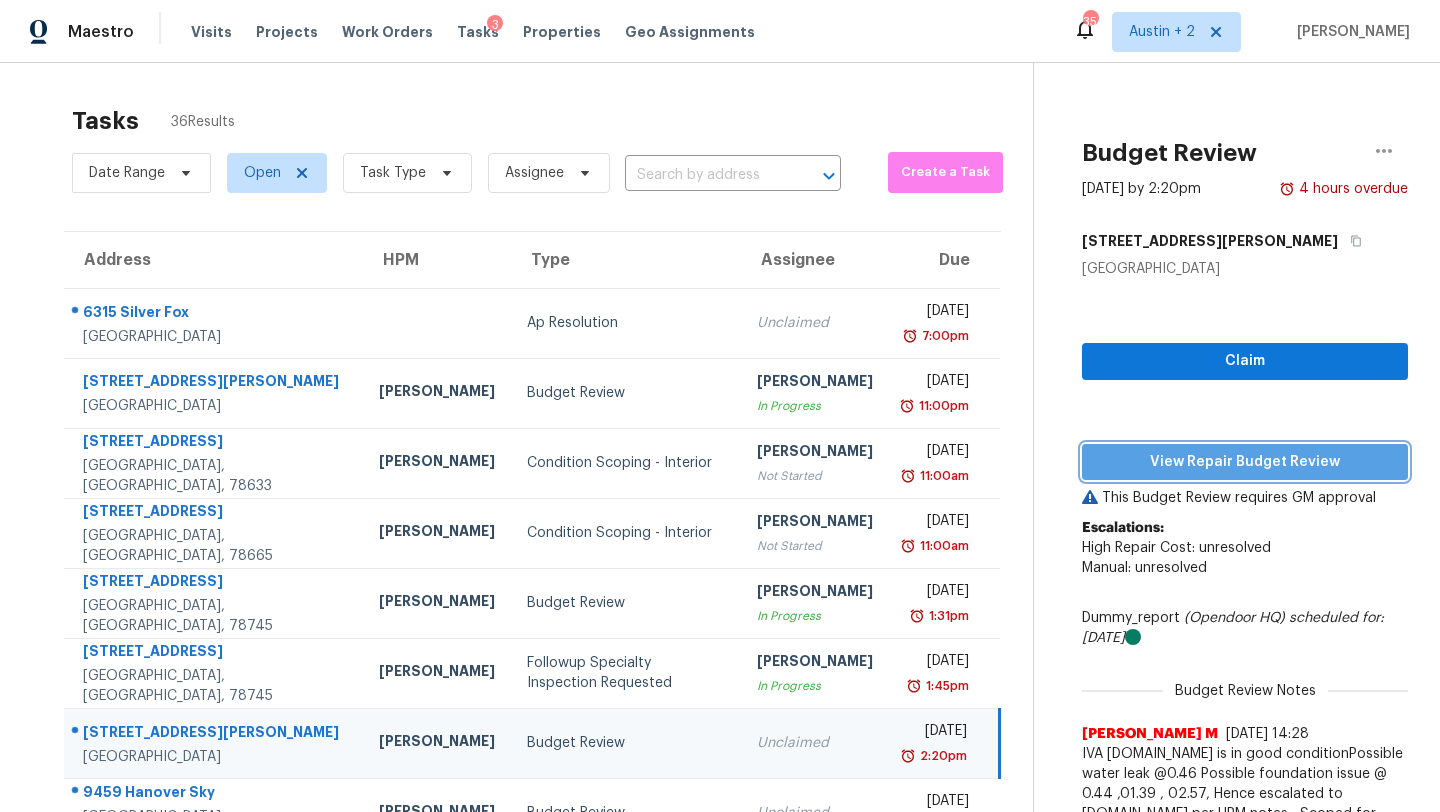 click on "View Repair Budget Review" at bounding box center (1245, 462) 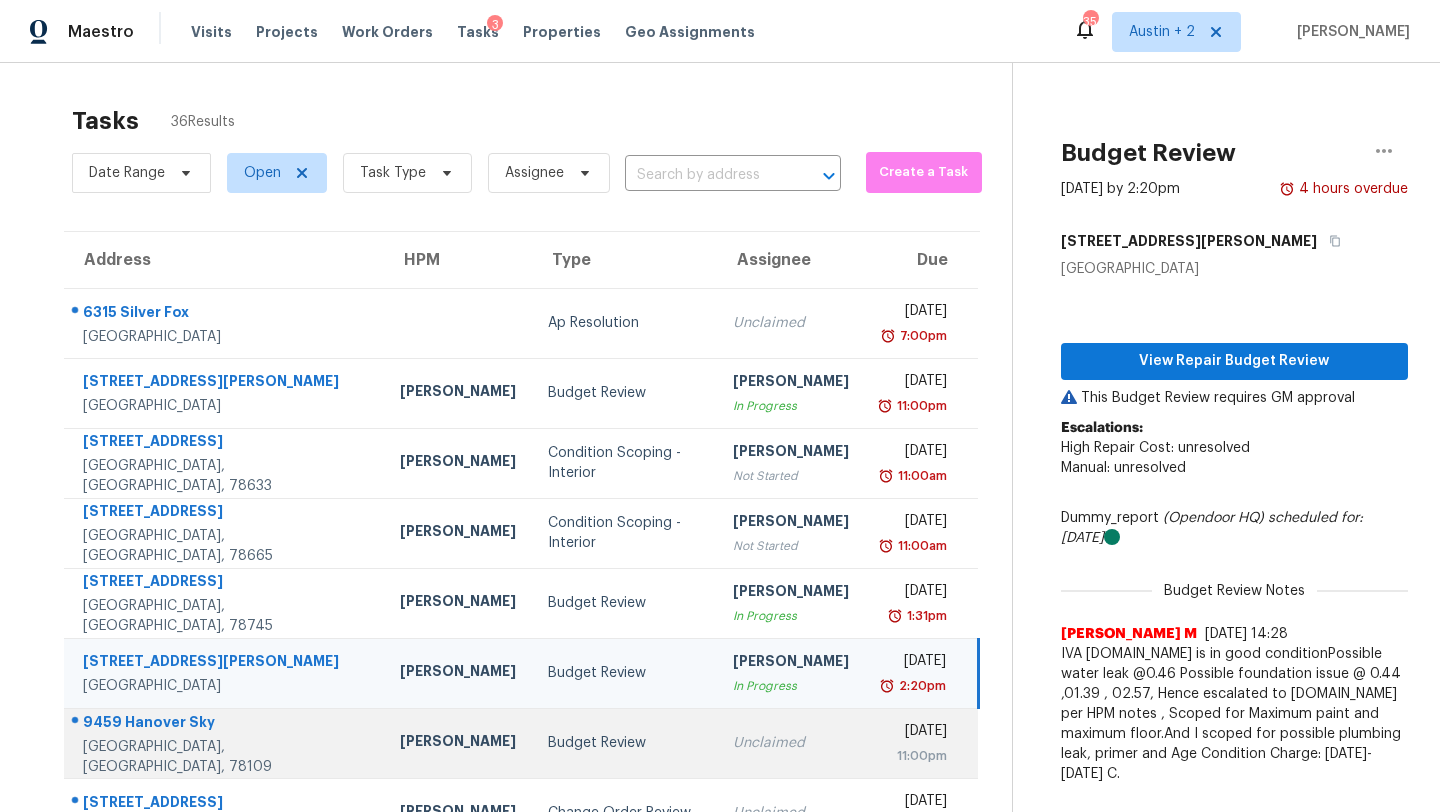 click on "Budget Review" at bounding box center [625, 743] 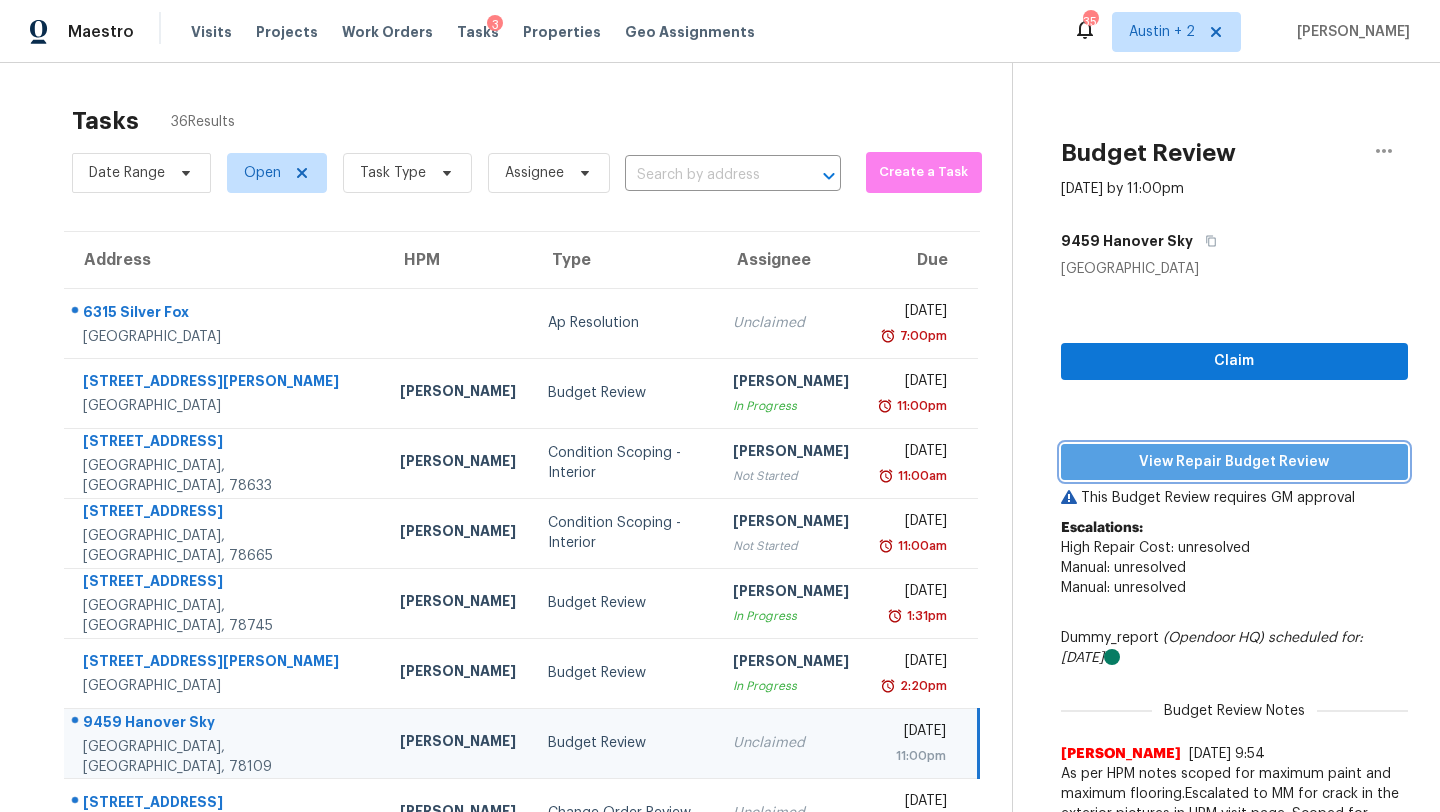click on "View Repair Budget Review" at bounding box center (1234, 462) 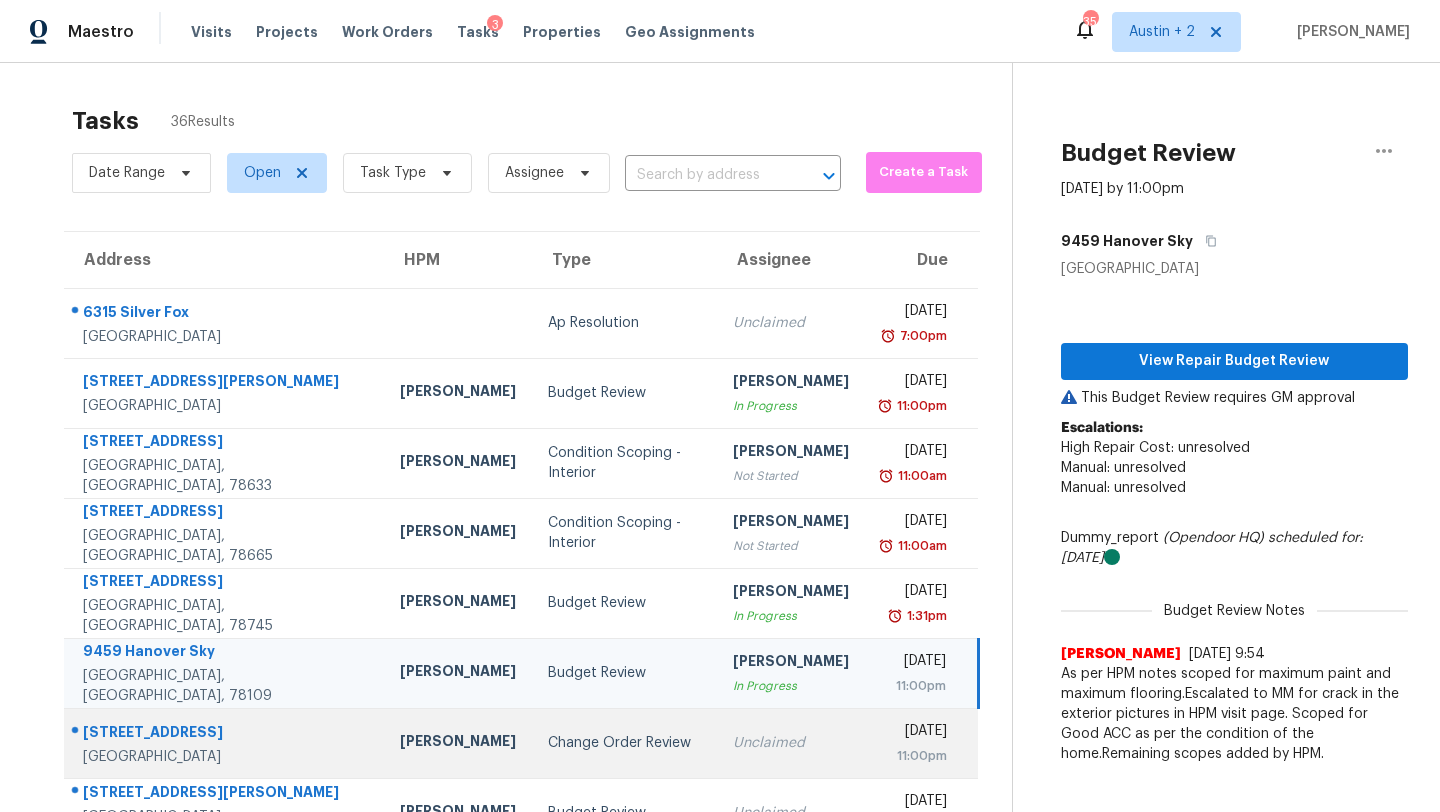 click on "Change Order Review" at bounding box center (625, 743) 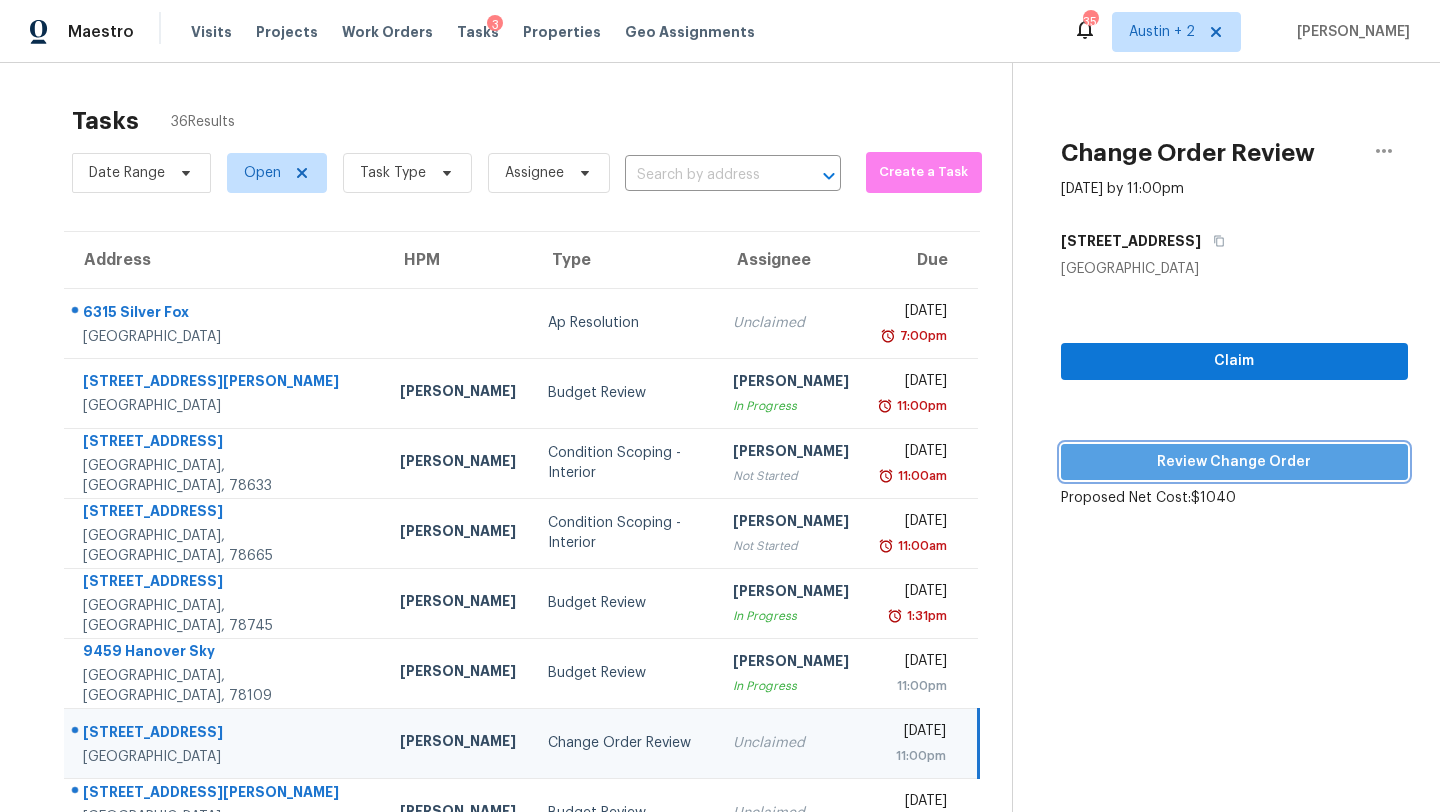 click on "Review Change Order" at bounding box center [1234, 462] 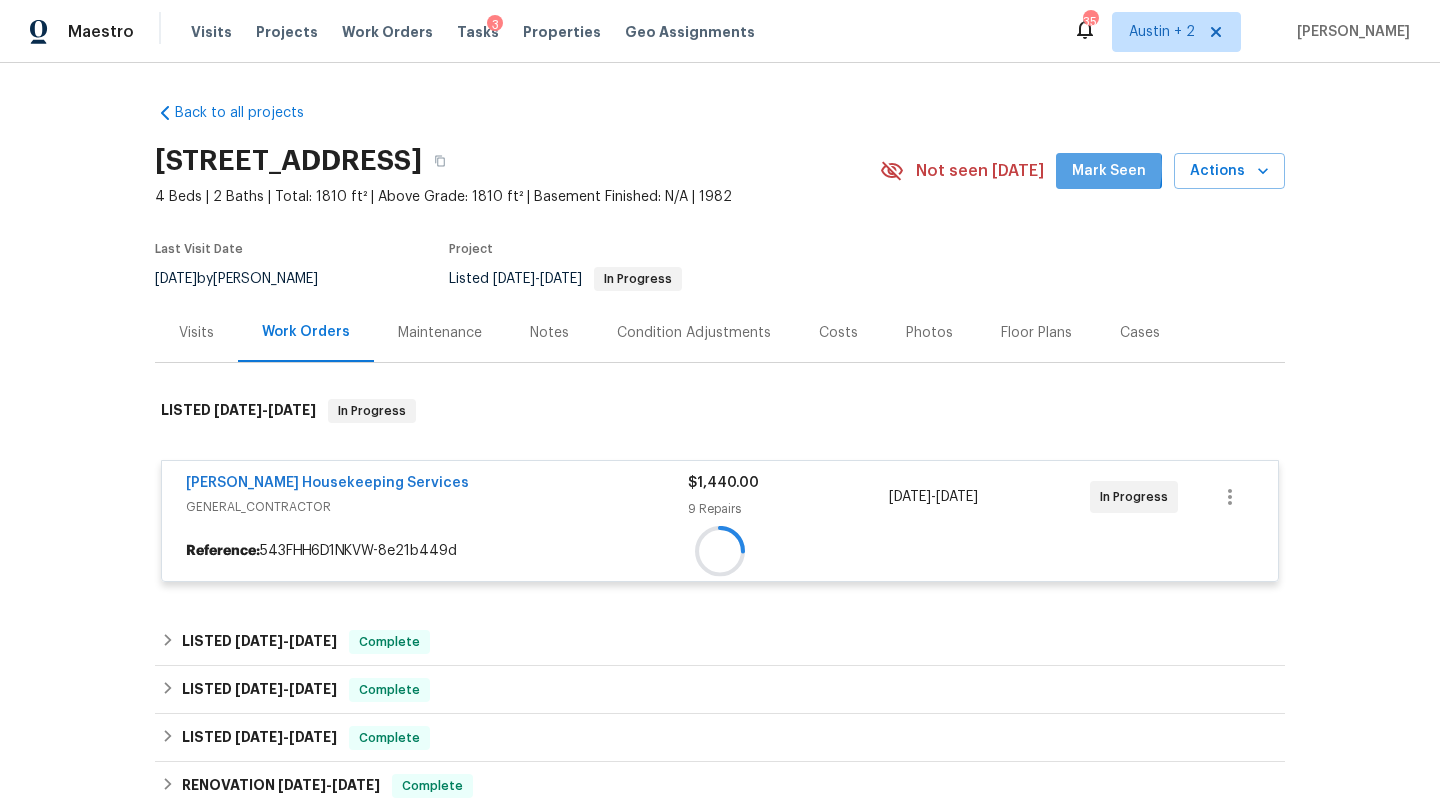 click on "Mark Seen" at bounding box center [1109, 171] 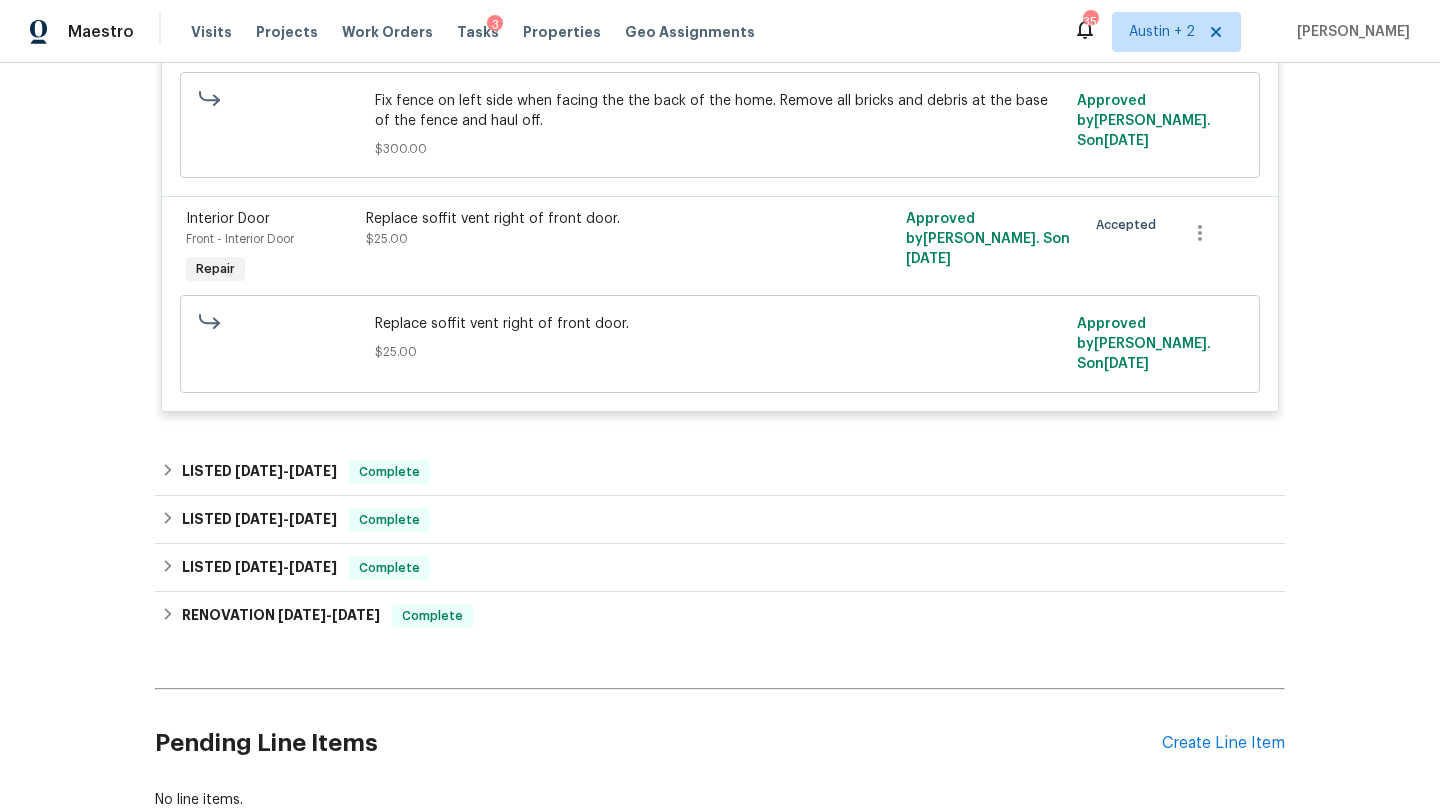 scroll, scrollTop: 2165, scrollLeft: 0, axis: vertical 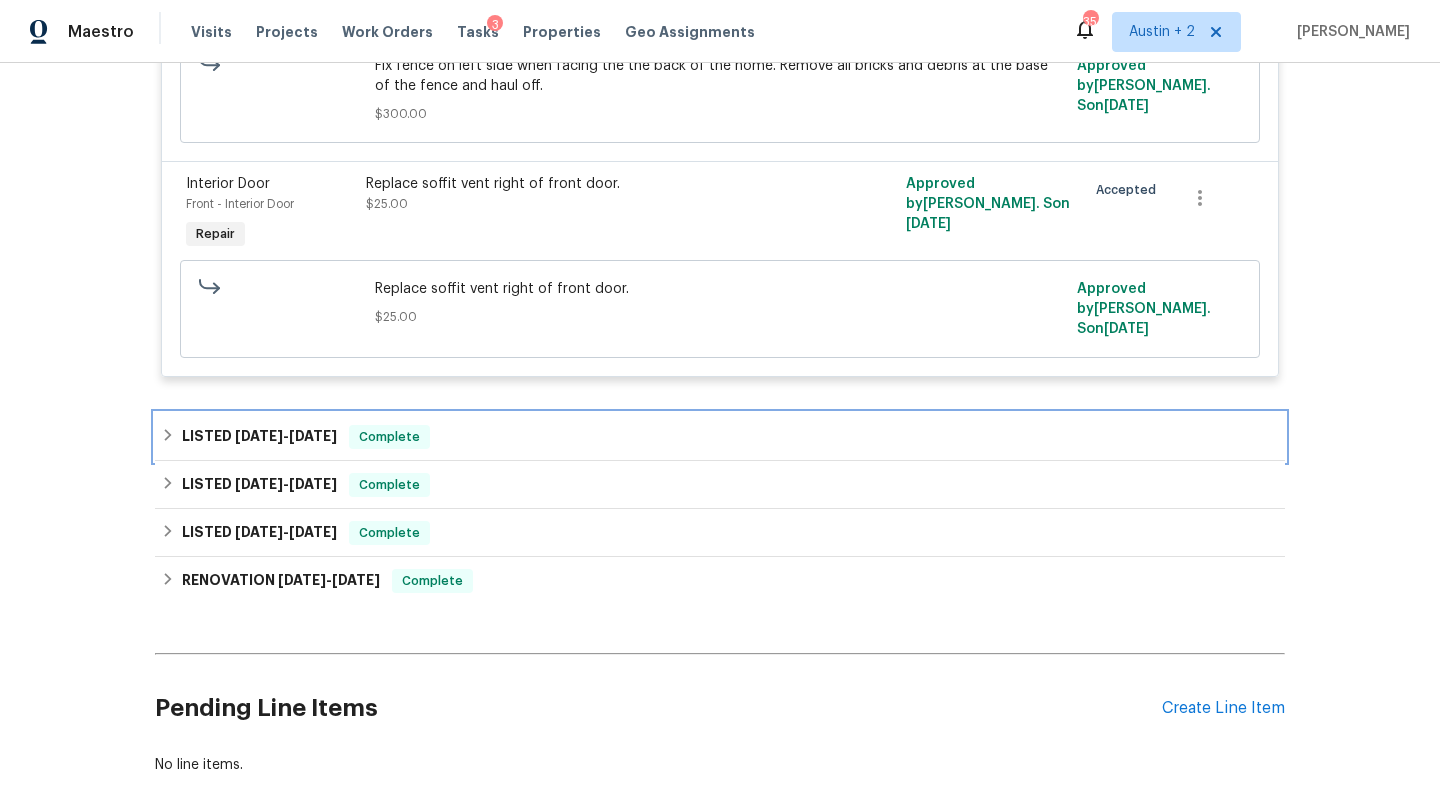 click on "LISTED   6/30/25  -  7/7/25 Complete" at bounding box center (720, 437) 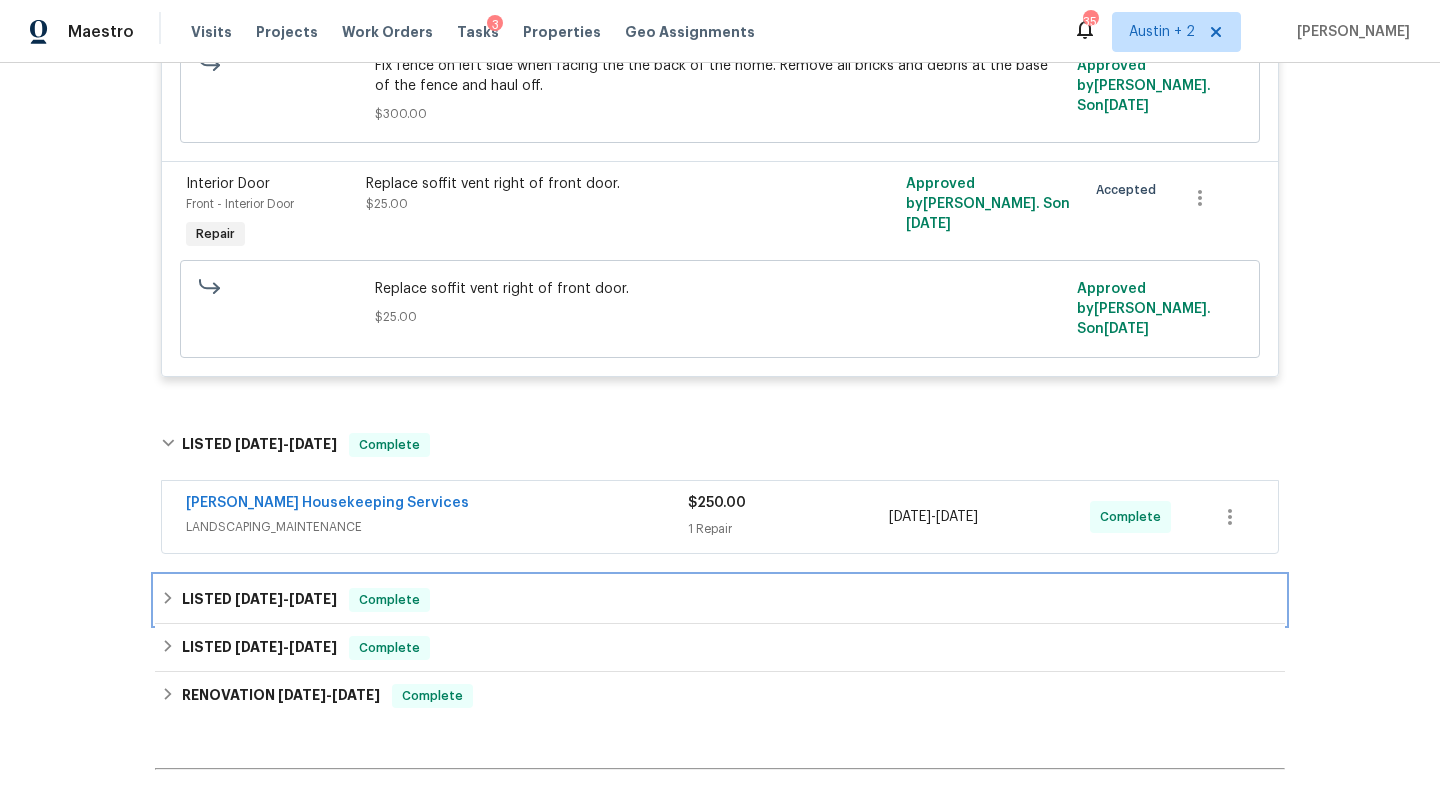 click on "LISTED   3/31/25  -  4/4/25 Complete" at bounding box center (720, 600) 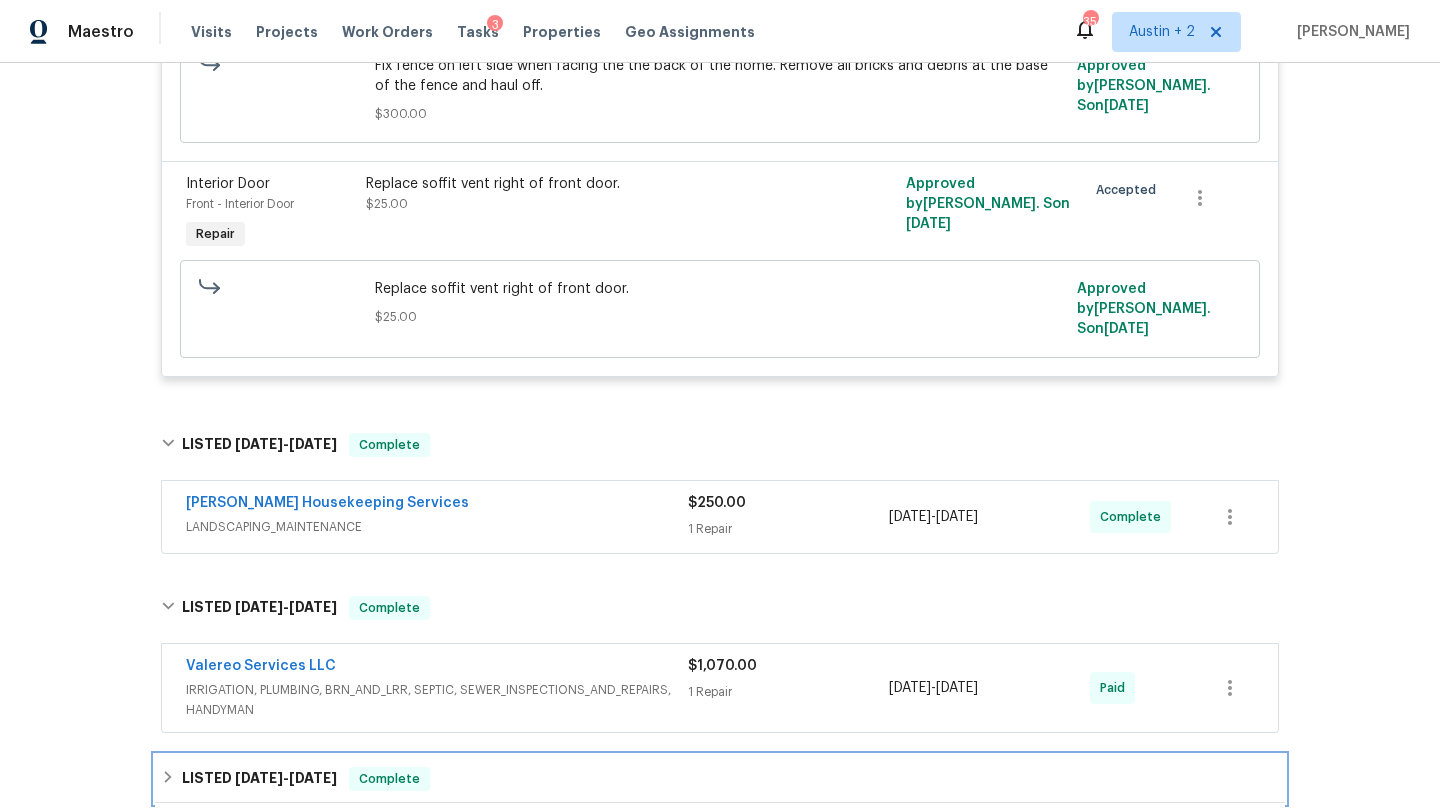 click on "LISTED   3/11/25  -  3/12/25 Complete" at bounding box center [720, 779] 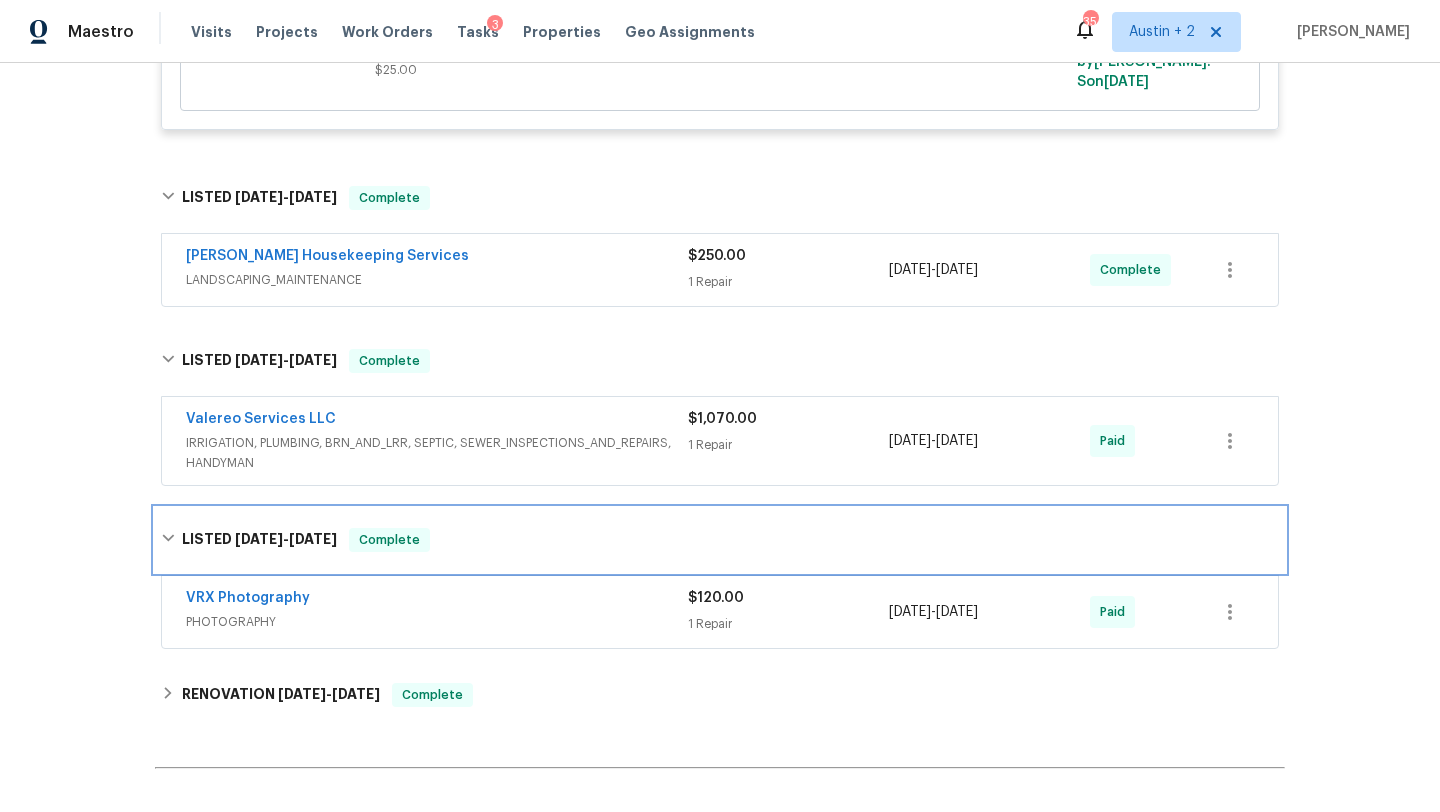 scroll, scrollTop: 2466, scrollLeft: 0, axis: vertical 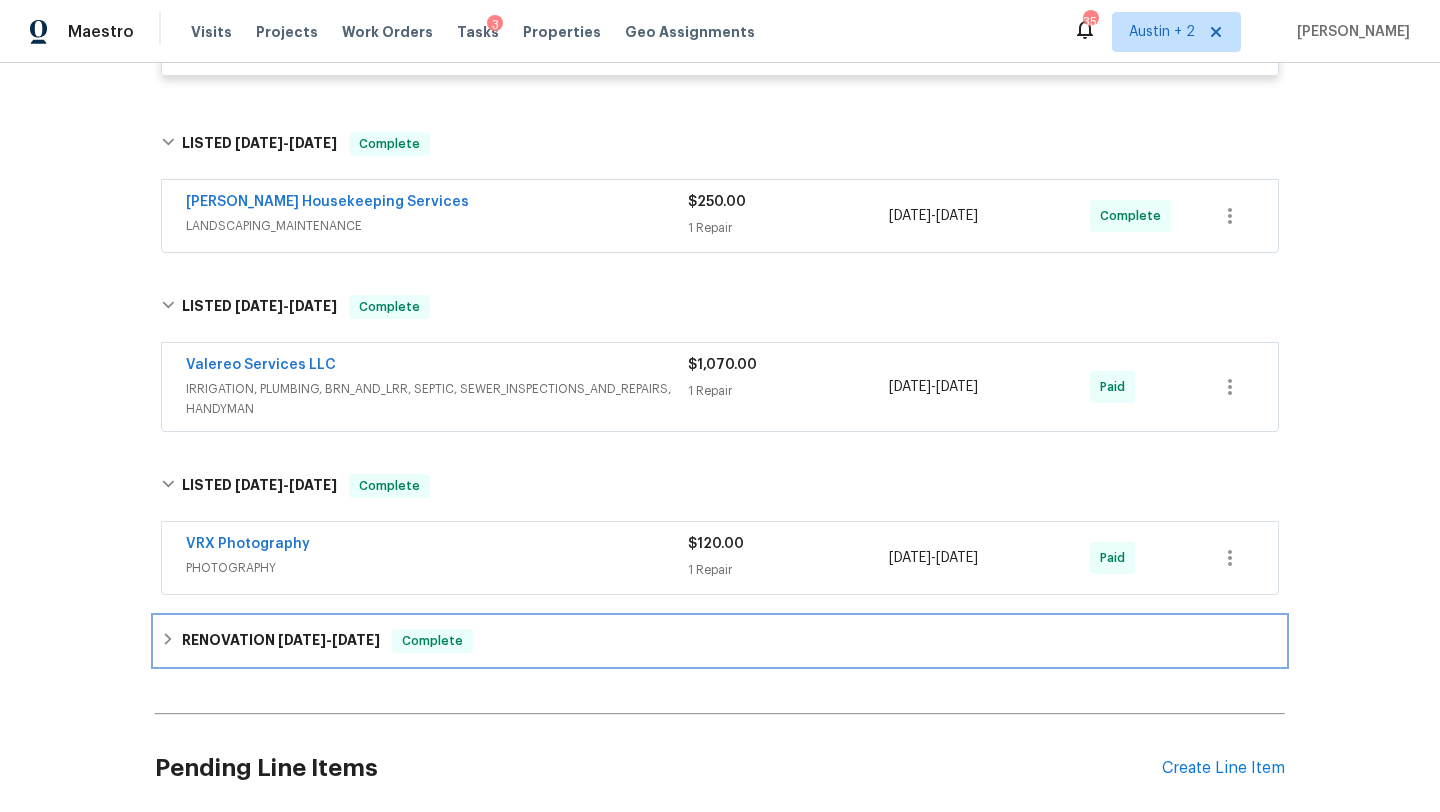 click on "RENOVATION   2/24/25  -  3/9/25 Complete" at bounding box center [720, 641] 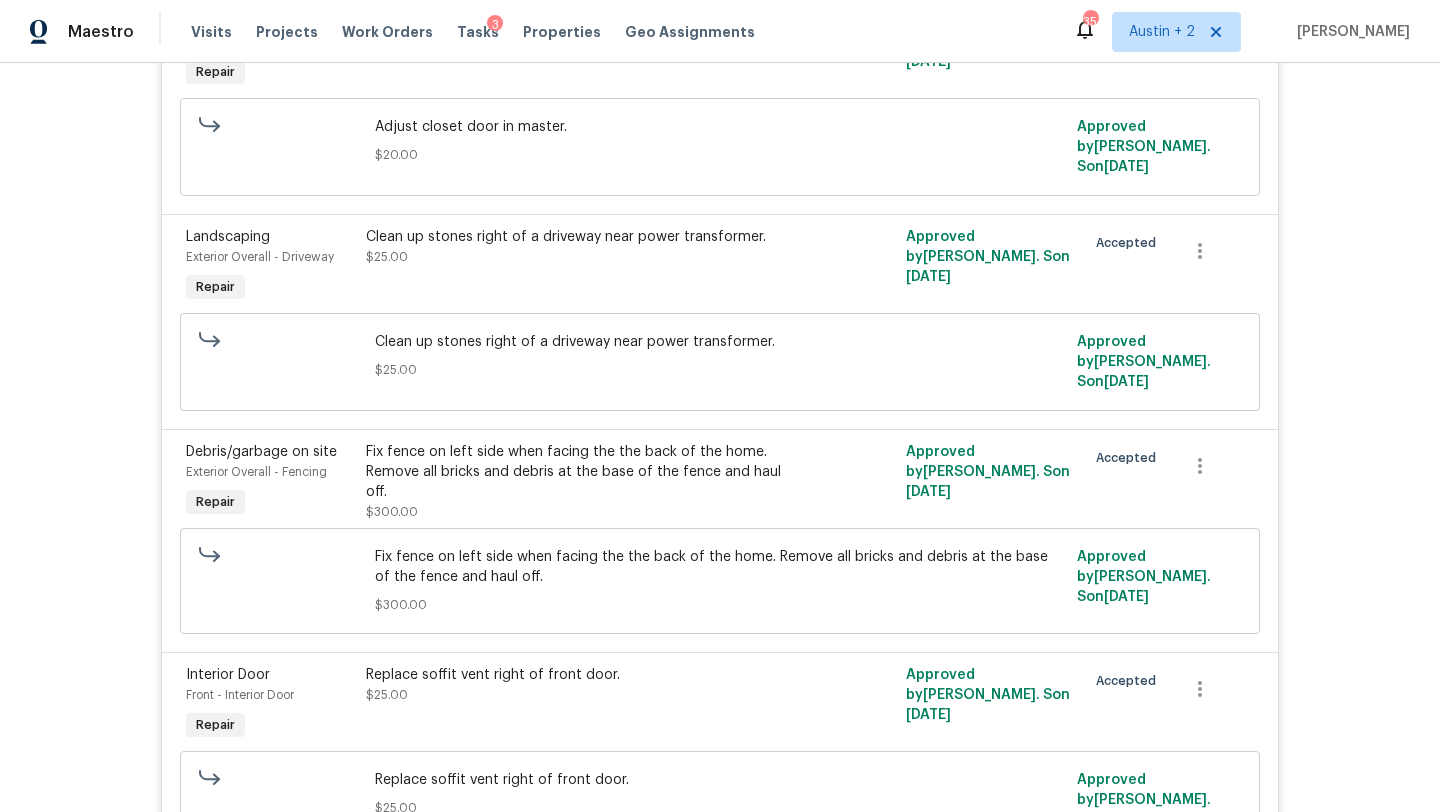 scroll, scrollTop: 0, scrollLeft: 0, axis: both 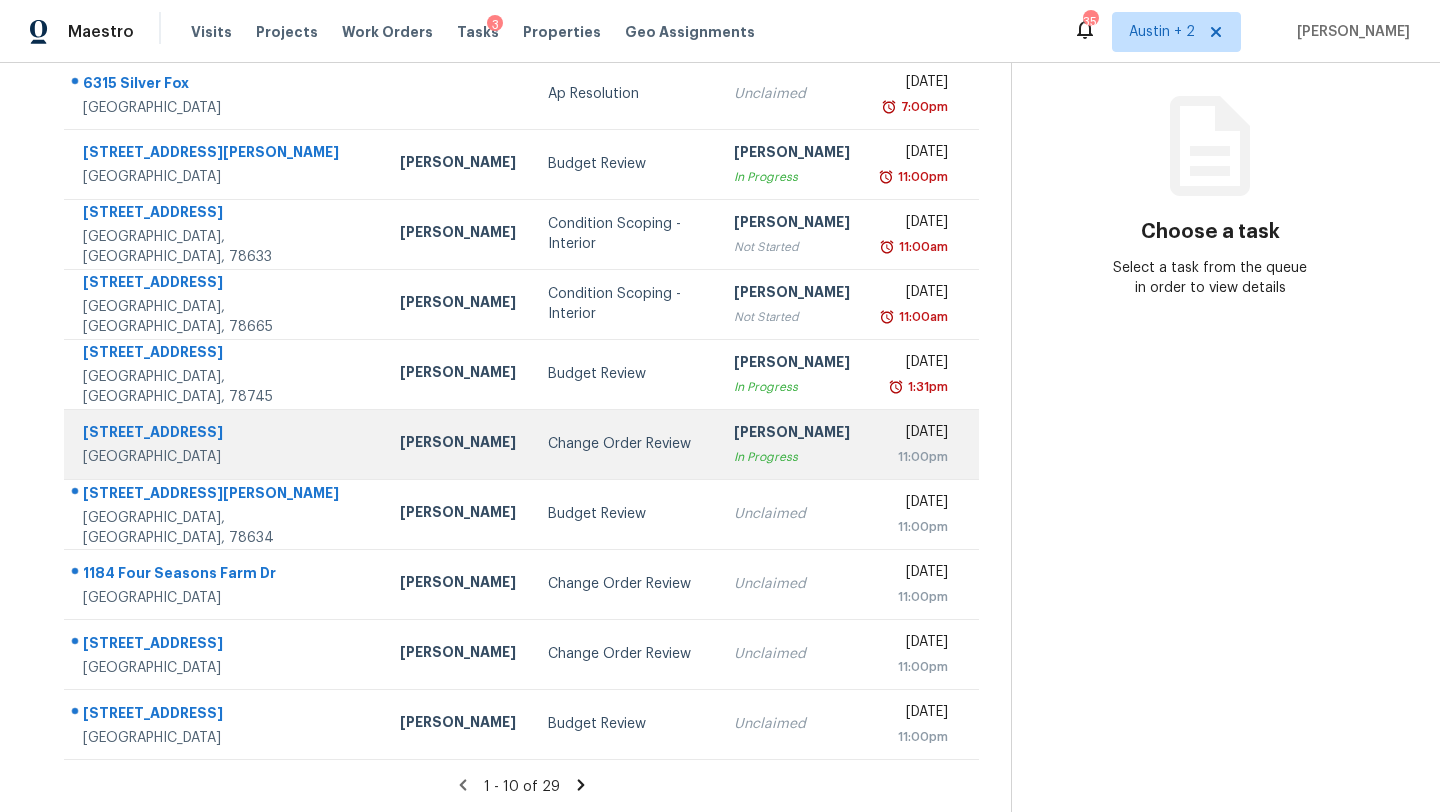 click on "[PERSON_NAME] In Progress" at bounding box center (792, 444) 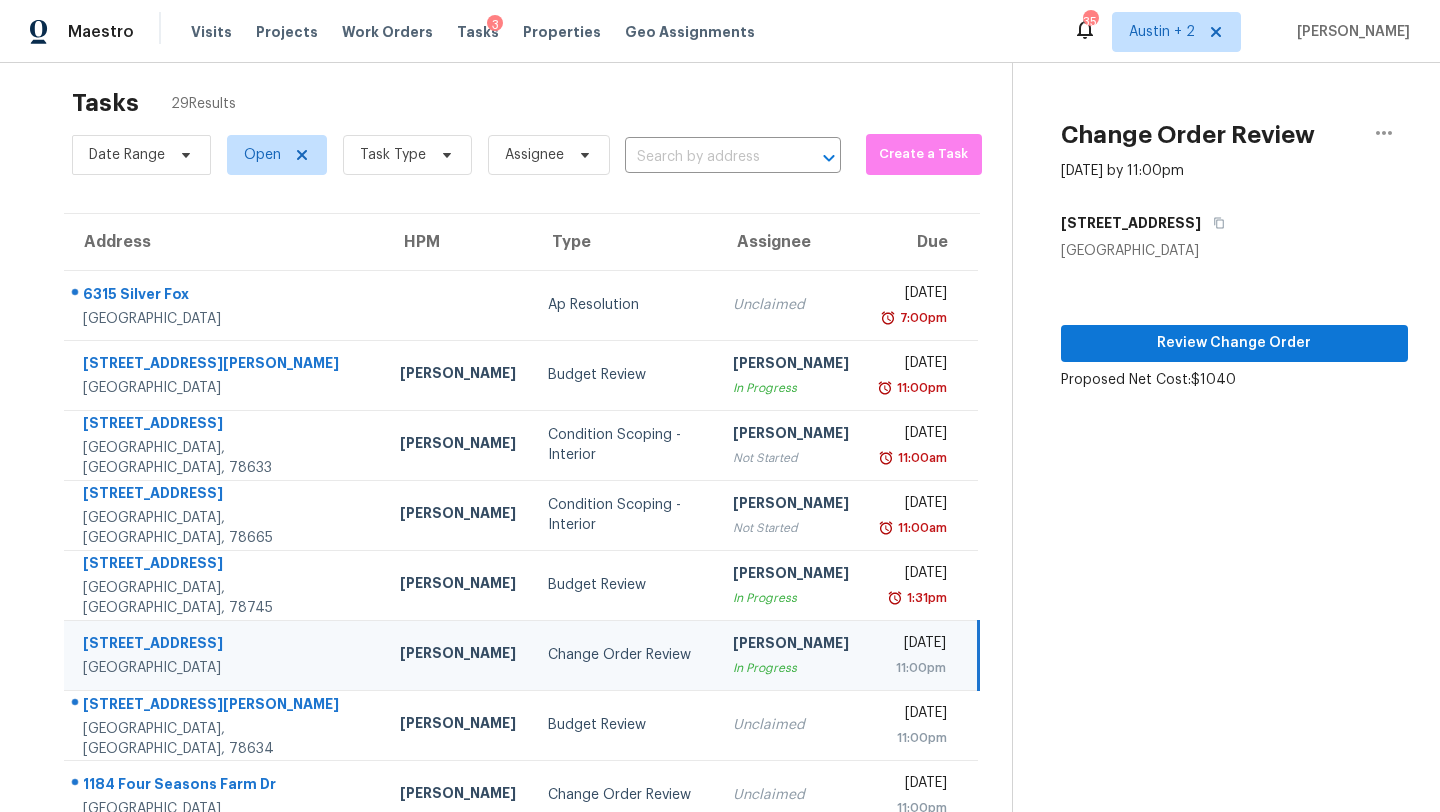 scroll, scrollTop: 13, scrollLeft: 0, axis: vertical 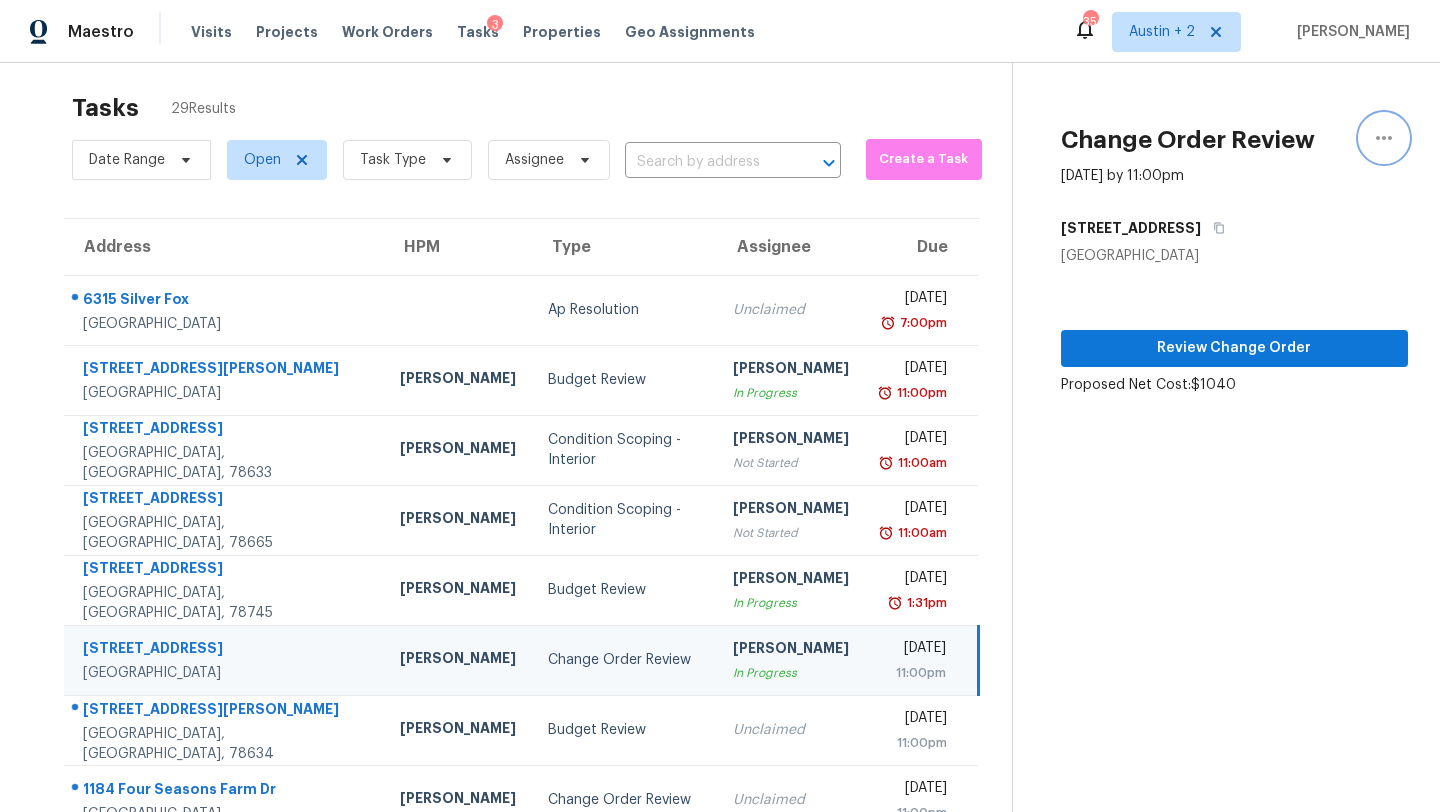 click 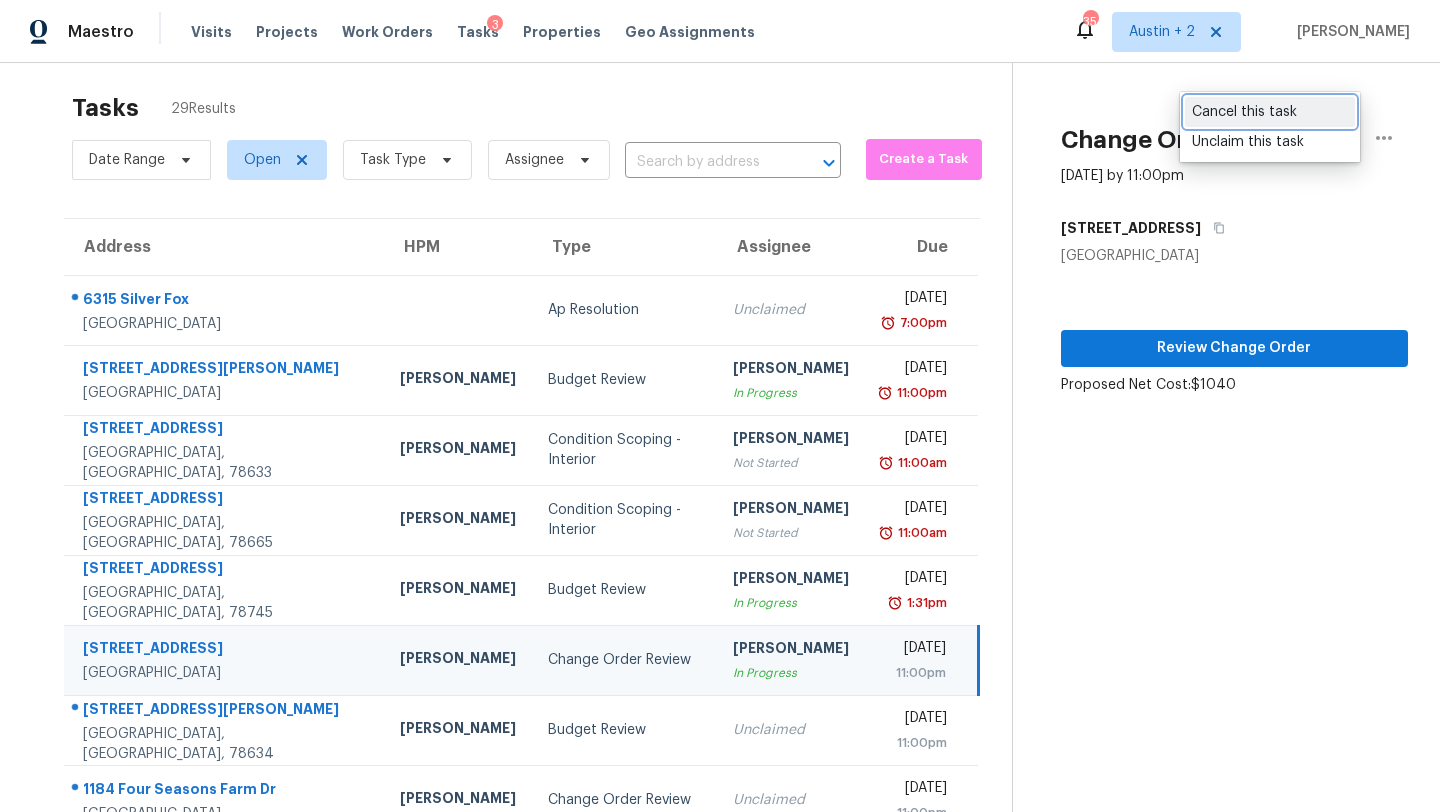 click on "Cancel this task" at bounding box center (1270, 112) 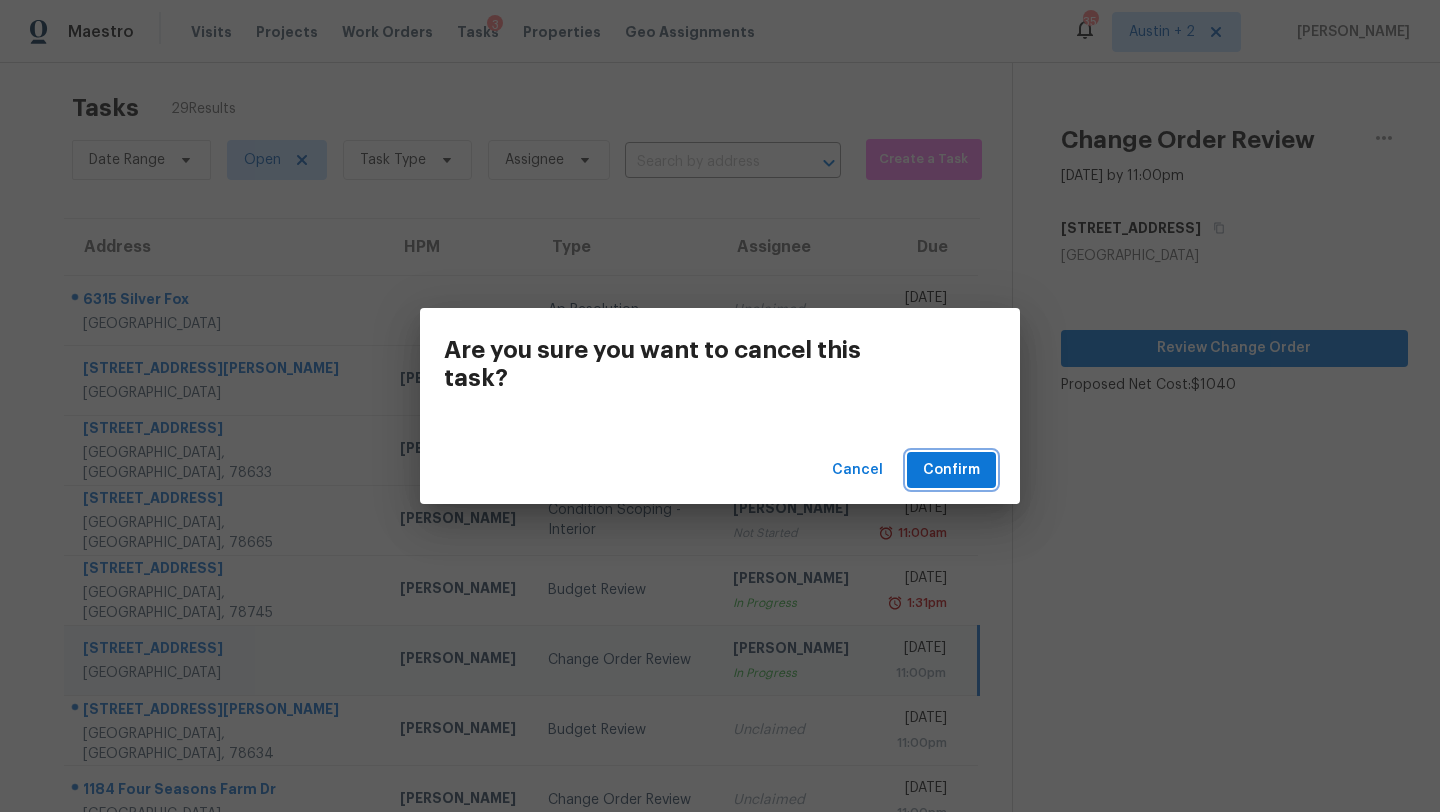click on "Confirm" at bounding box center (951, 470) 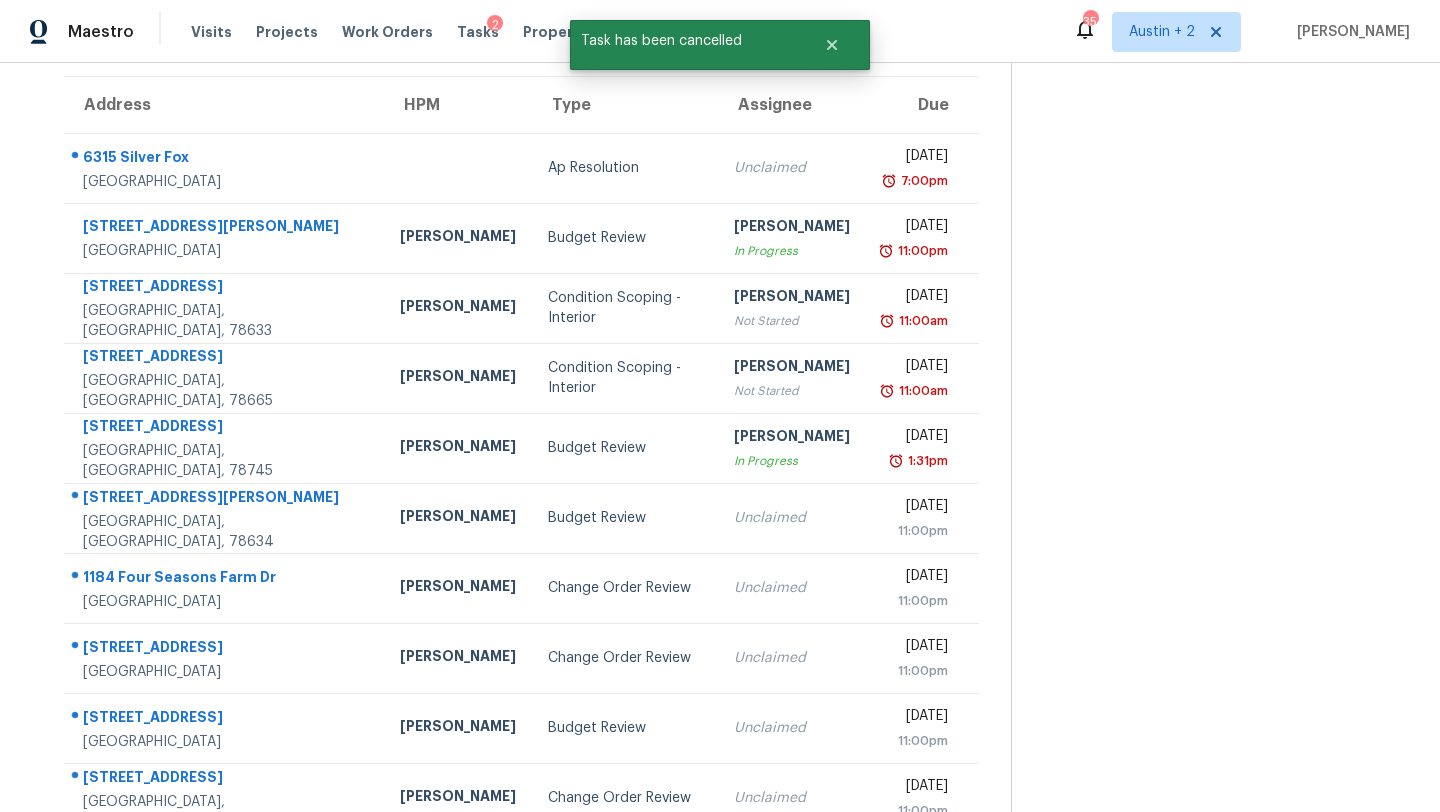 scroll, scrollTop: 160, scrollLeft: 0, axis: vertical 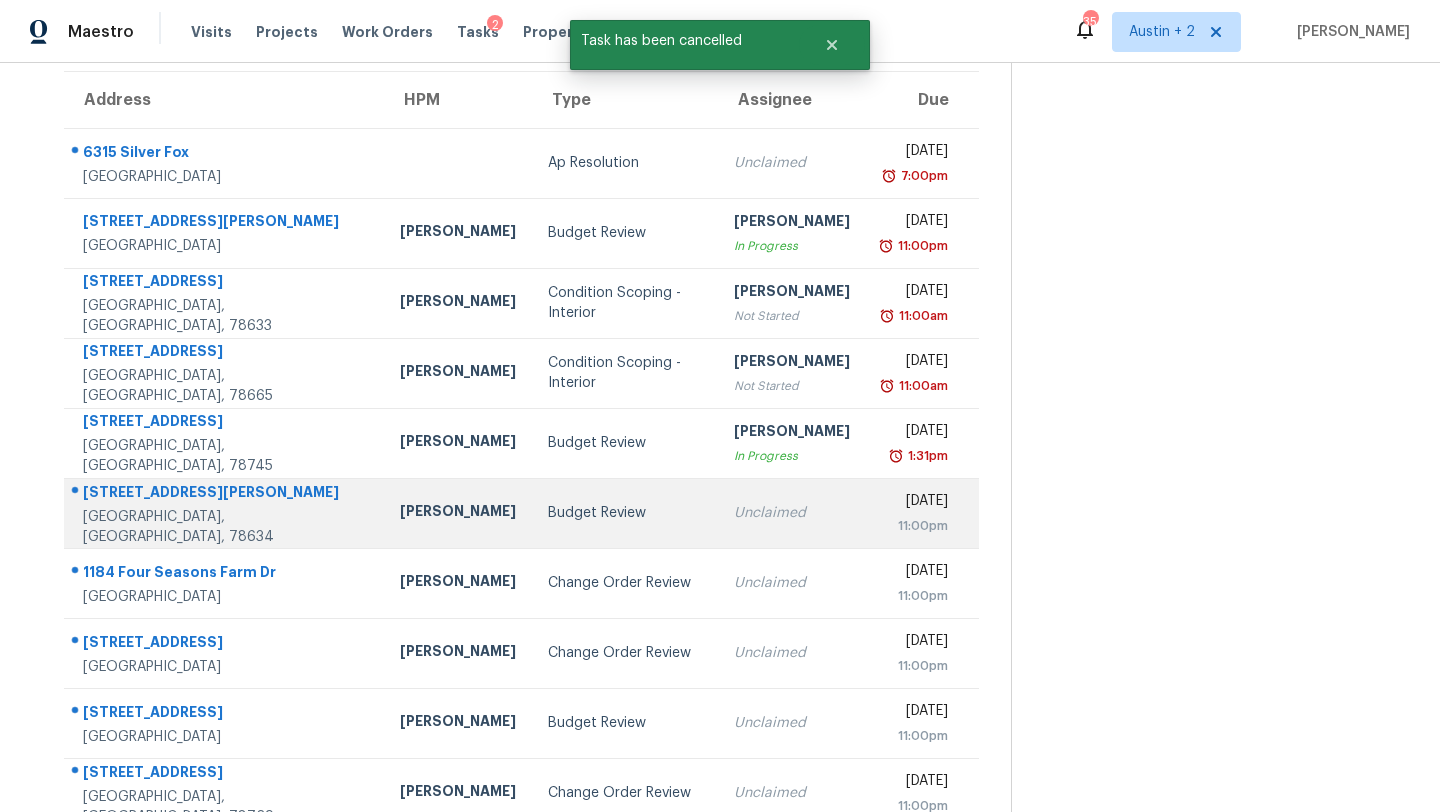 click on "Budget Review" at bounding box center (625, 513) 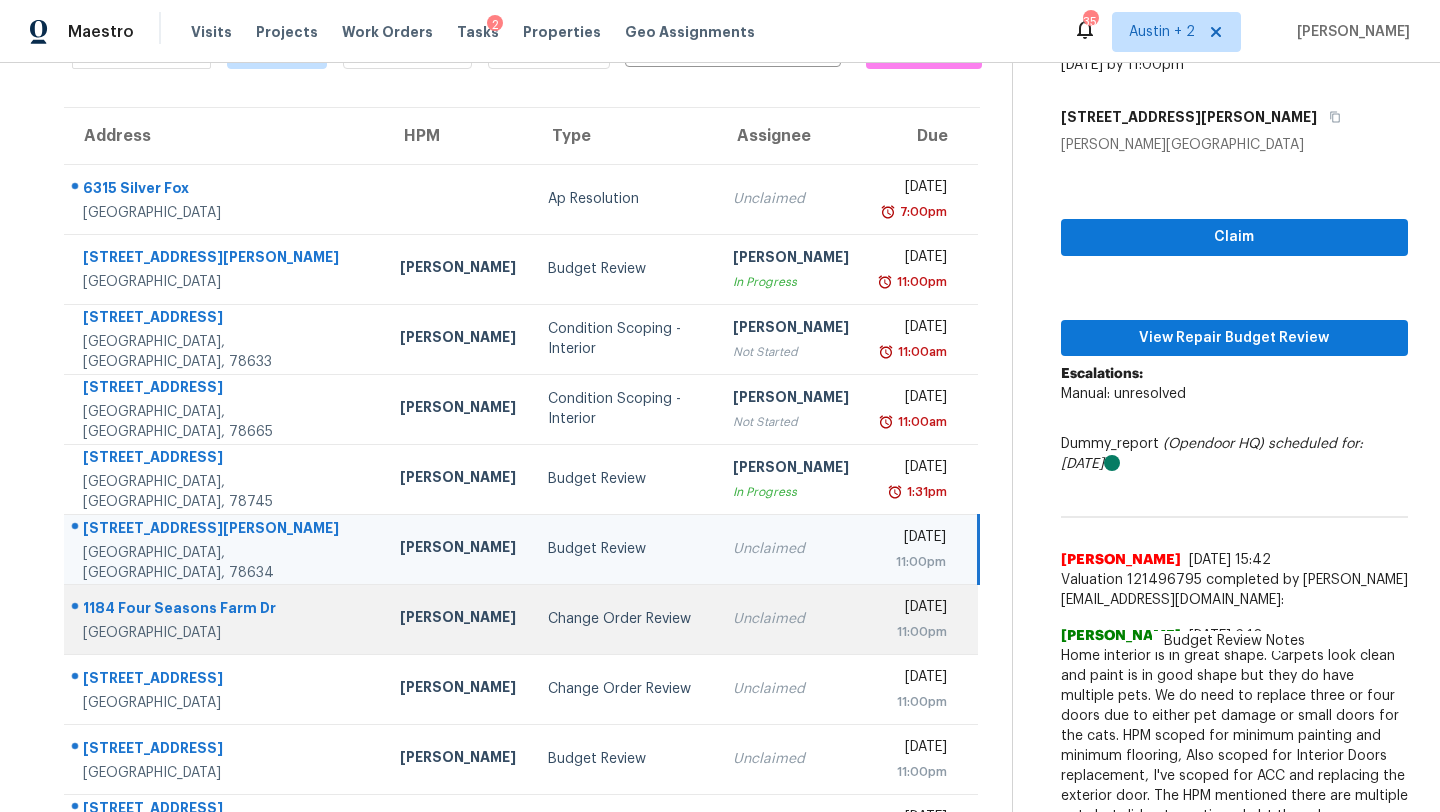 scroll, scrollTop: 113, scrollLeft: 0, axis: vertical 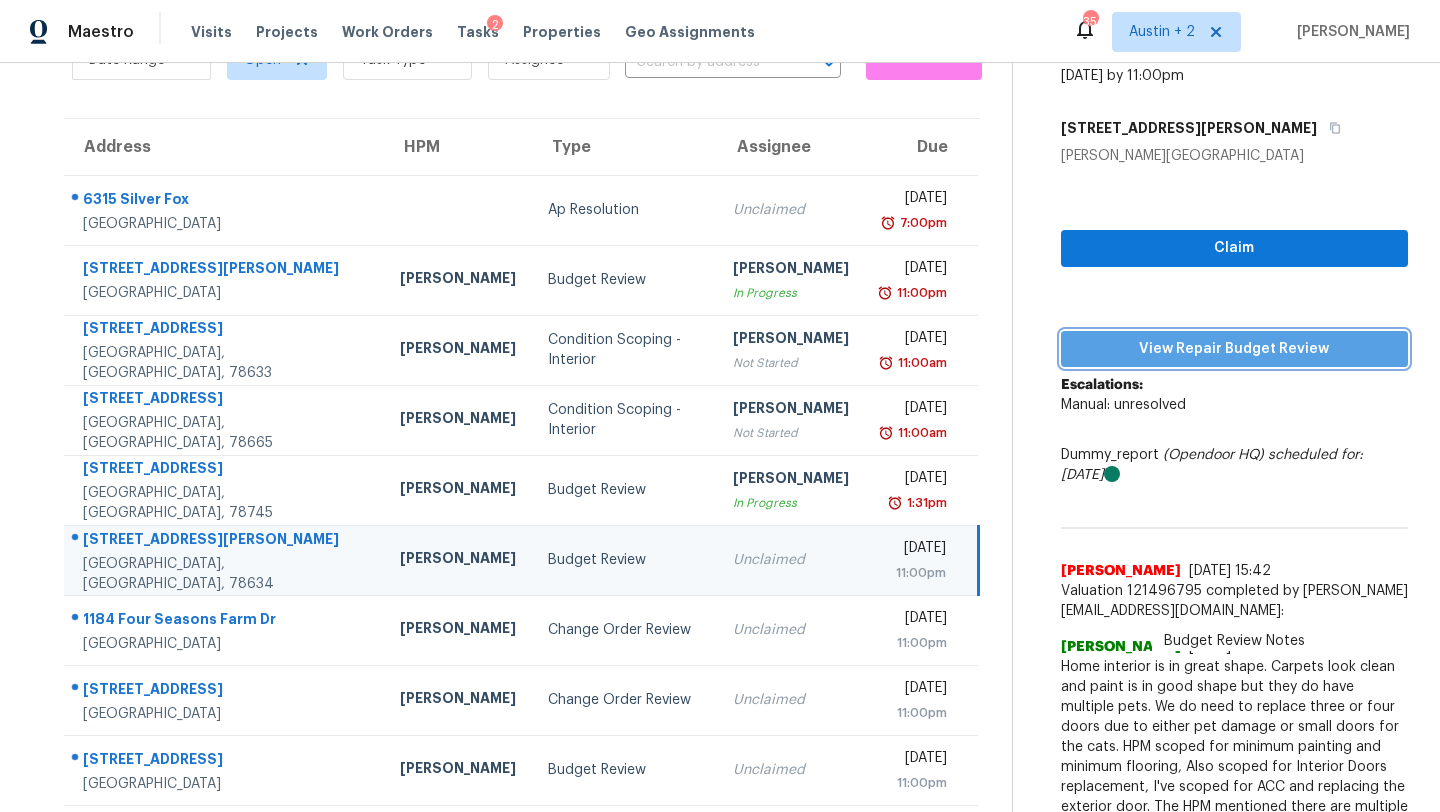 click on "View Repair Budget Review" at bounding box center (1234, 349) 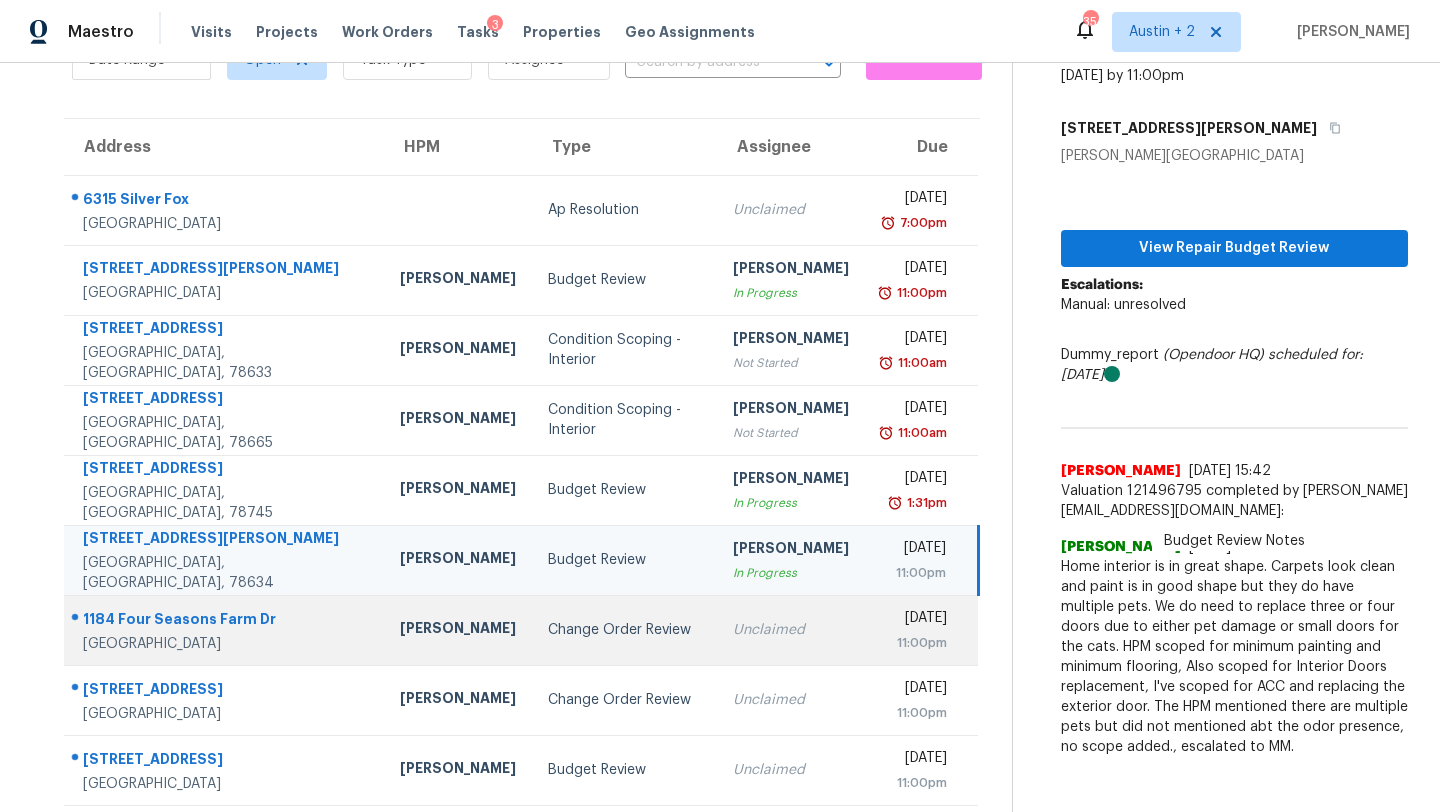 click on "Change Order Review" at bounding box center (625, 630) 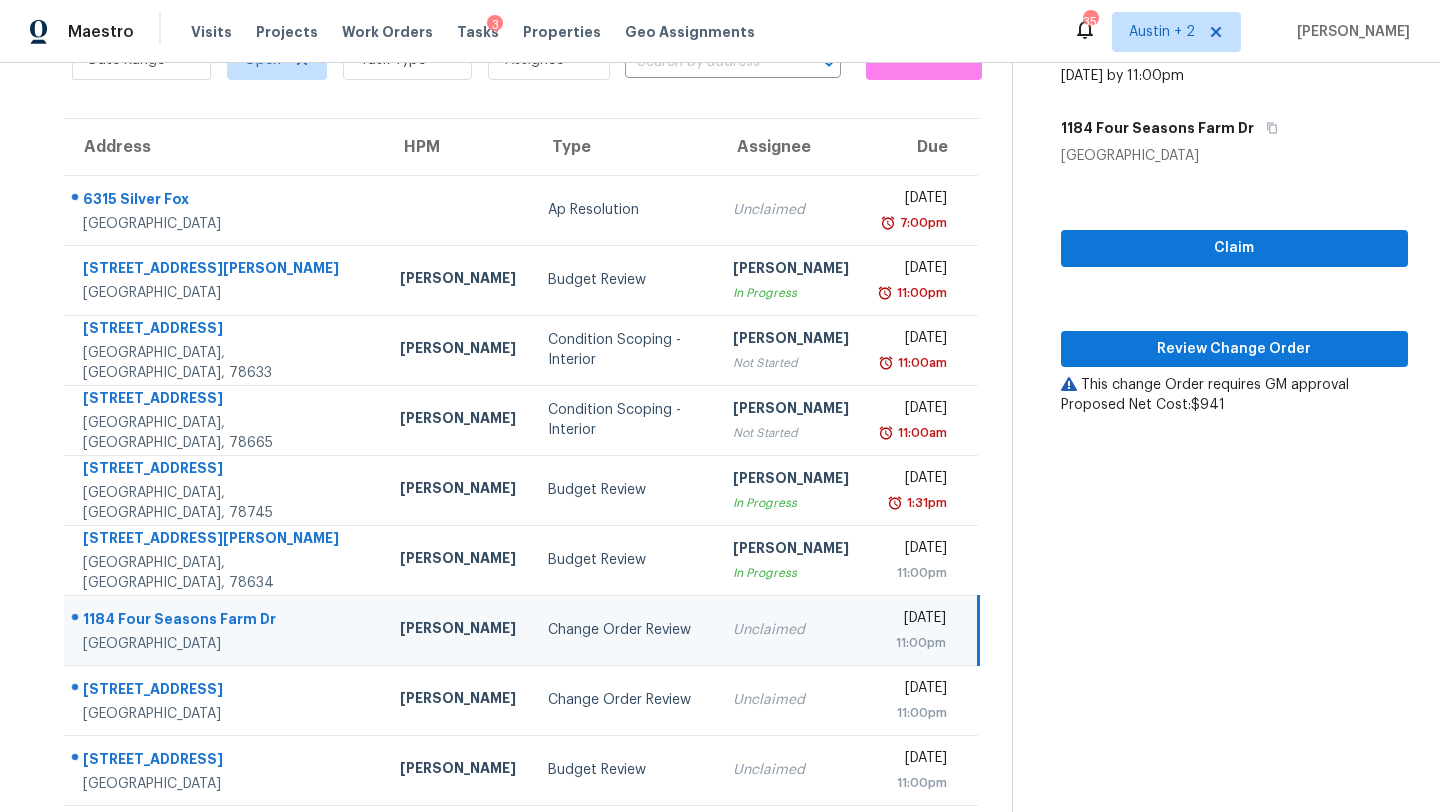 click on "[PERSON_NAME]" at bounding box center [458, 630] 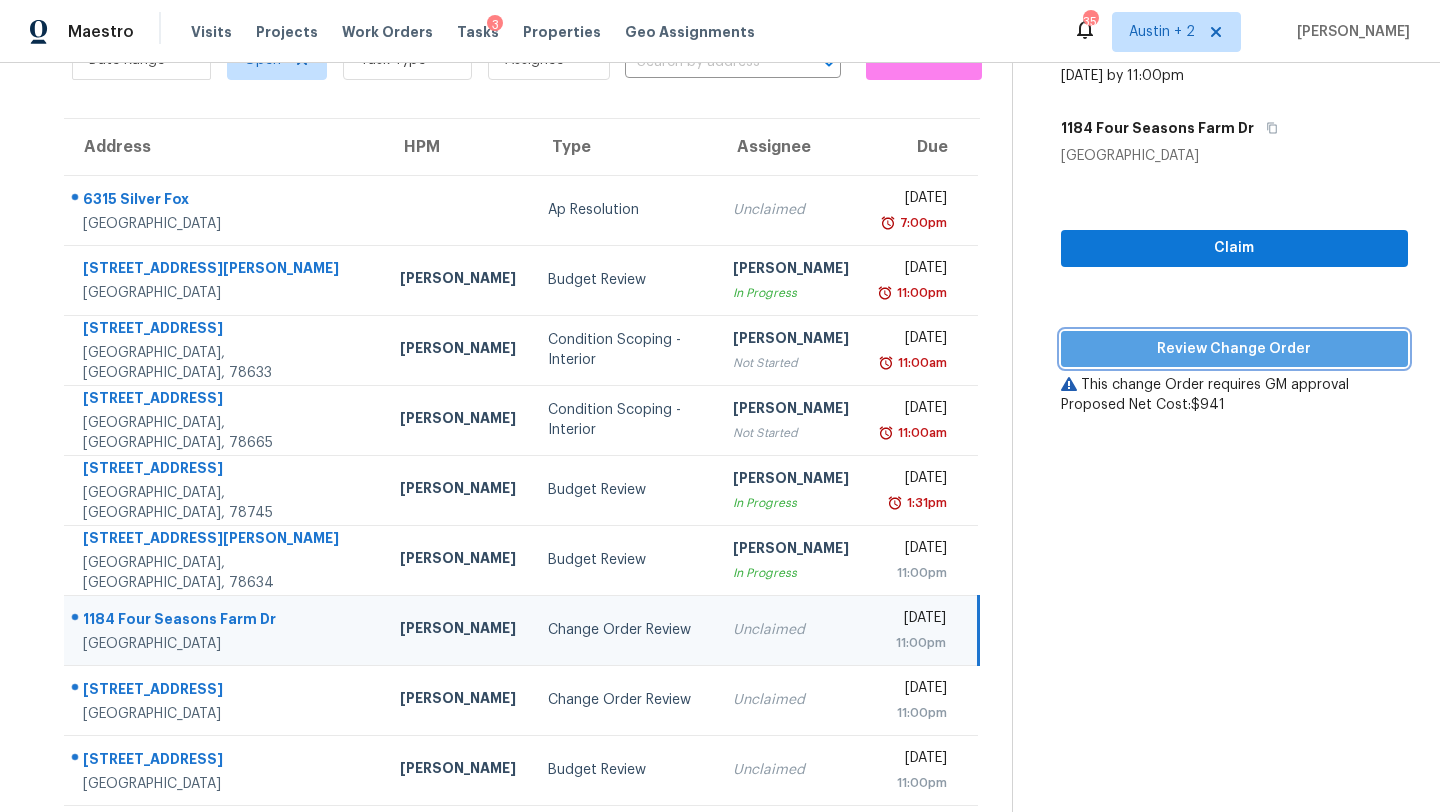 click on "Review Change Order" at bounding box center (1234, 349) 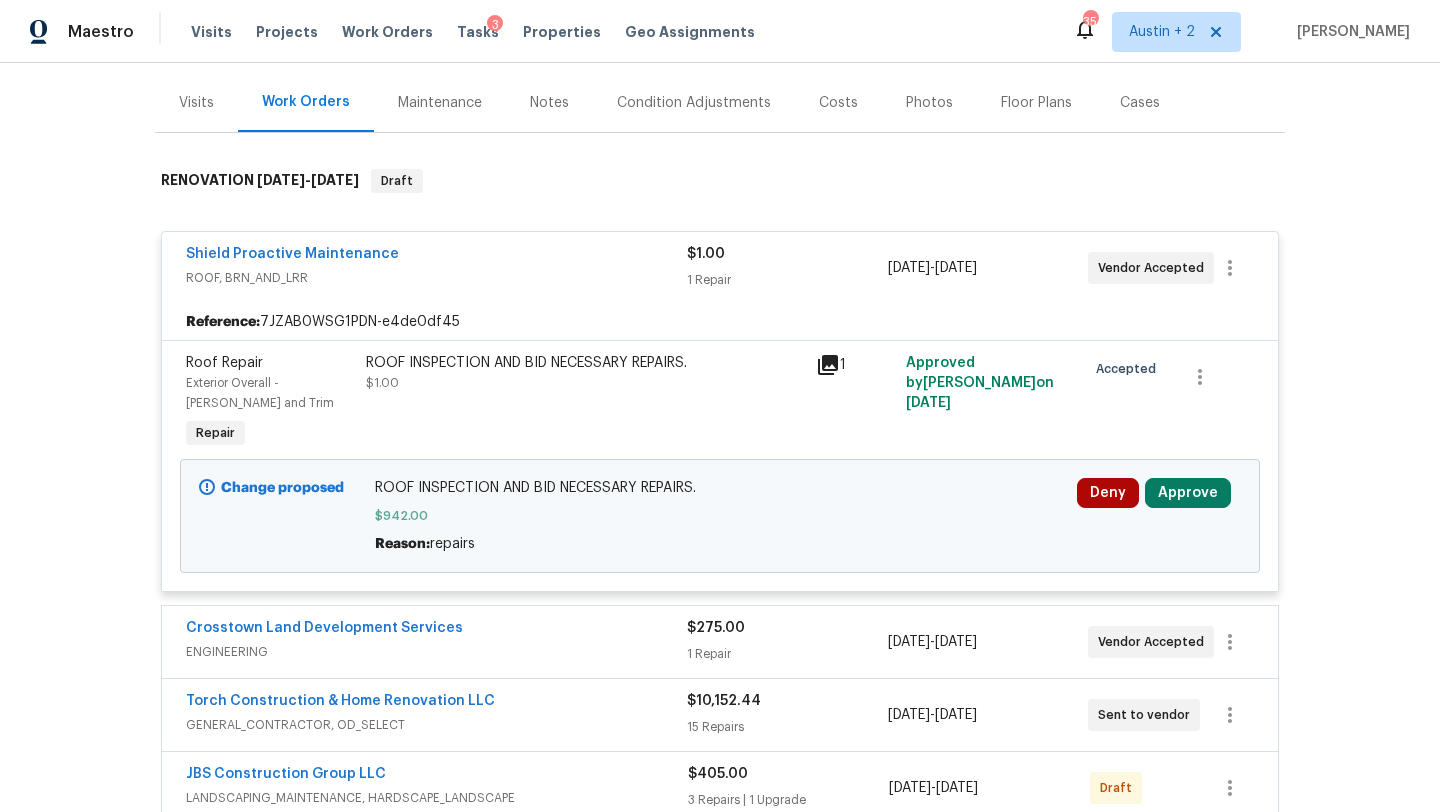 scroll, scrollTop: 234, scrollLeft: 0, axis: vertical 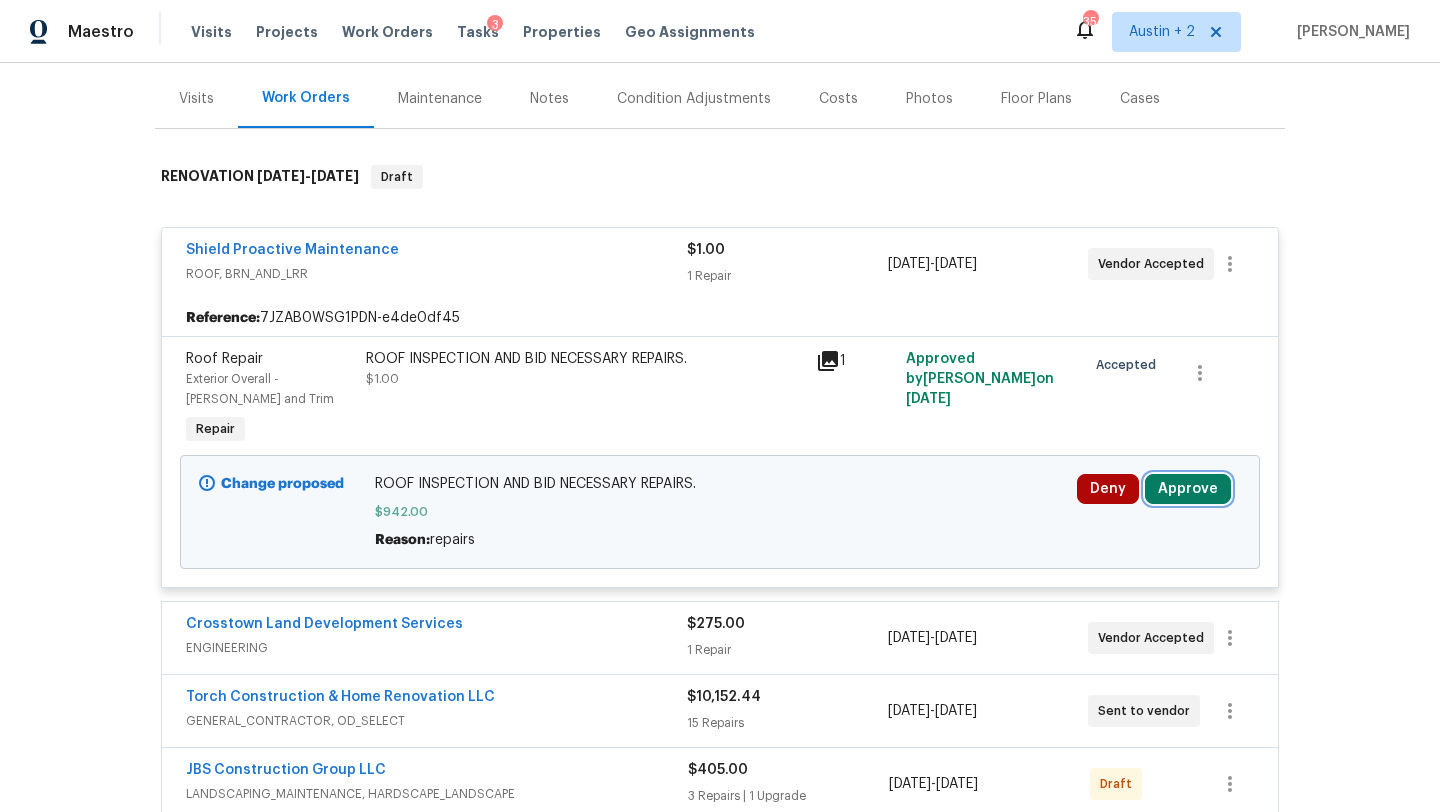 click on "Approve" at bounding box center [1188, 489] 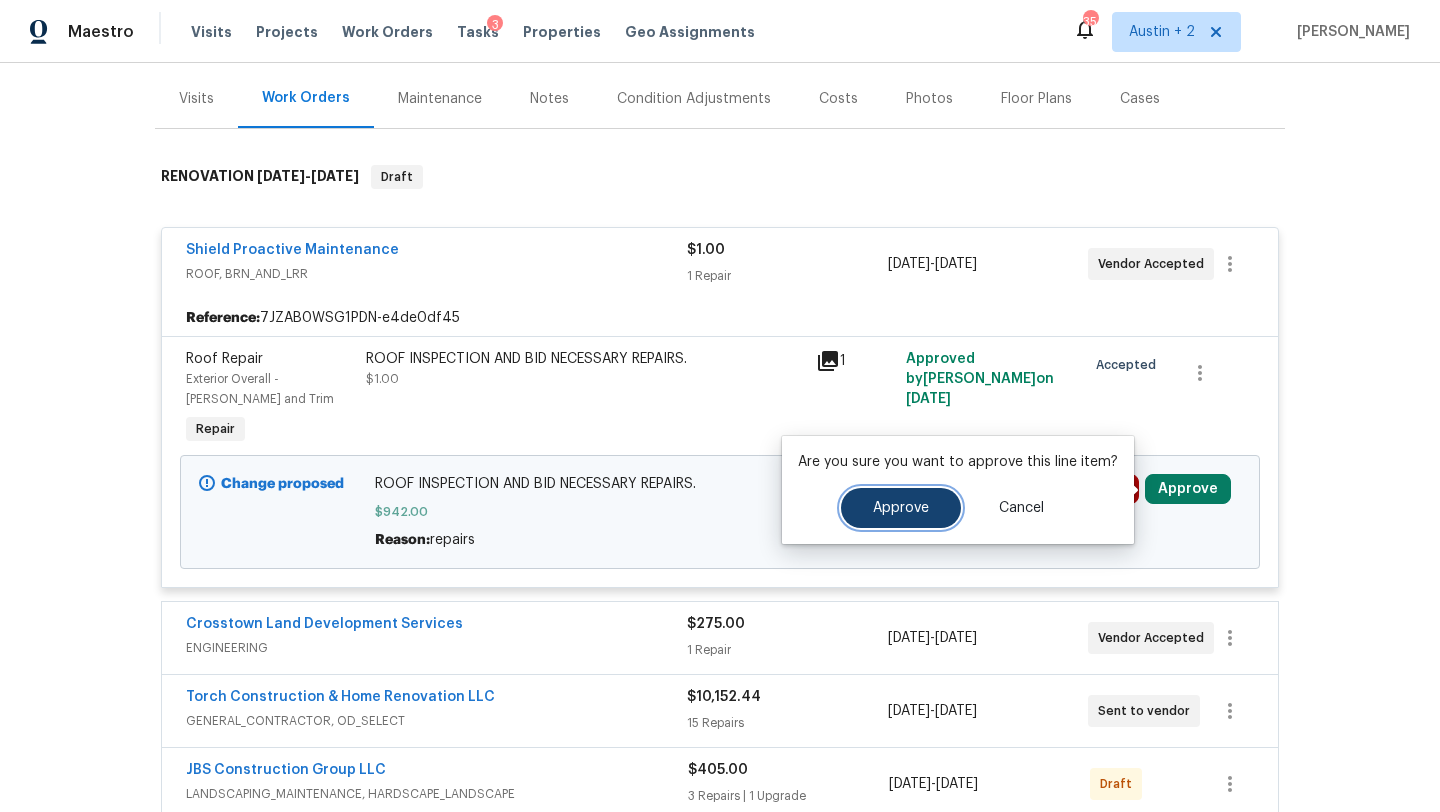 click on "Approve" at bounding box center [901, 508] 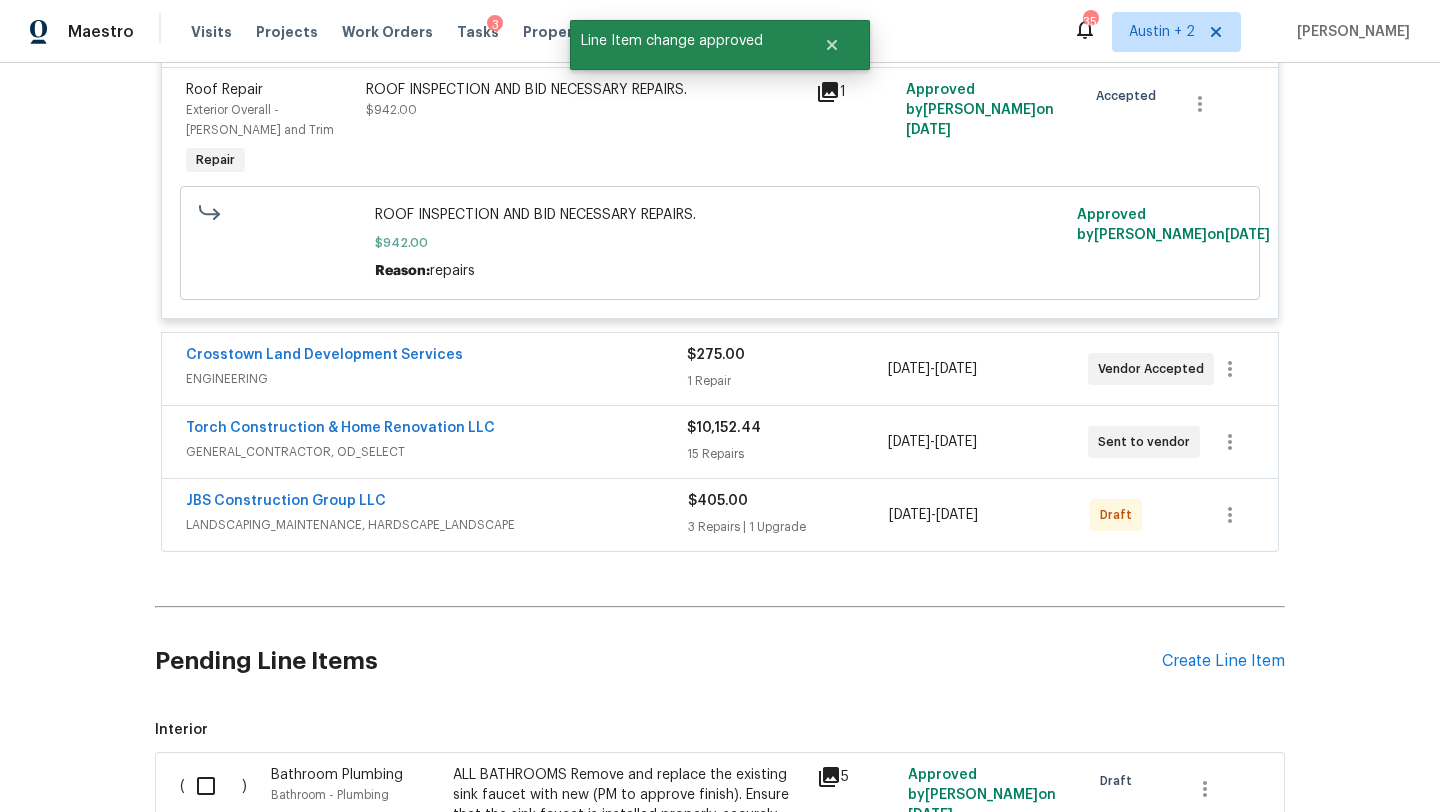 scroll, scrollTop: 0, scrollLeft: 0, axis: both 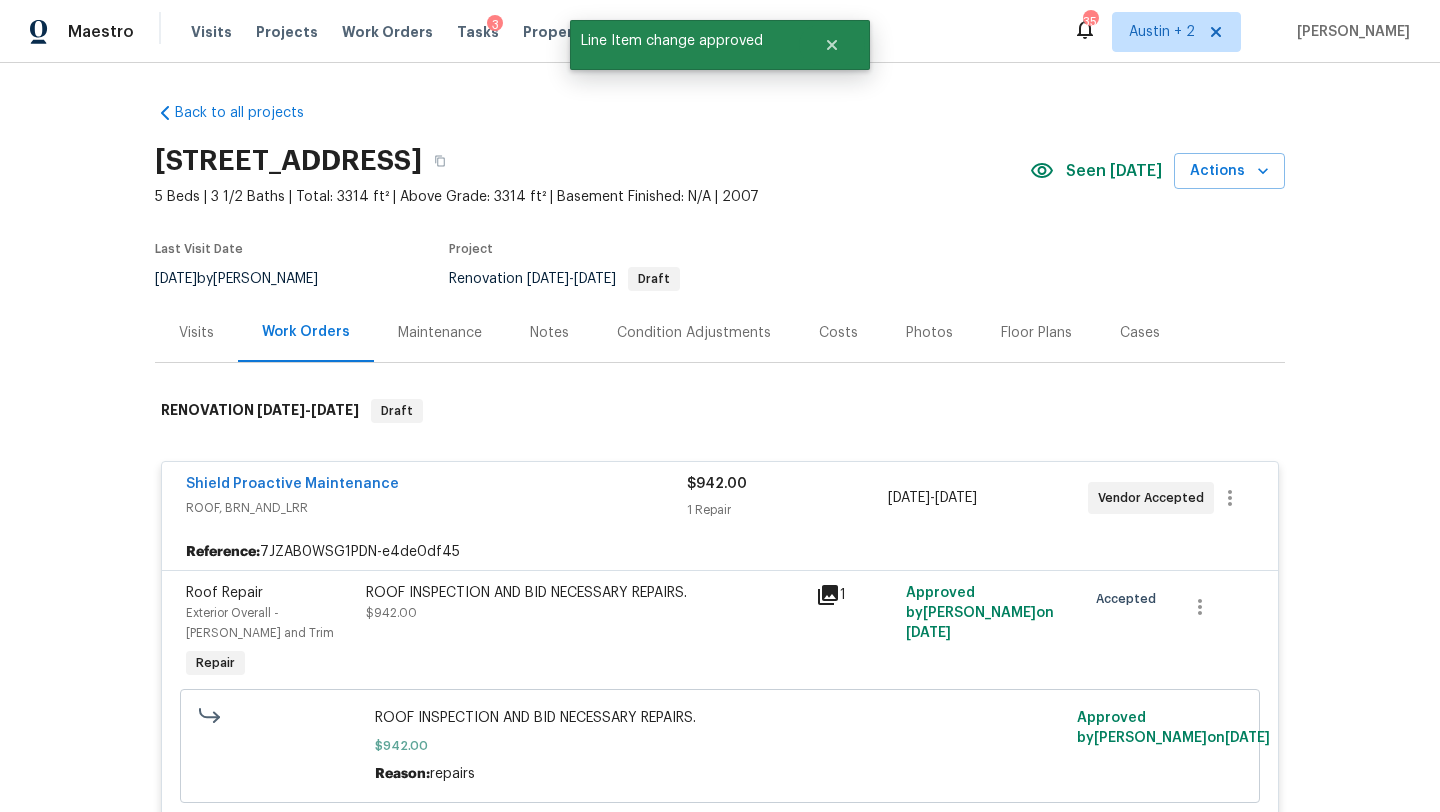 click on "Tasks 3" at bounding box center [478, 32] 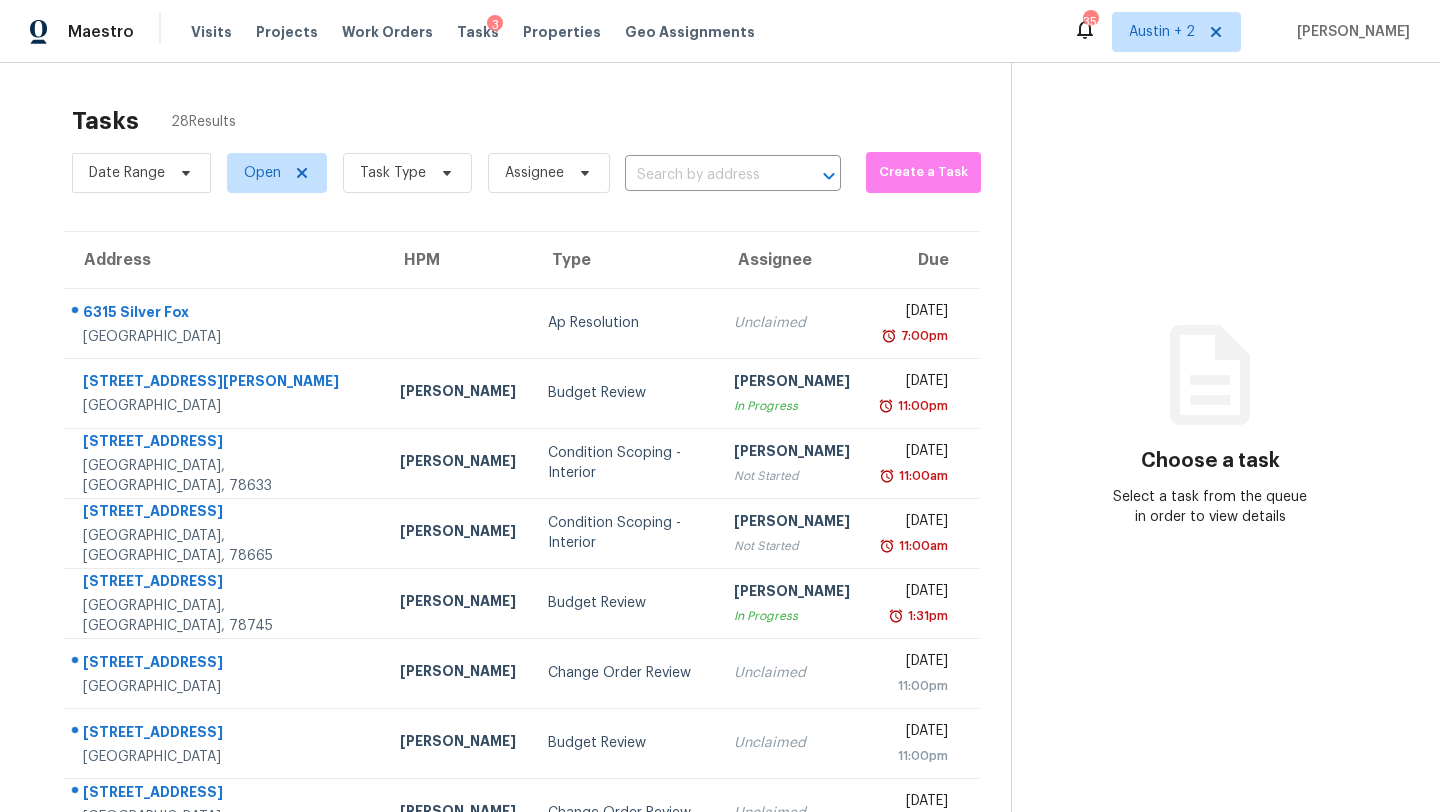 scroll, scrollTop: 229, scrollLeft: 0, axis: vertical 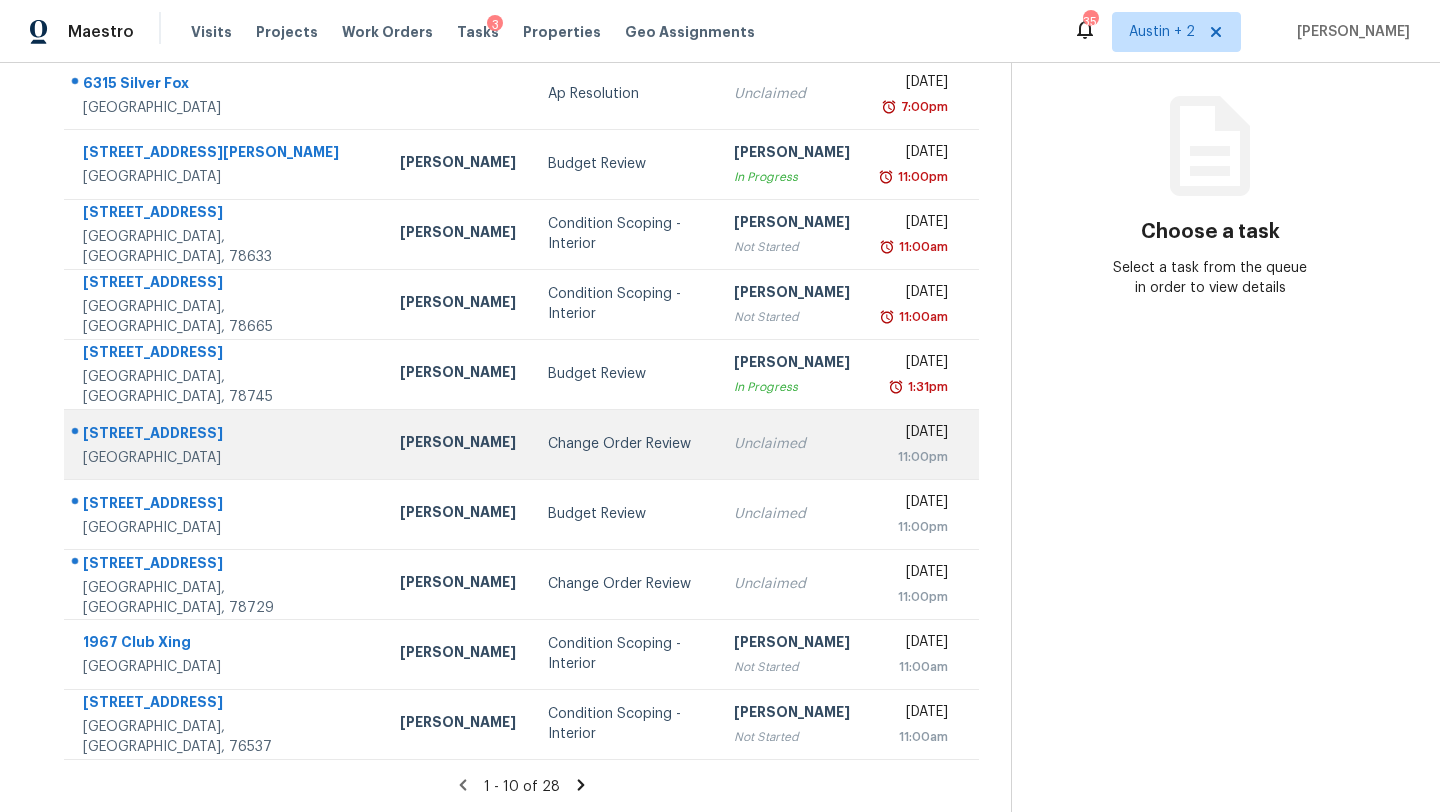 click on "Change Order Review" at bounding box center (625, 444) 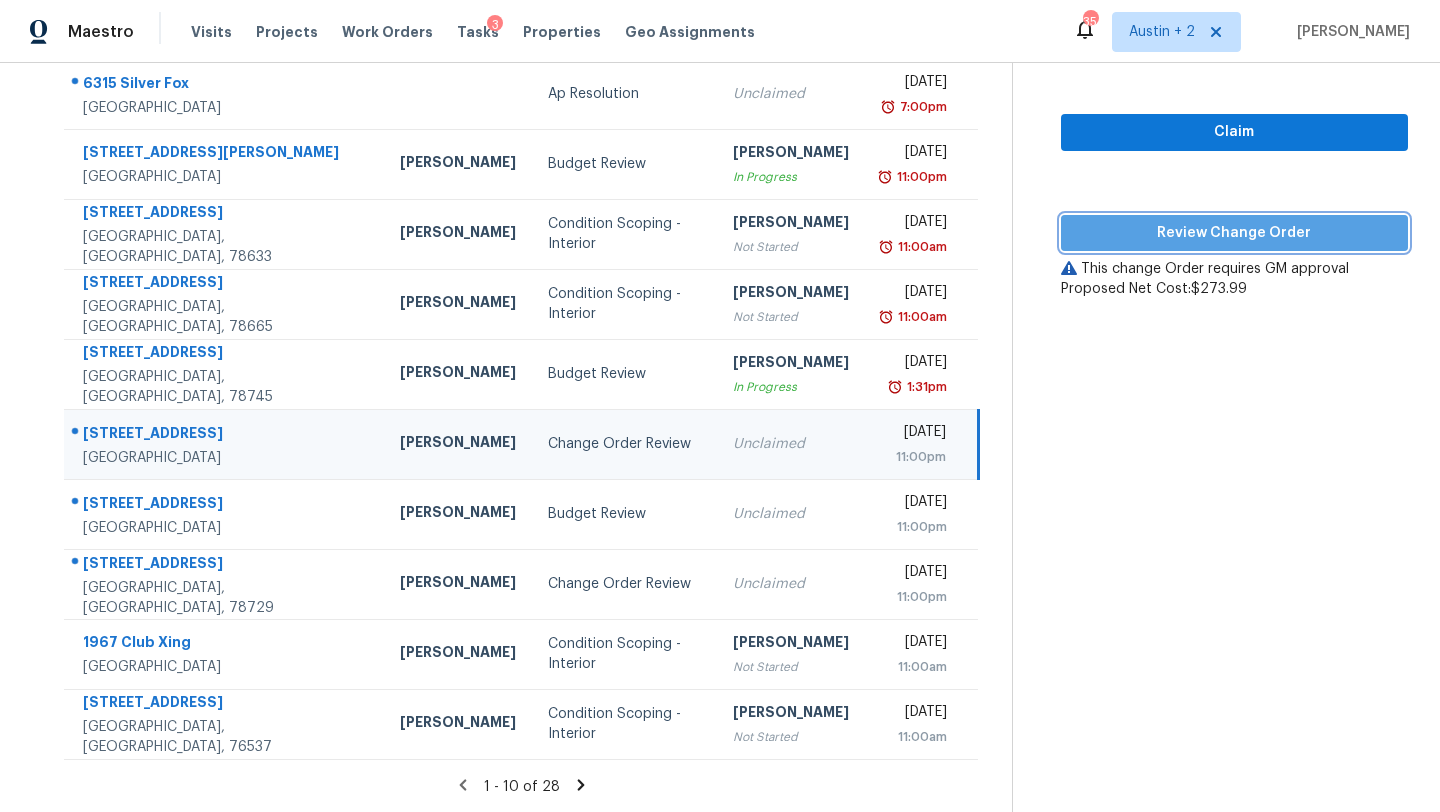 click on "Review Change Order" at bounding box center (1234, 233) 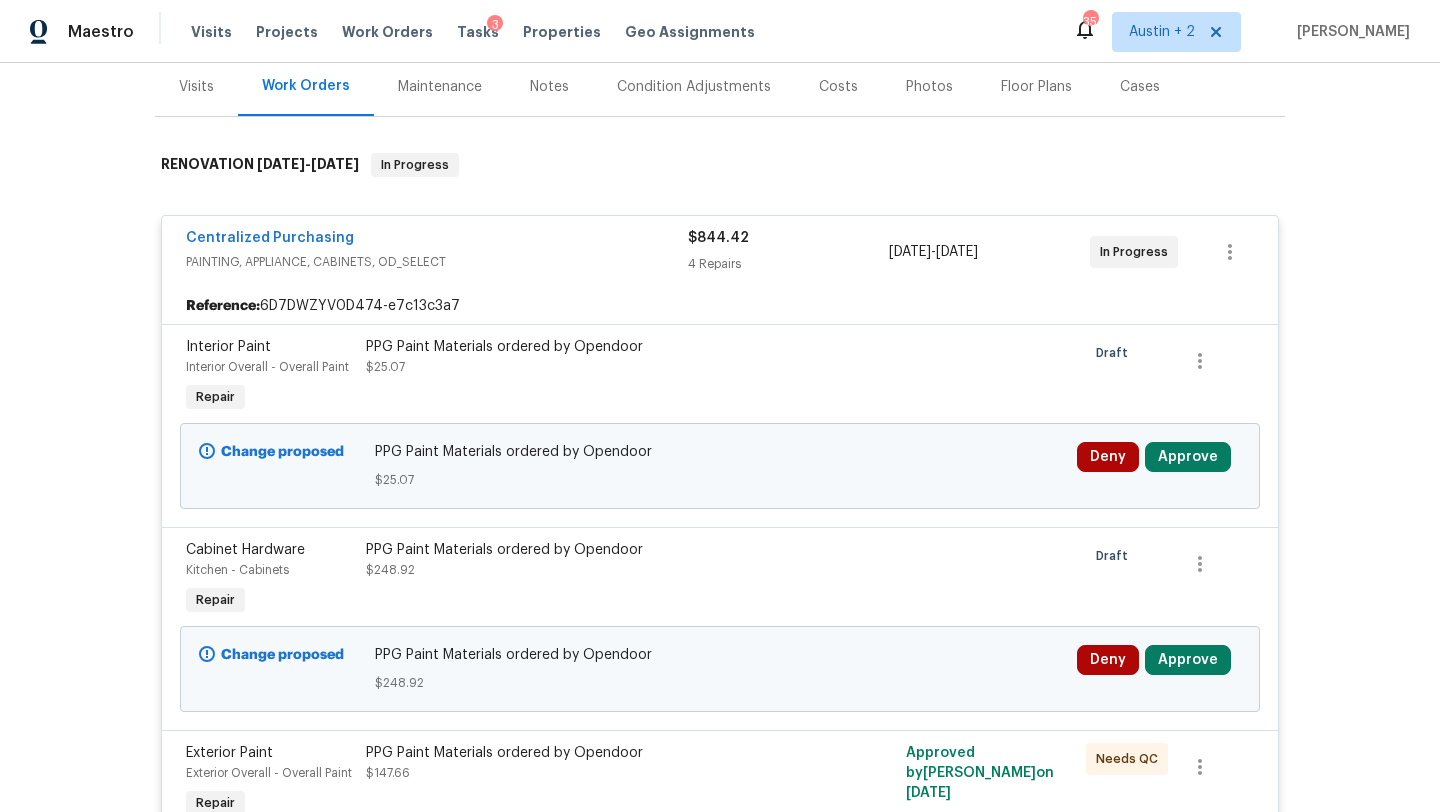 scroll, scrollTop: 250, scrollLeft: 0, axis: vertical 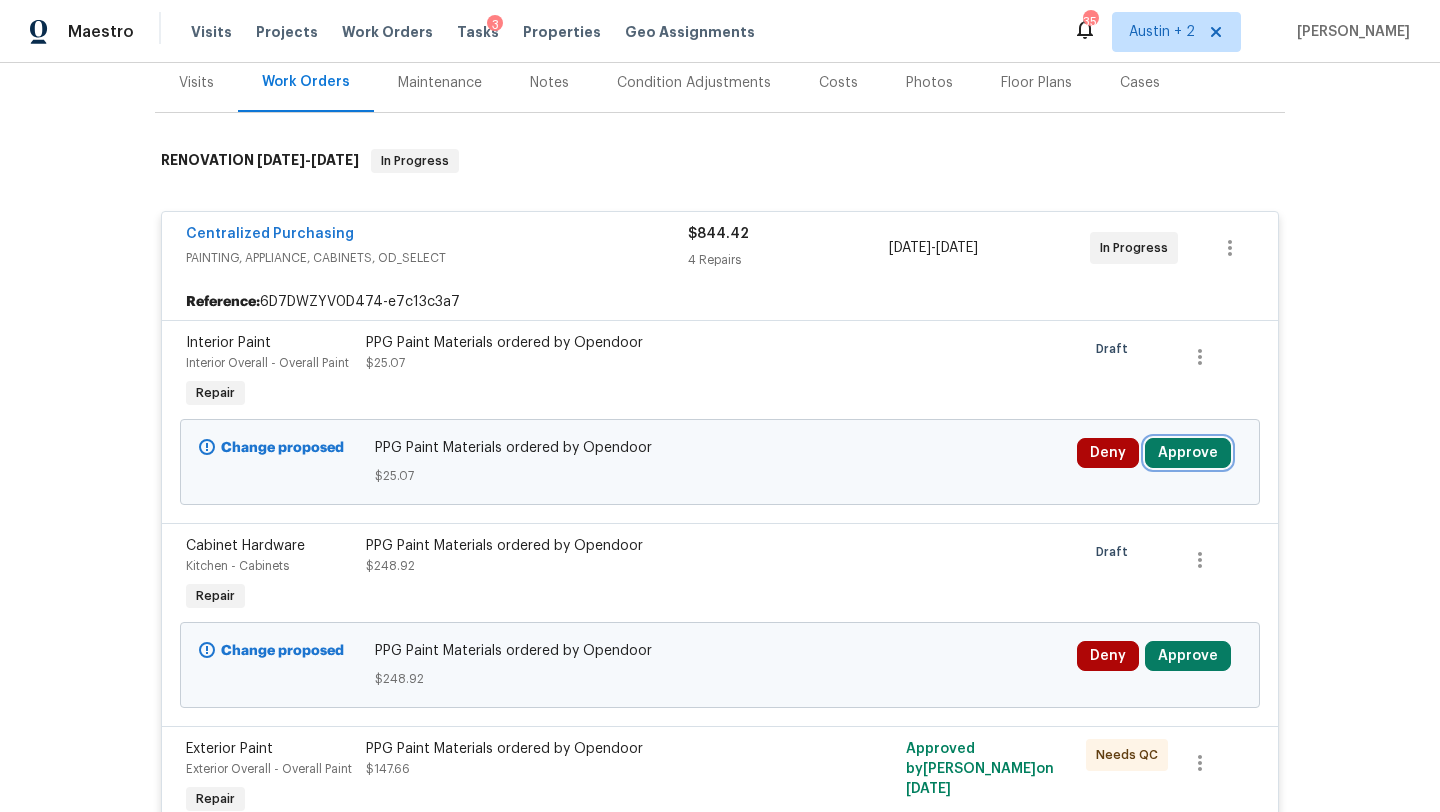 click on "Approve" at bounding box center [1188, 453] 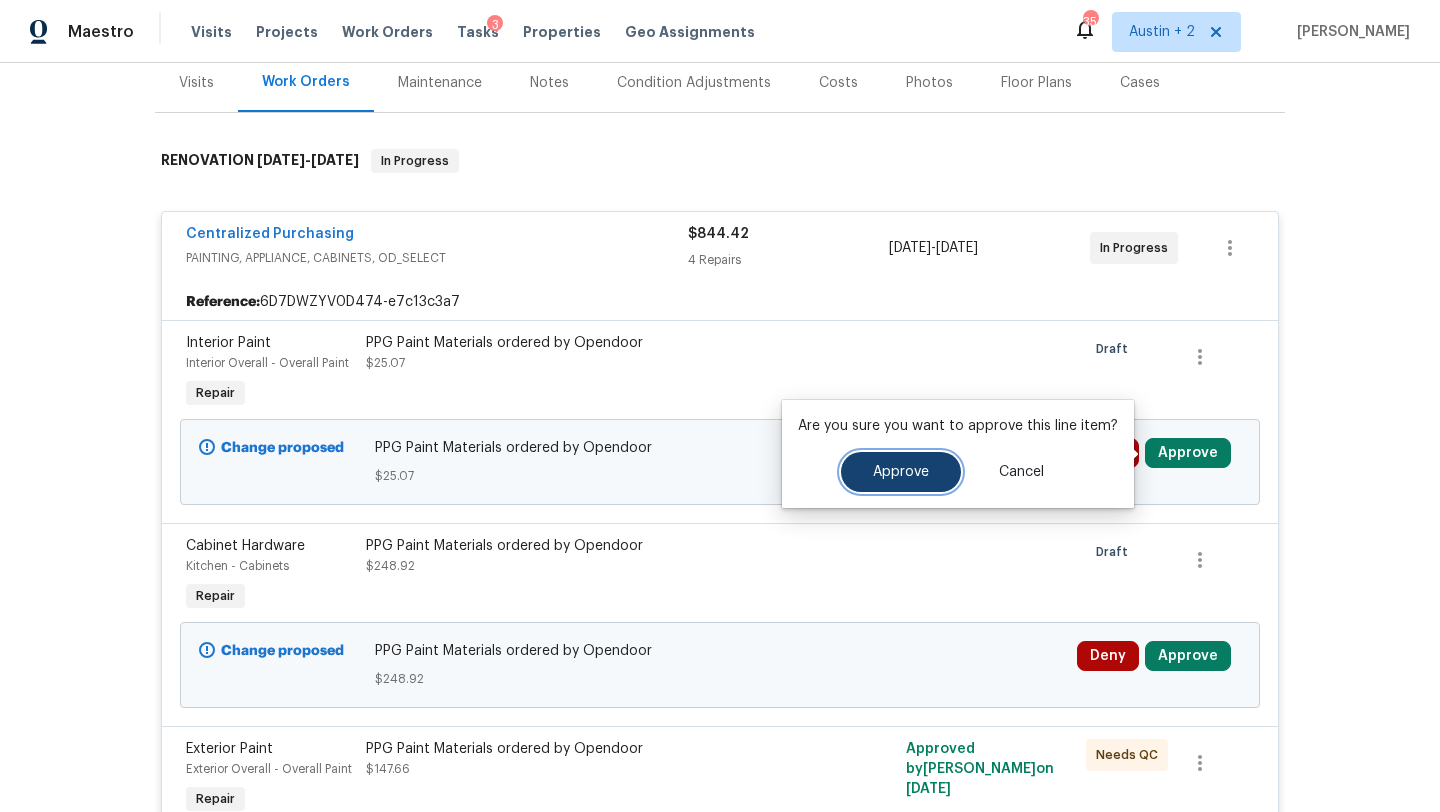 click on "Approve" at bounding box center (901, 472) 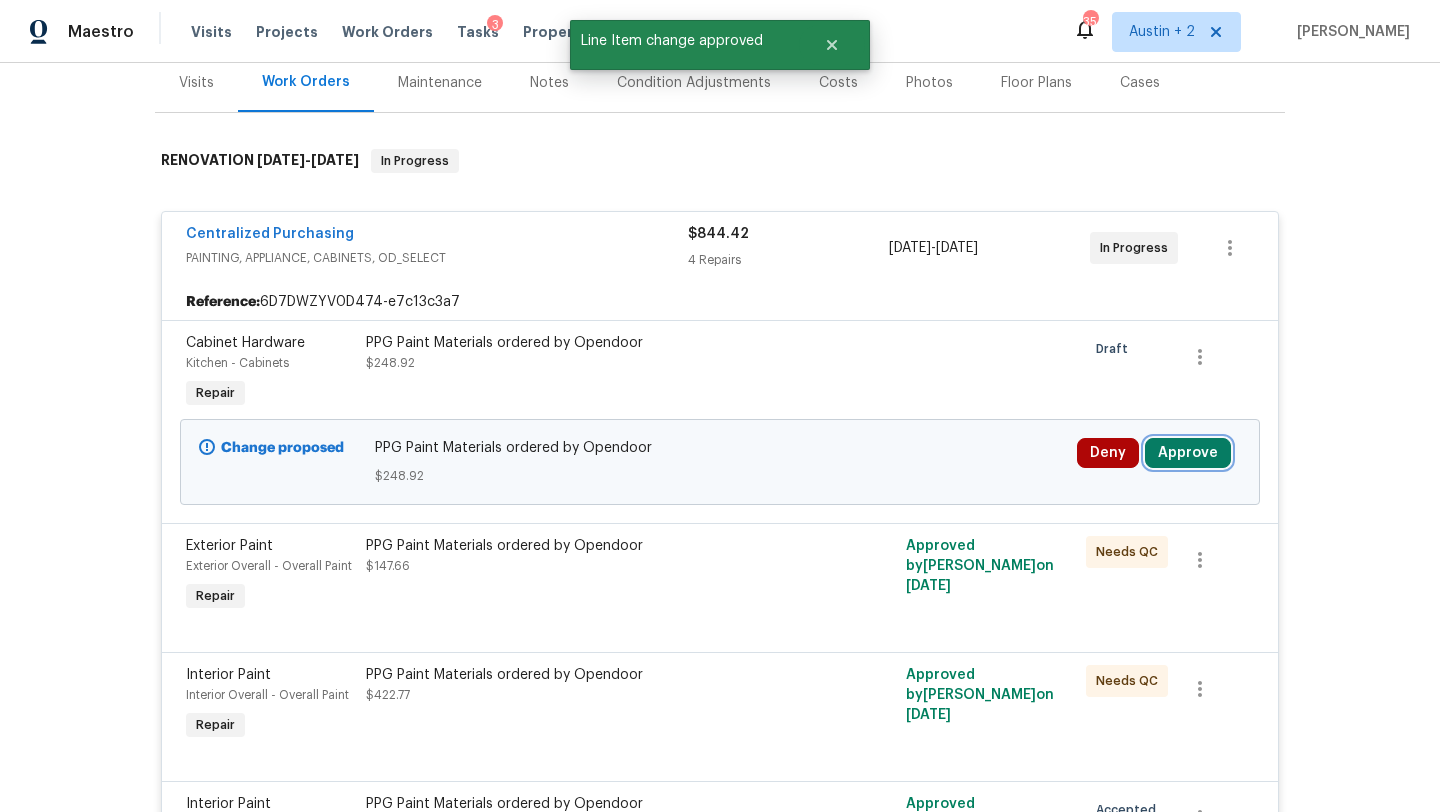 click on "Approve" at bounding box center [1188, 453] 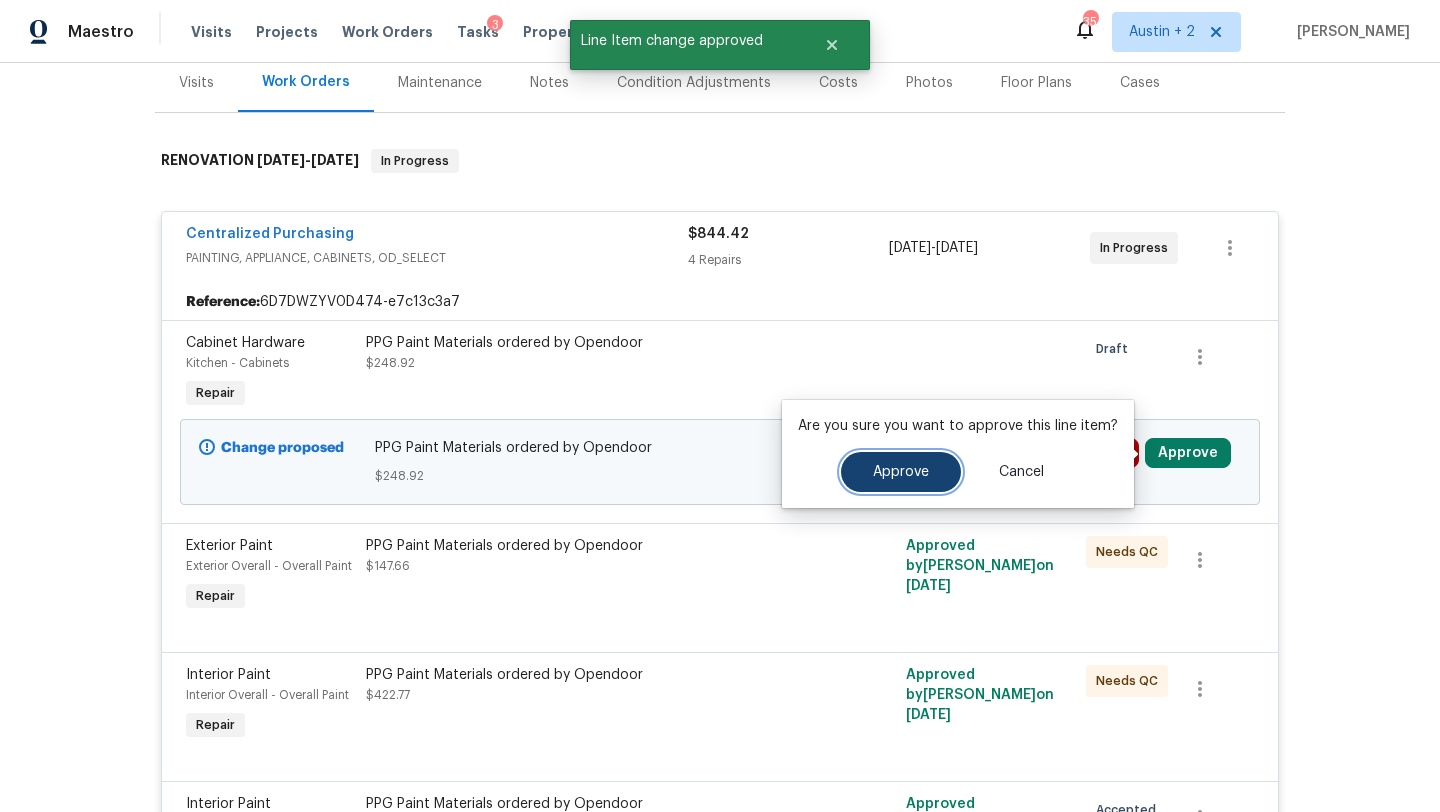 click on "Approve" at bounding box center [901, 472] 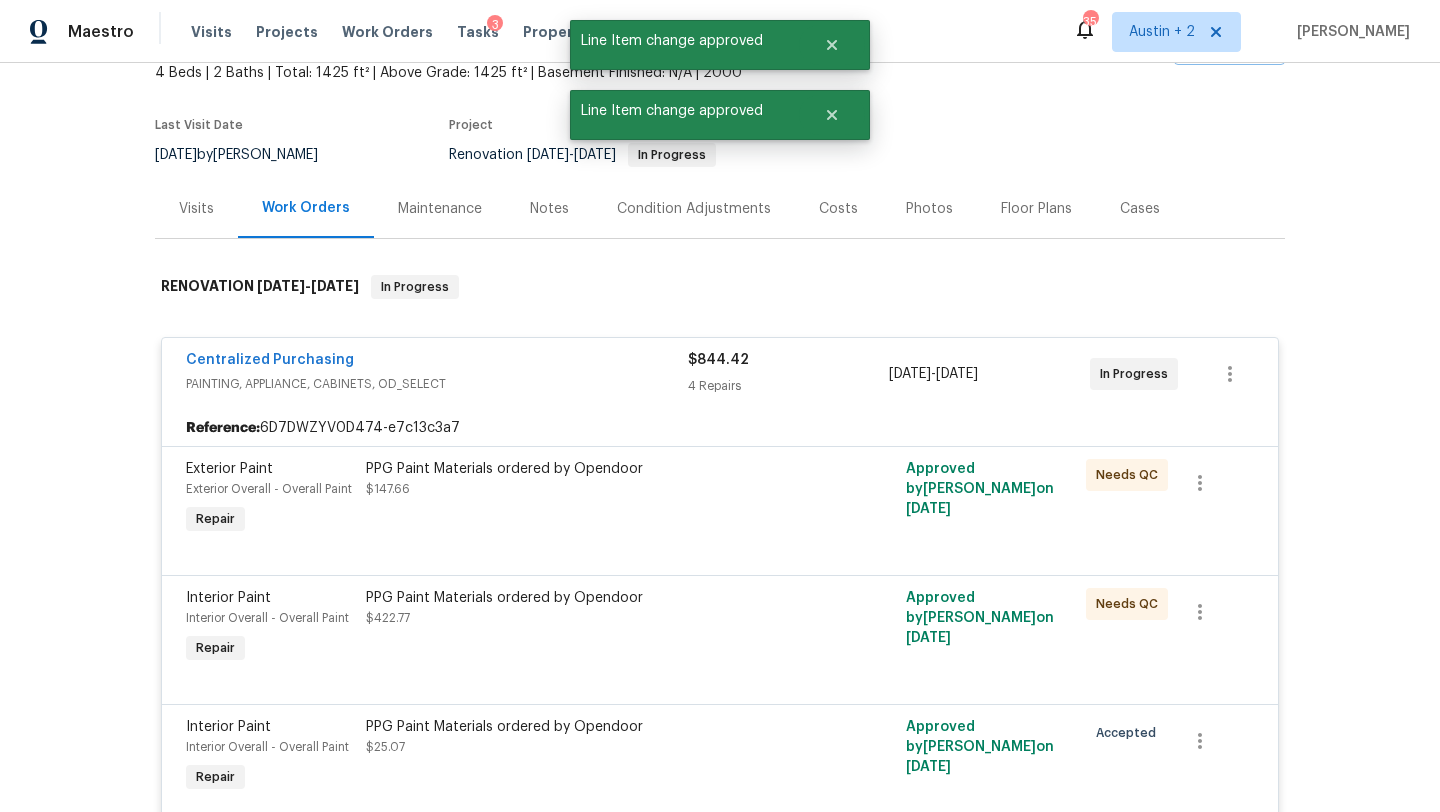 scroll, scrollTop: 0, scrollLeft: 0, axis: both 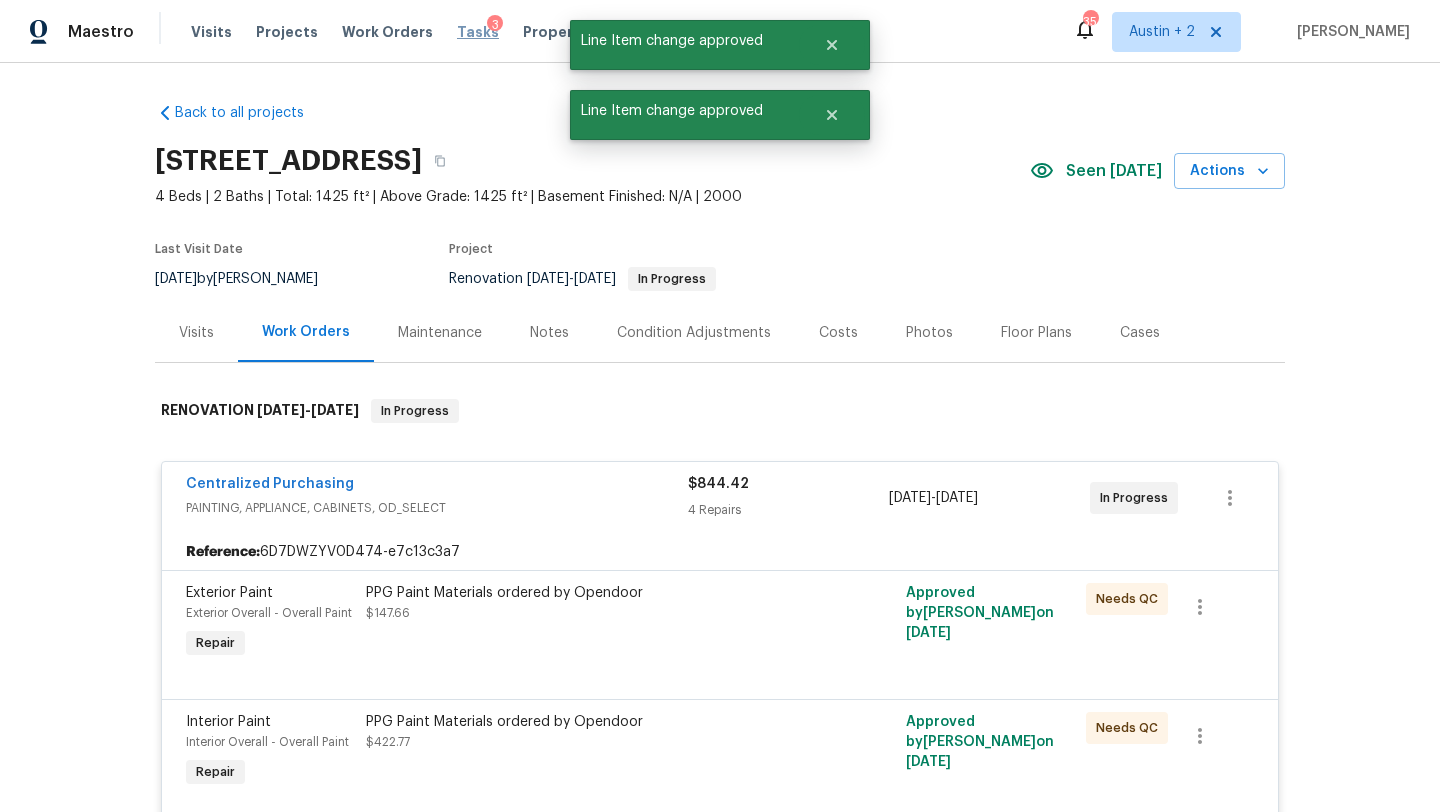 click on "Tasks" at bounding box center [478, 32] 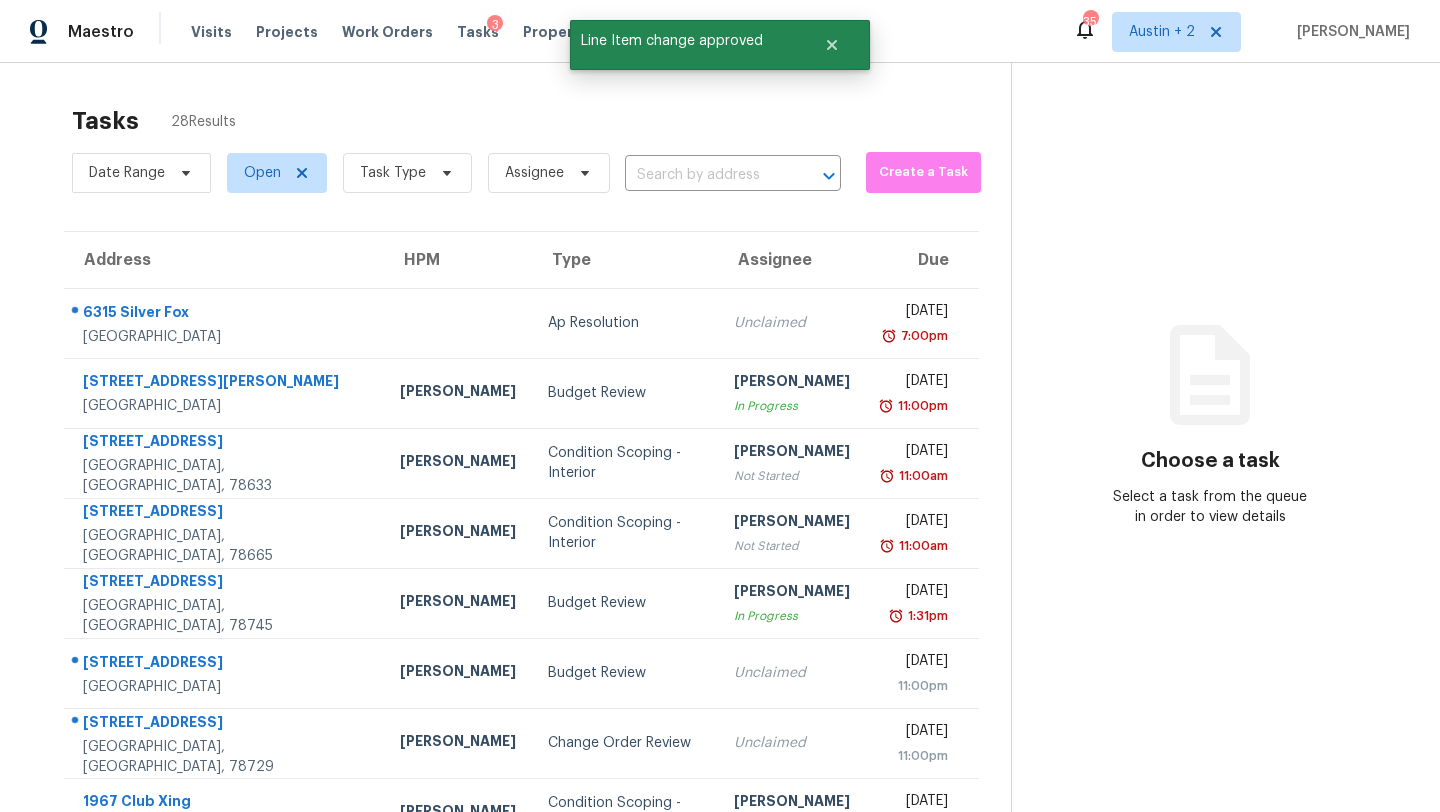 scroll, scrollTop: 229, scrollLeft: 0, axis: vertical 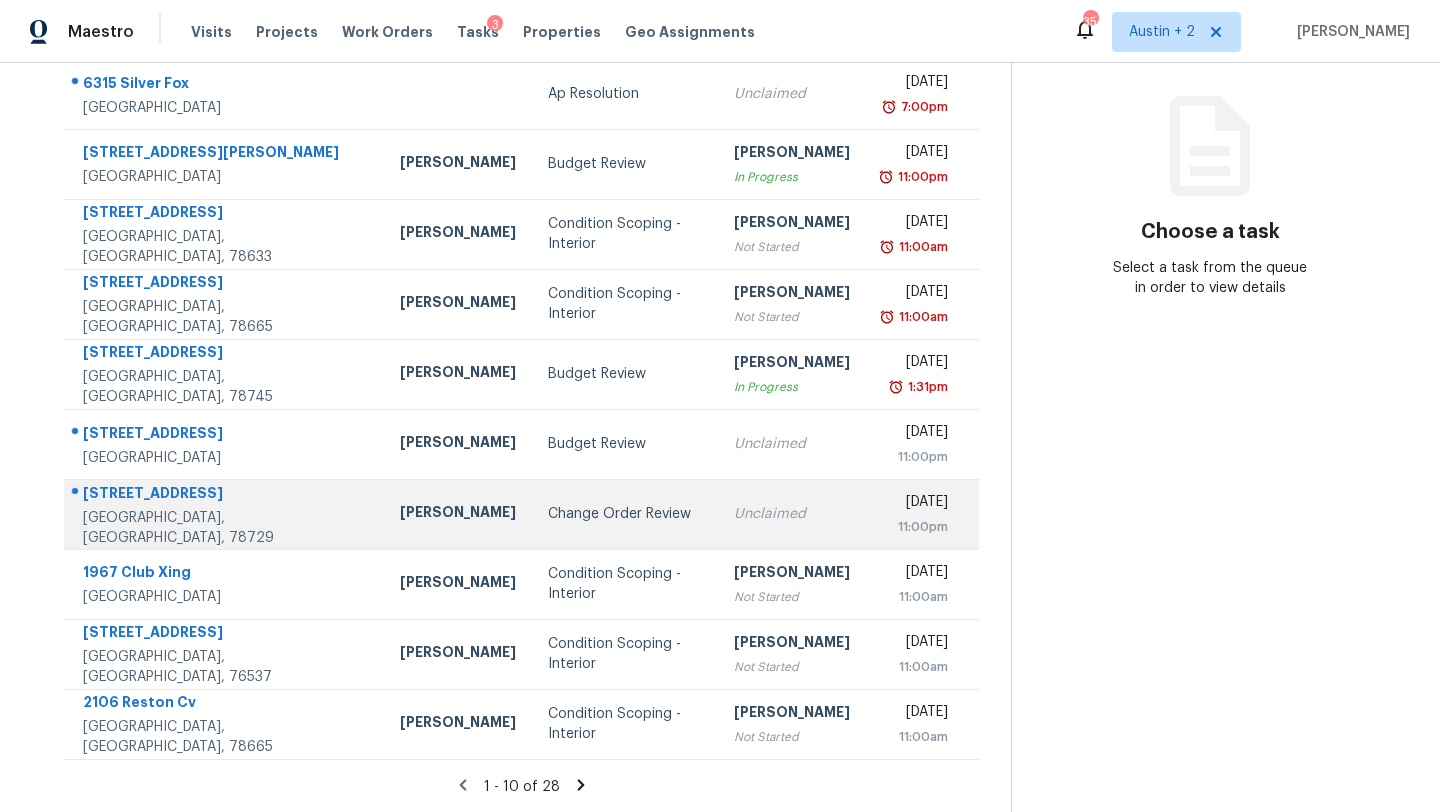 click on "Change Order Review" at bounding box center [625, 514] 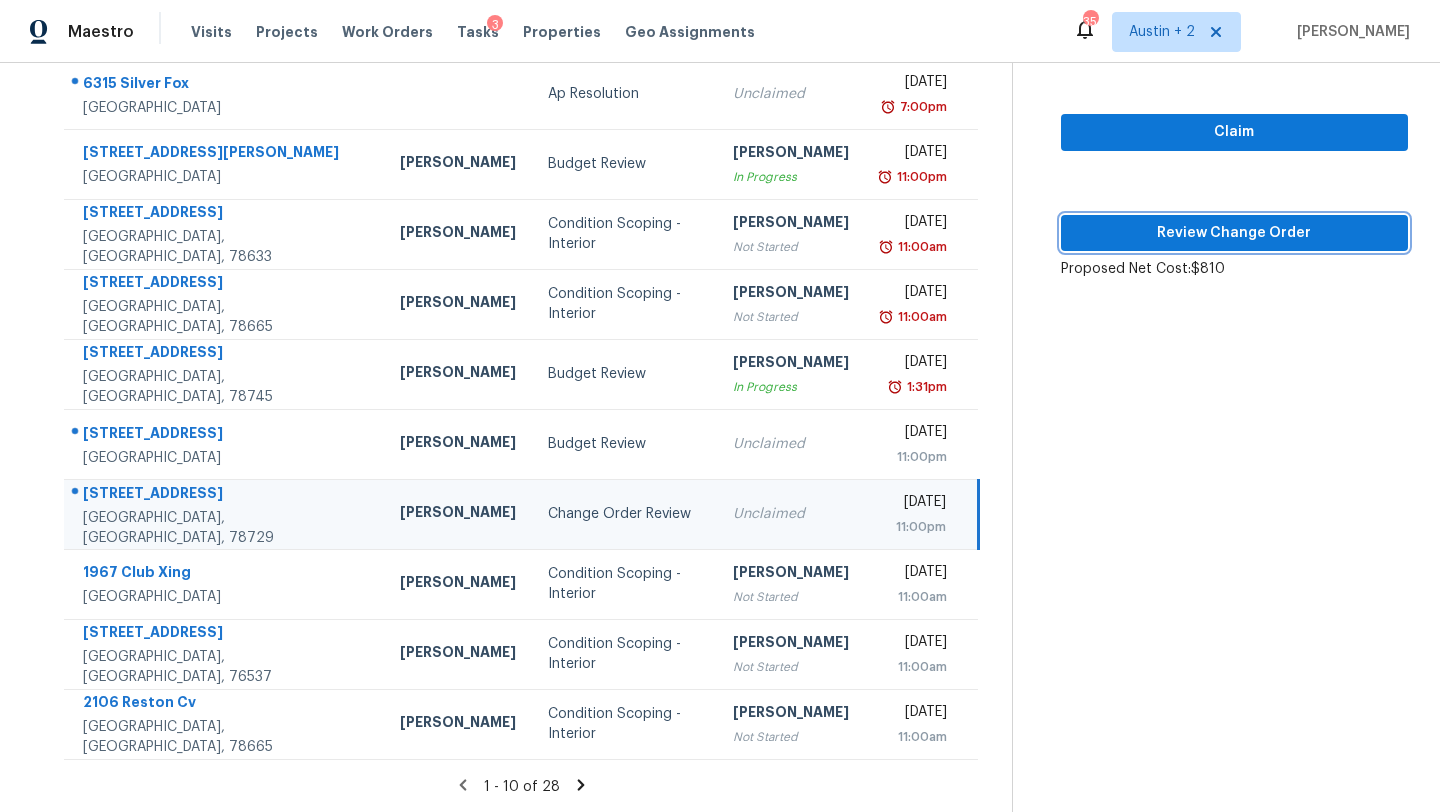 click on "Review Change Order" at bounding box center [1234, 233] 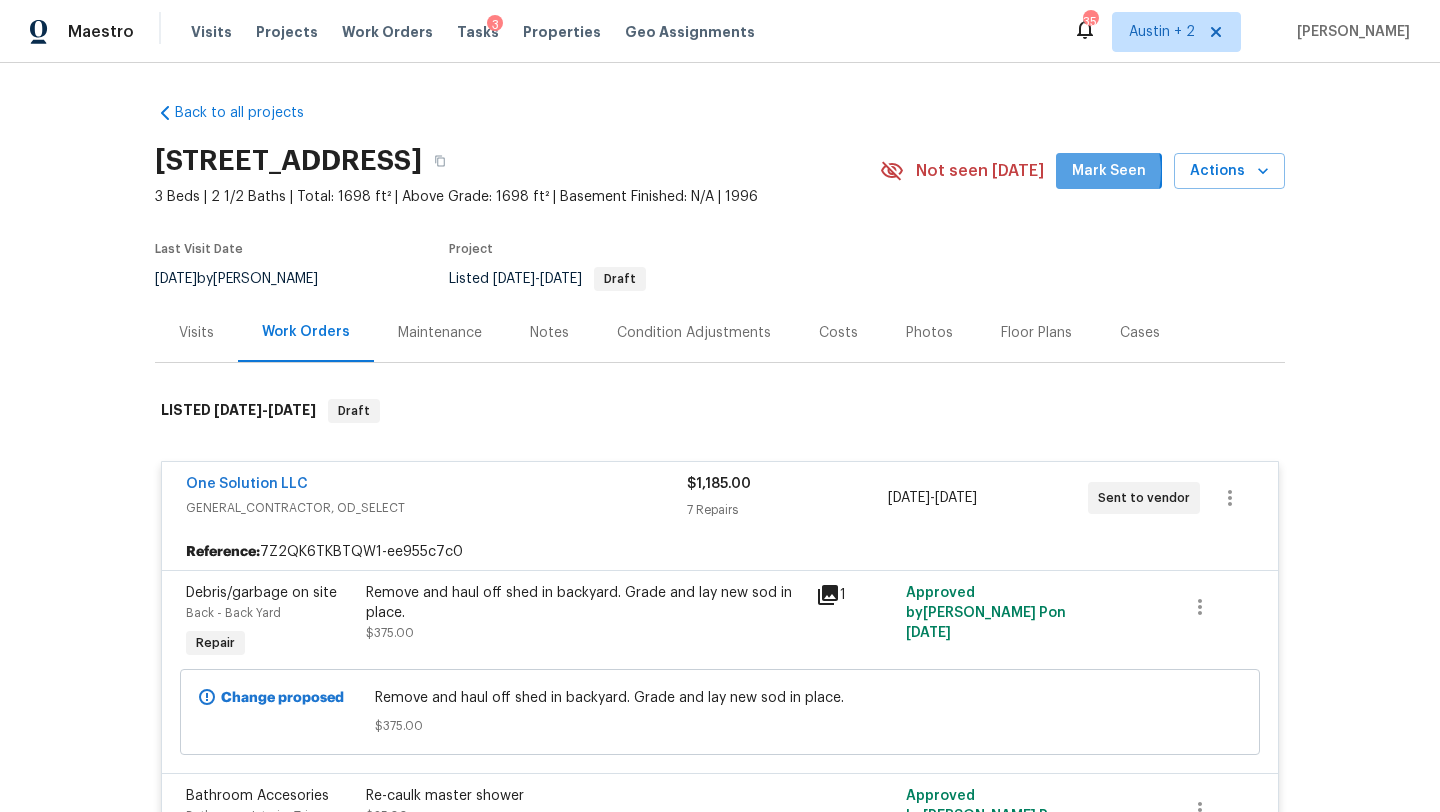 click on "Mark Seen" at bounding box center [1109, 171] 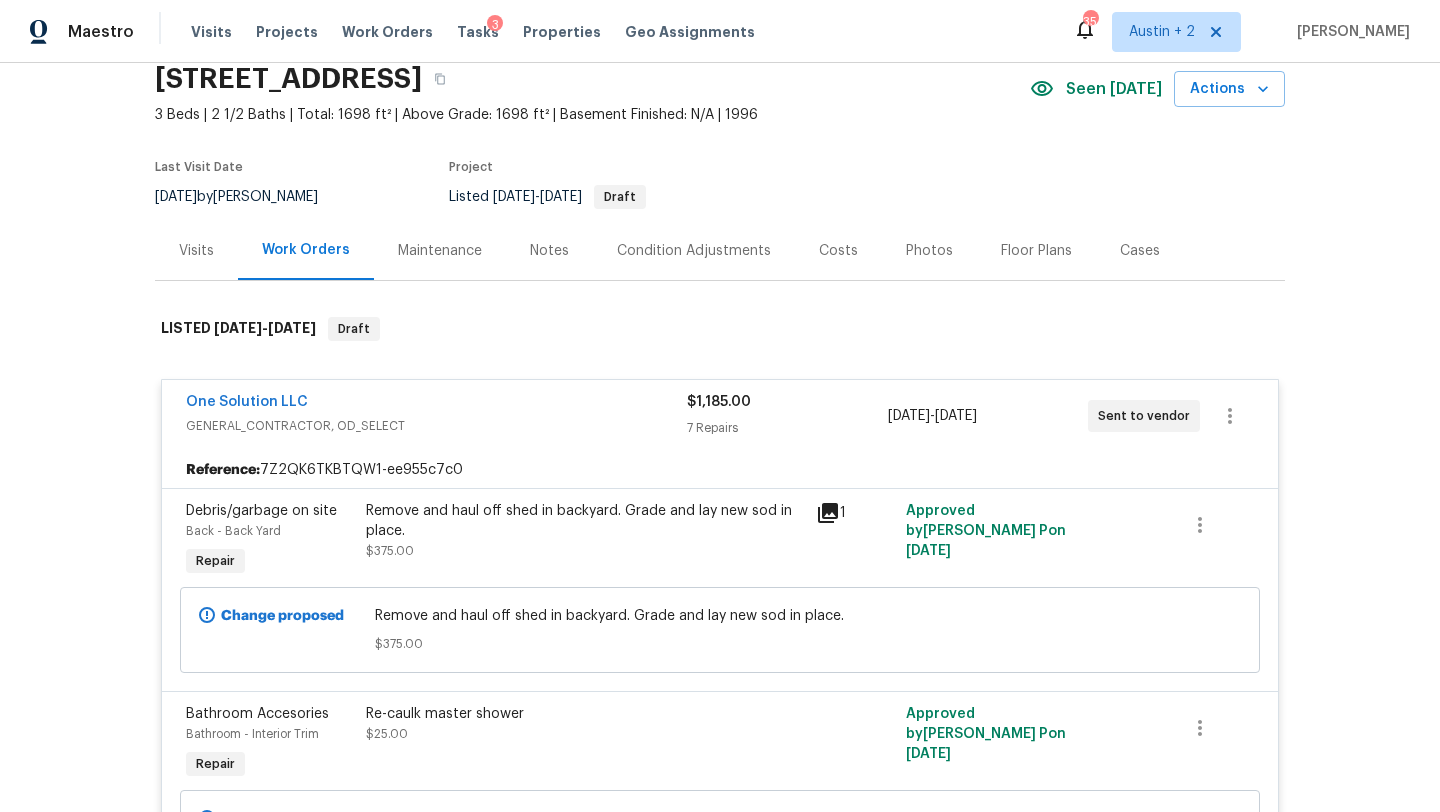 scroll, scrollTop: 0, scrollLeft: 0, axis: both 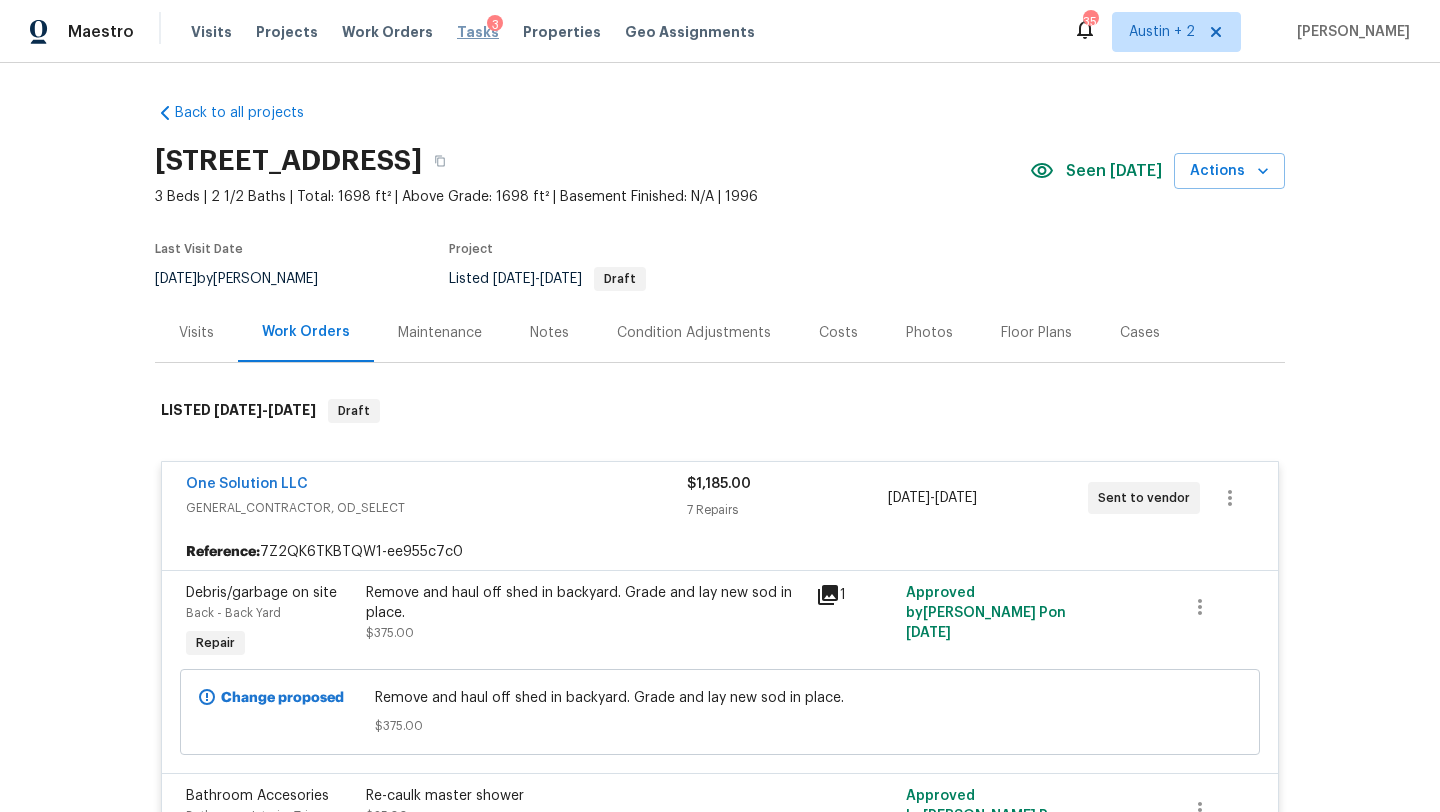 click on "Tasks" at bounding box center (478, 32) 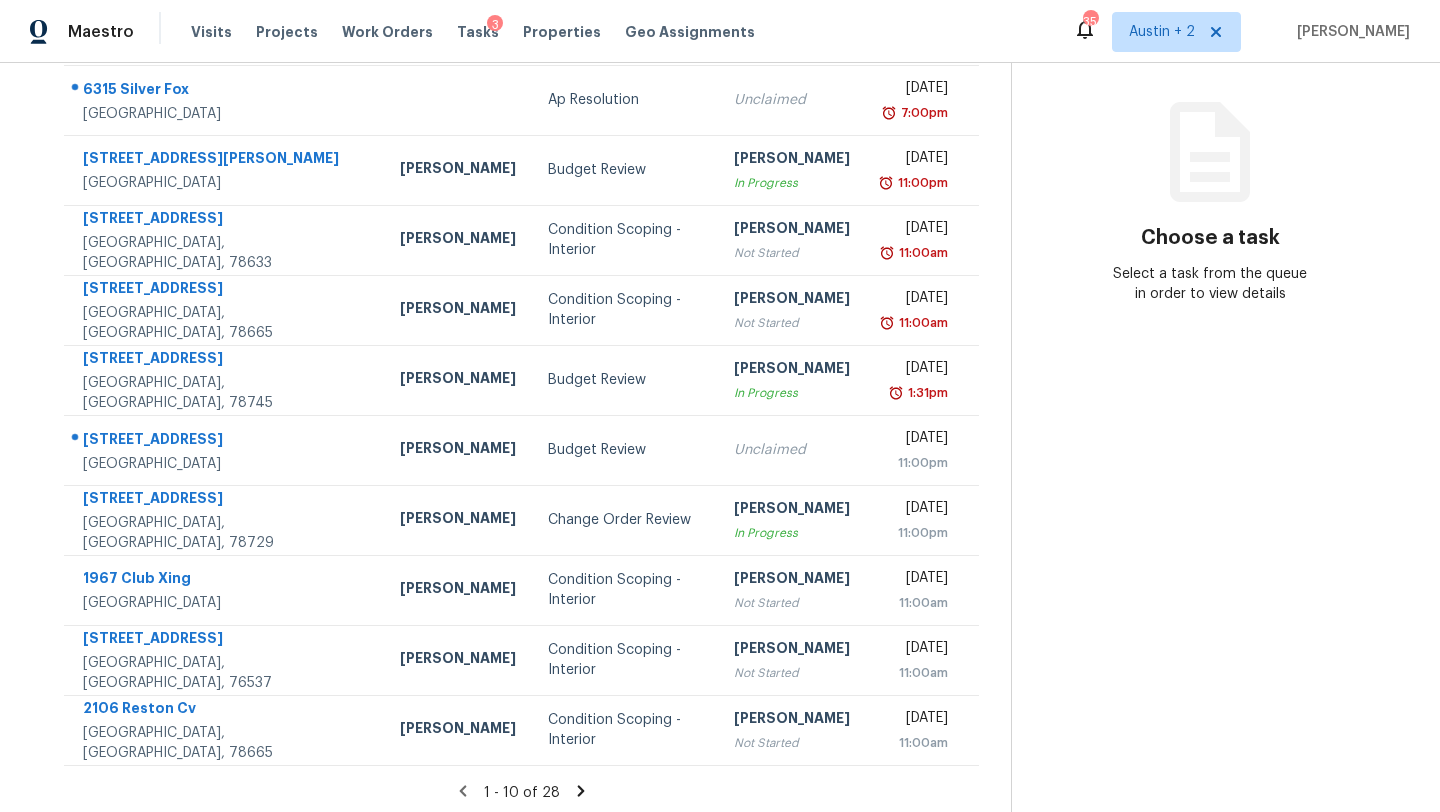 scroll, scrollTop: 229, scrollLeft: 0, axis: vertical 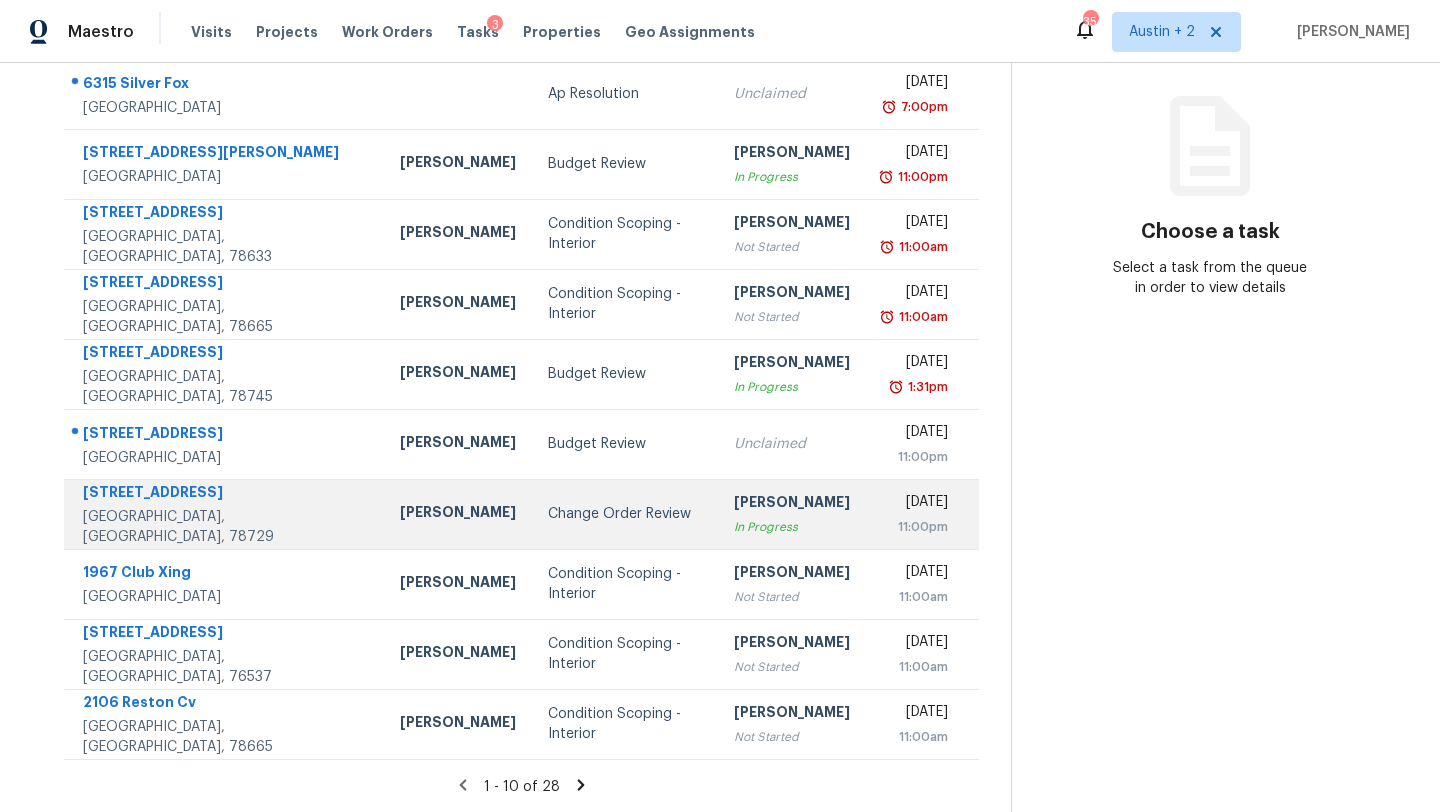 click on "Change Order Review" at bounding box center (625, 514) 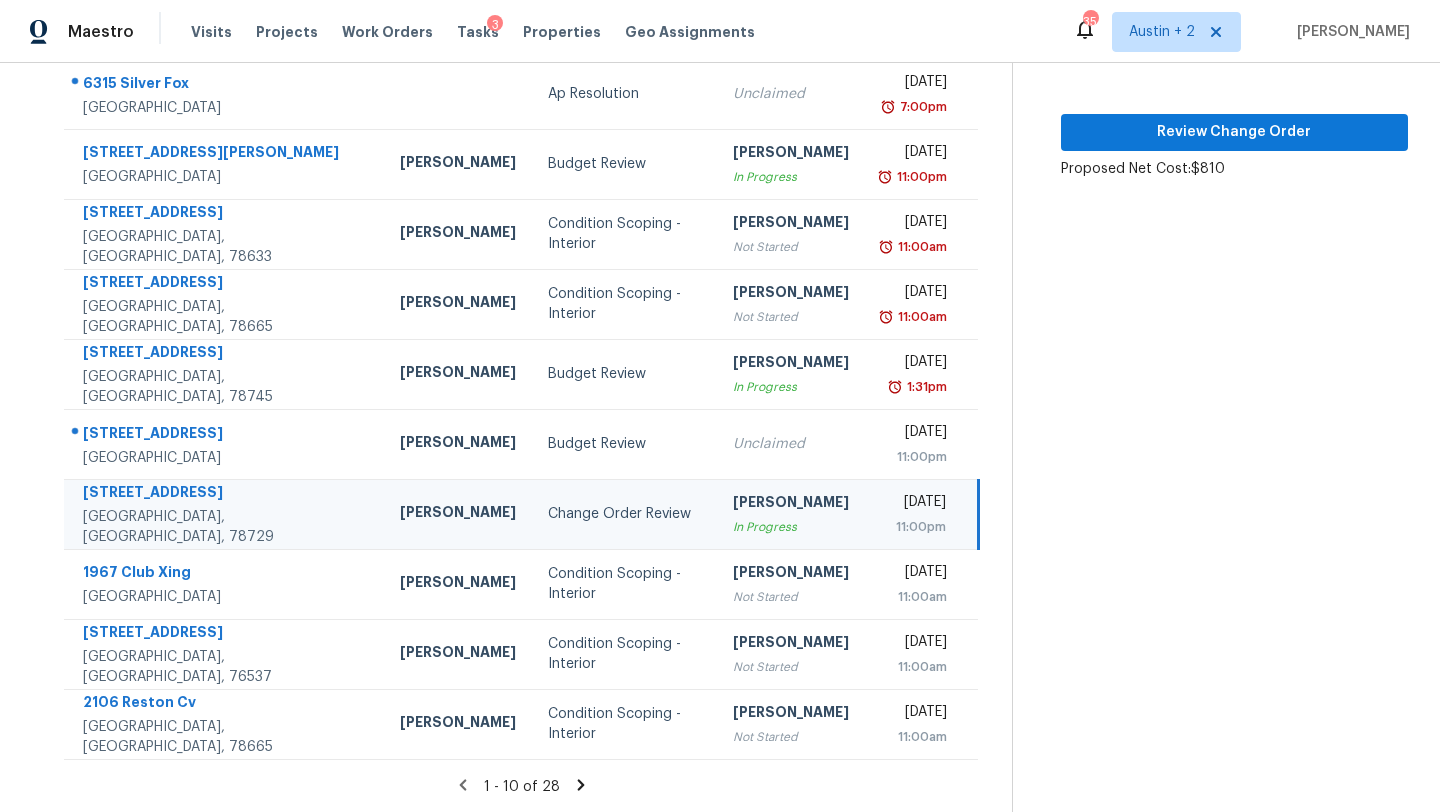 scroll, scrollTop: 0, scrollLeft: 0, axis: both 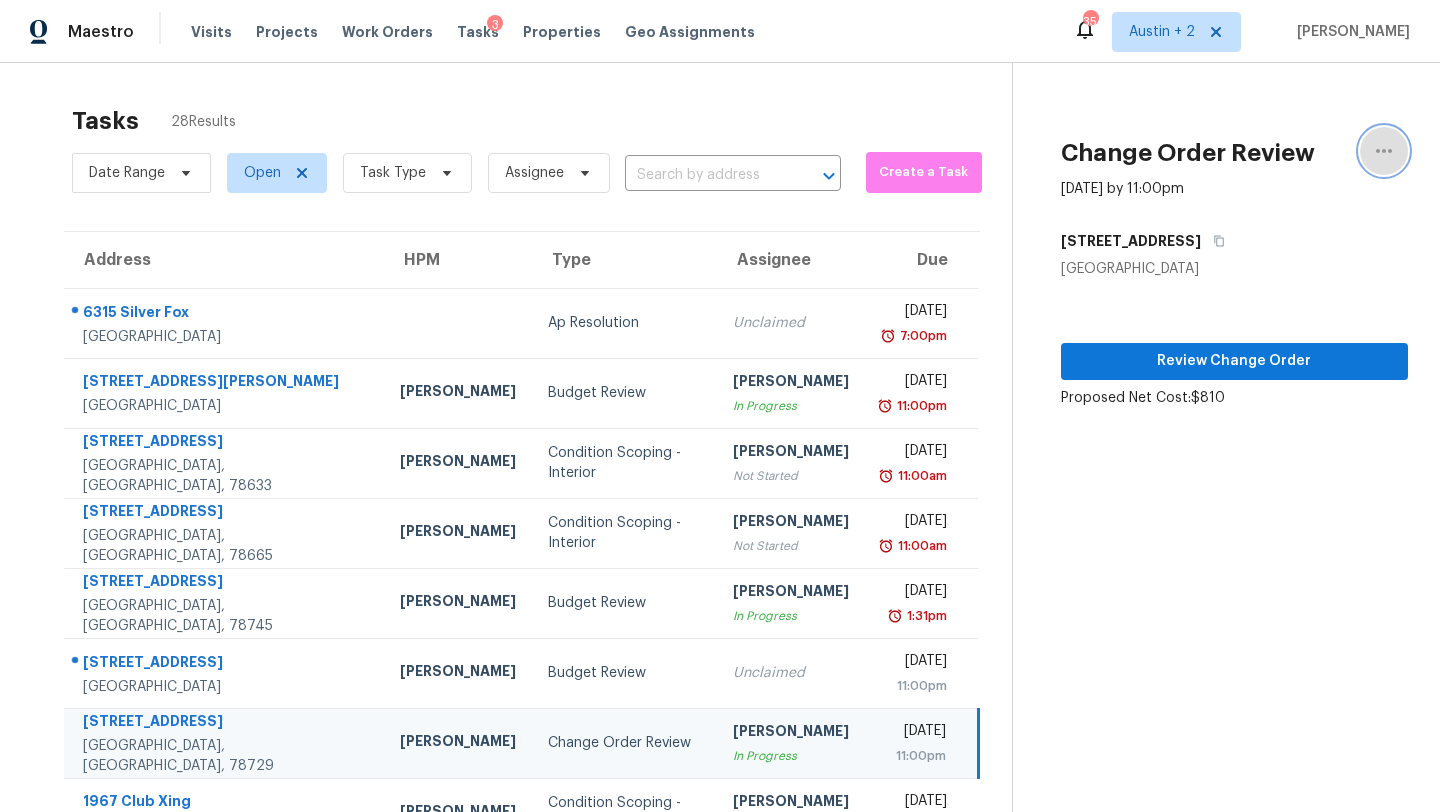 click 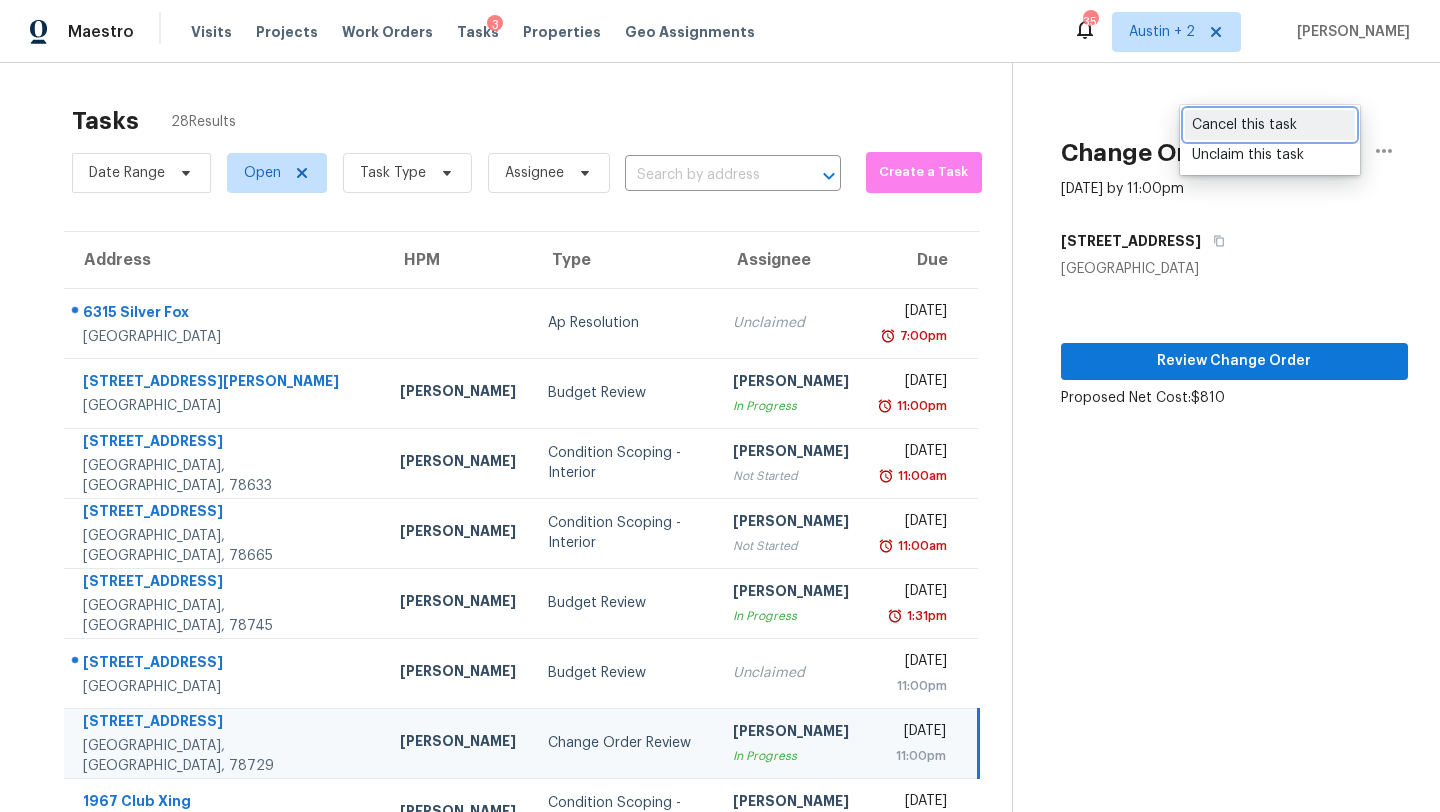 click on "Cancel this task" at bounding box center (1270, 125) 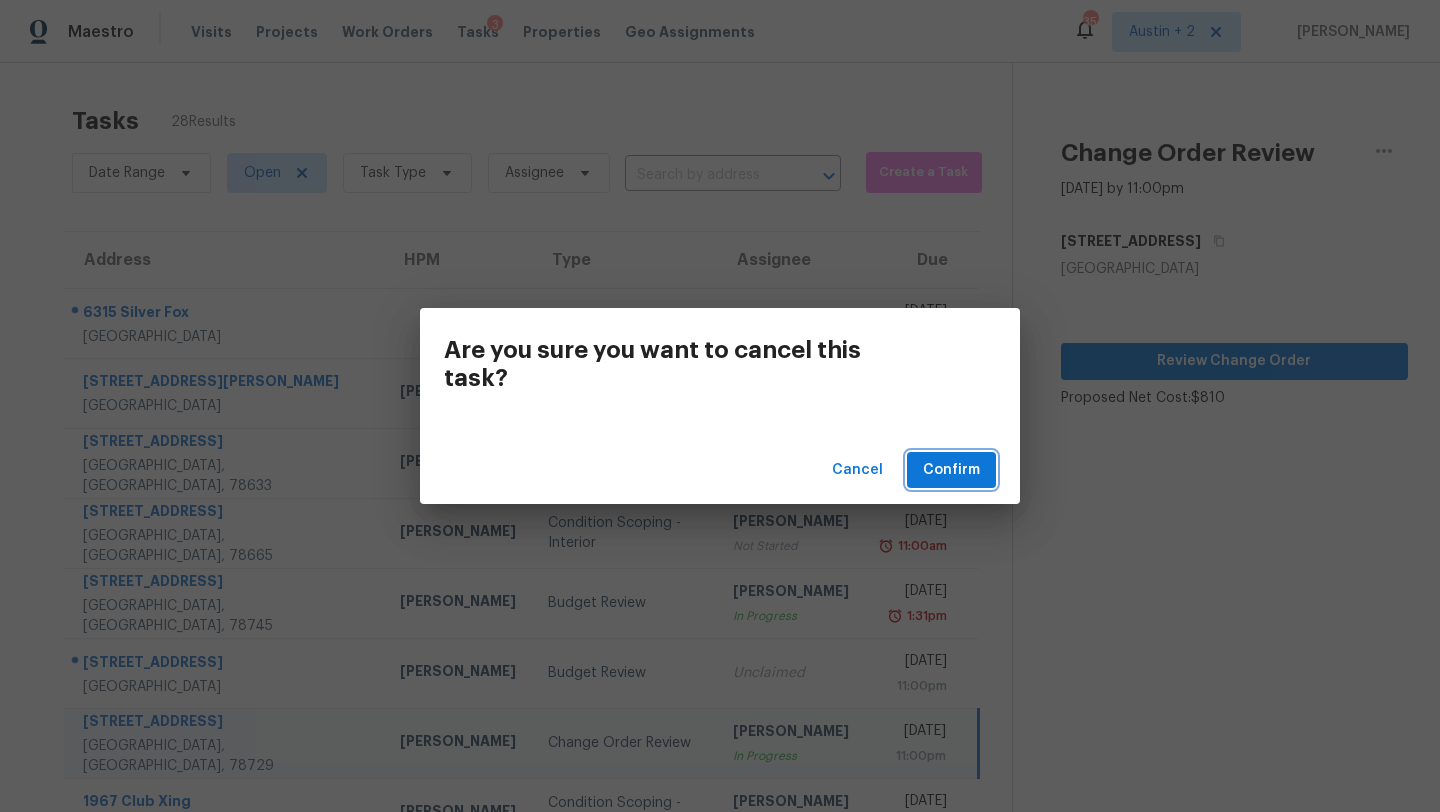 click on "Confirm" at bounding box center (951, 470) 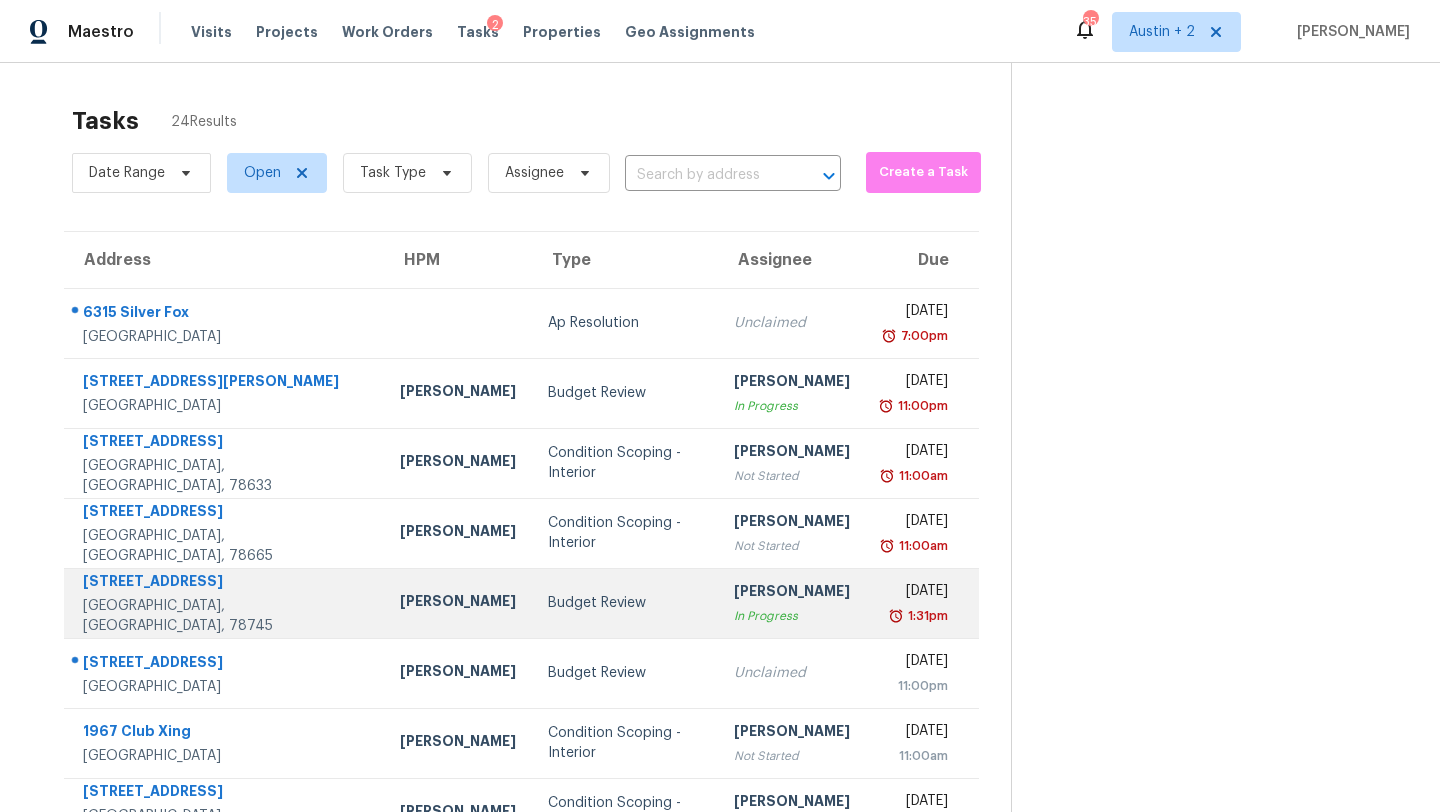 scroll, scrollTop: 2, scrollLeft: 0, axis: vertical 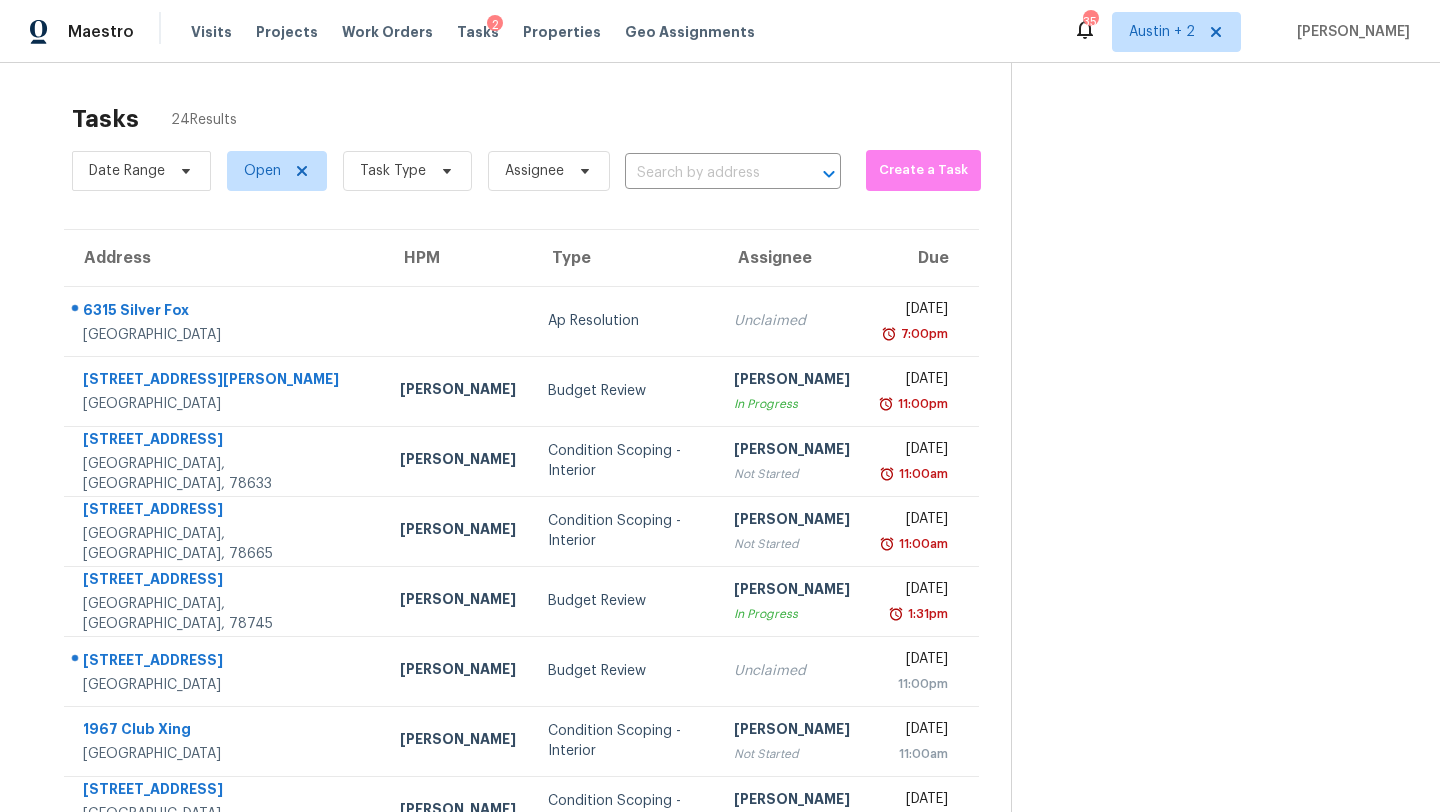 click on "Condition Scoping - Interior" at bounding box center [625, 951] 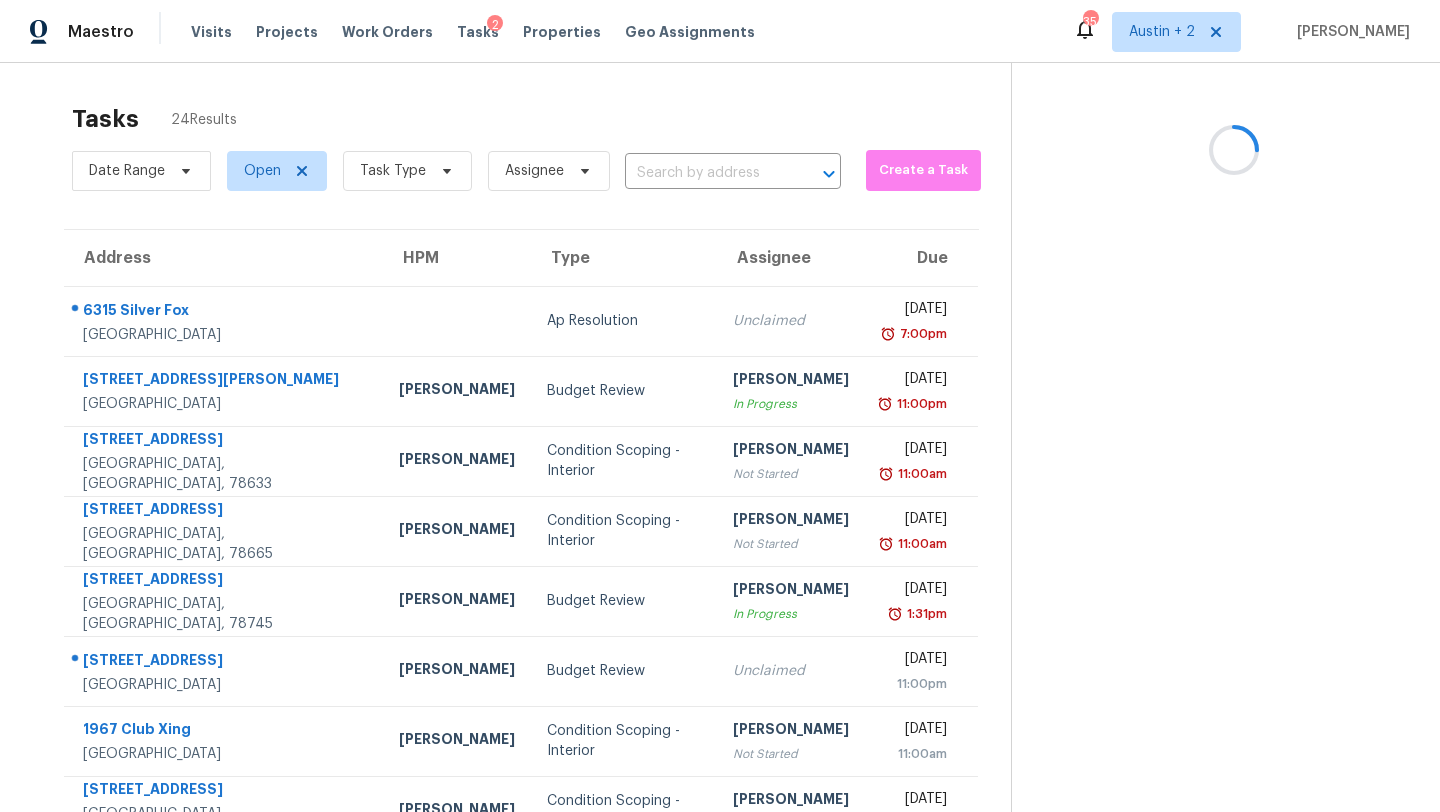 scroll, scrollTop: 229, scrollLeft: 0, axis: vertical 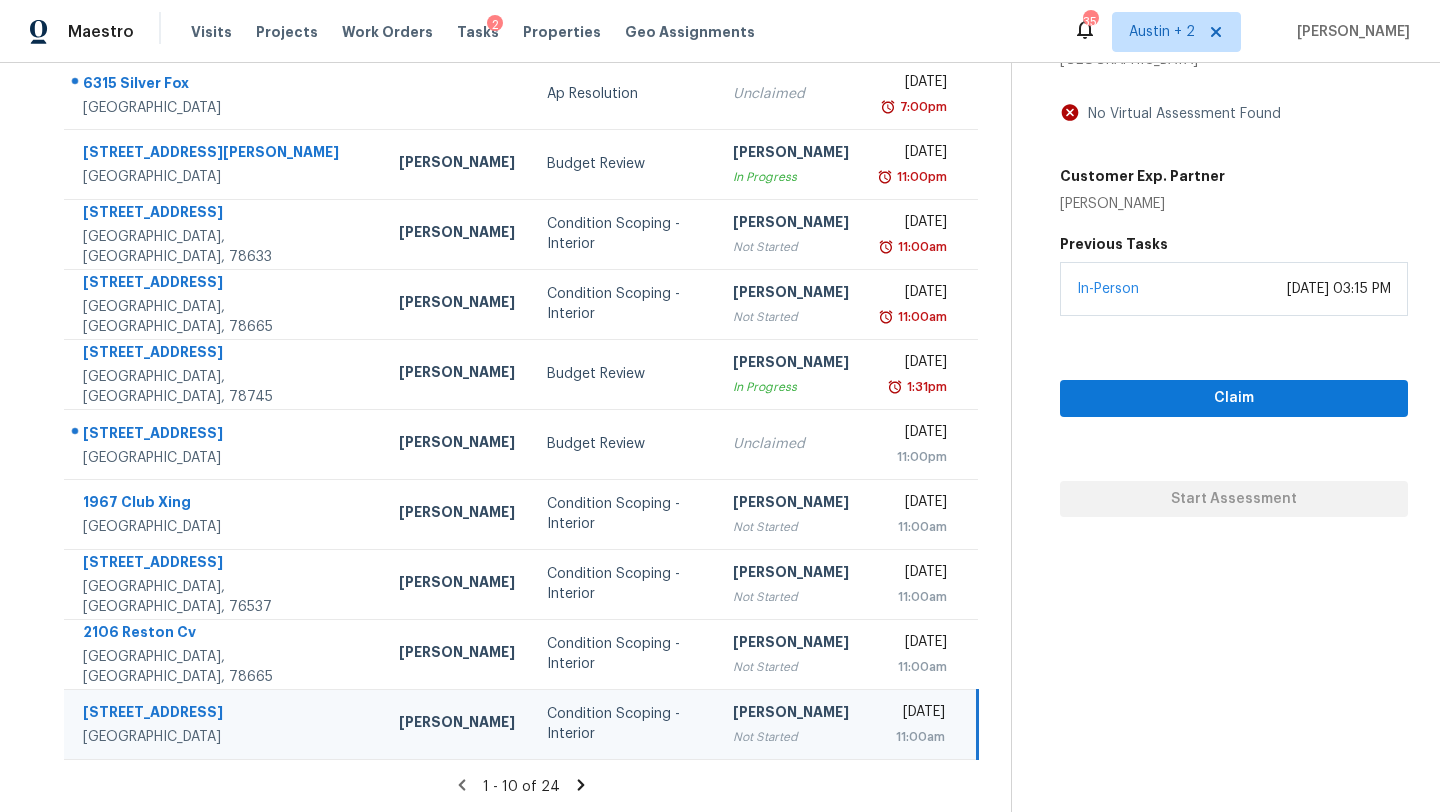 click 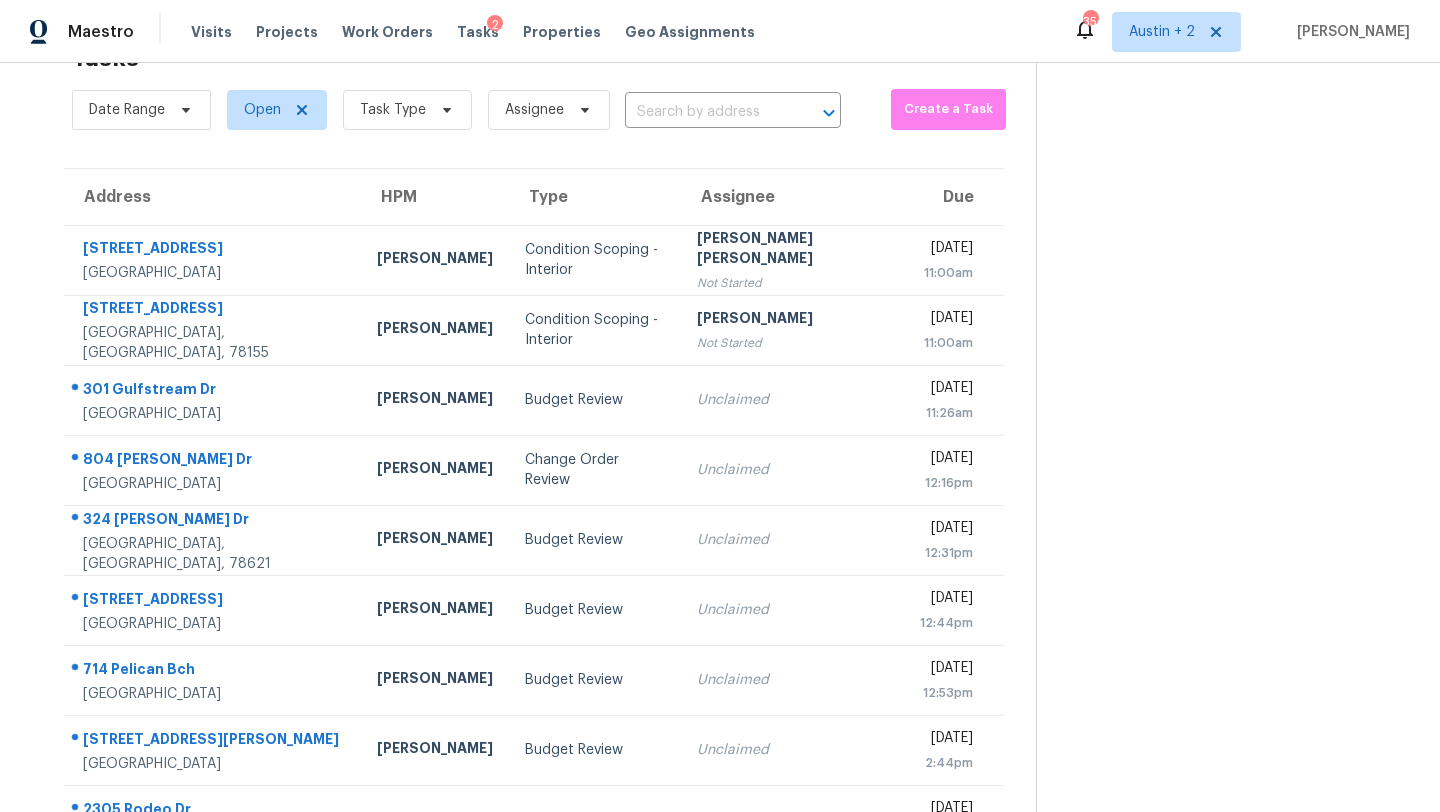 scroll, scrollTop: 229, scrollLeft: 0, axis: vertical 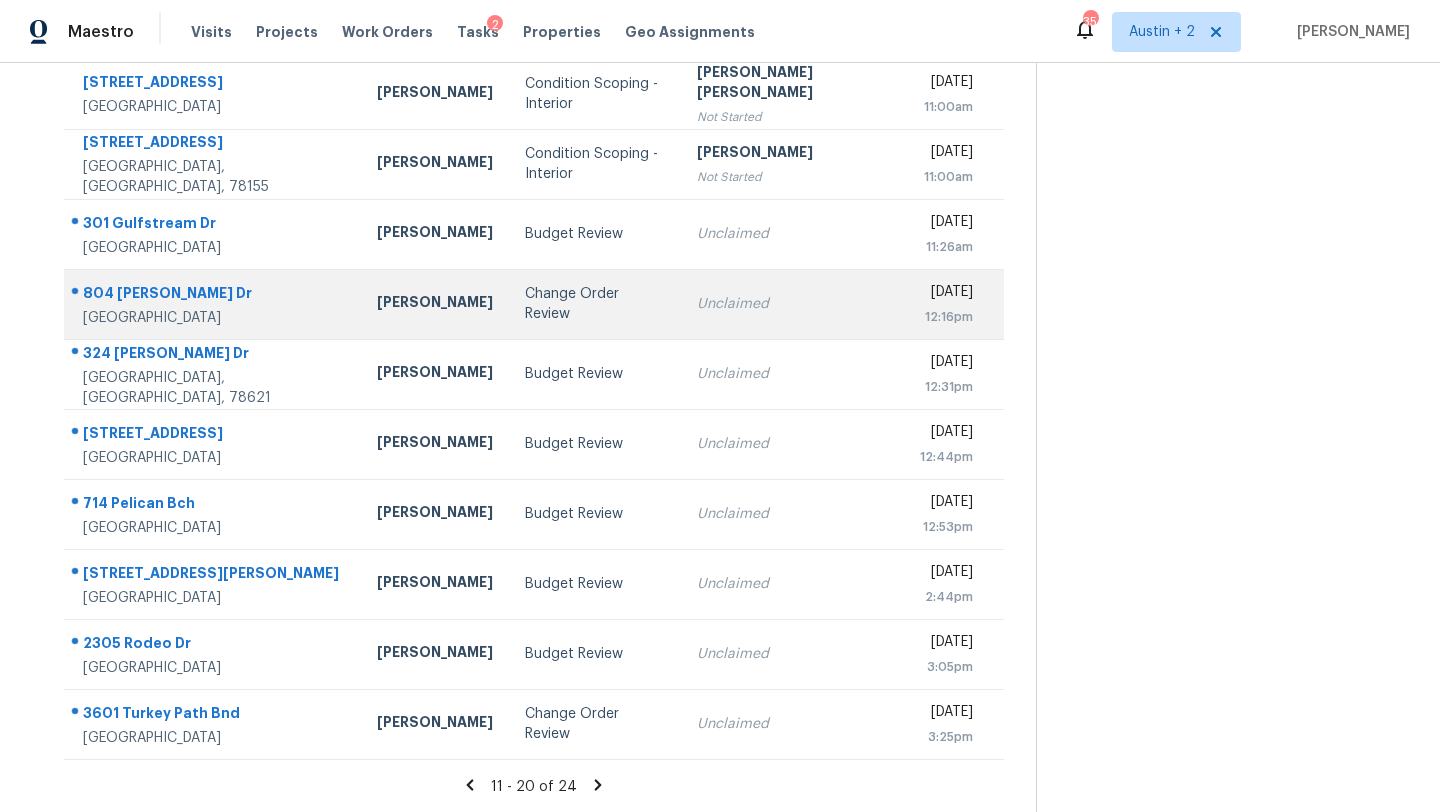 click on "Change Order Review" at bounding box center [595, 304] 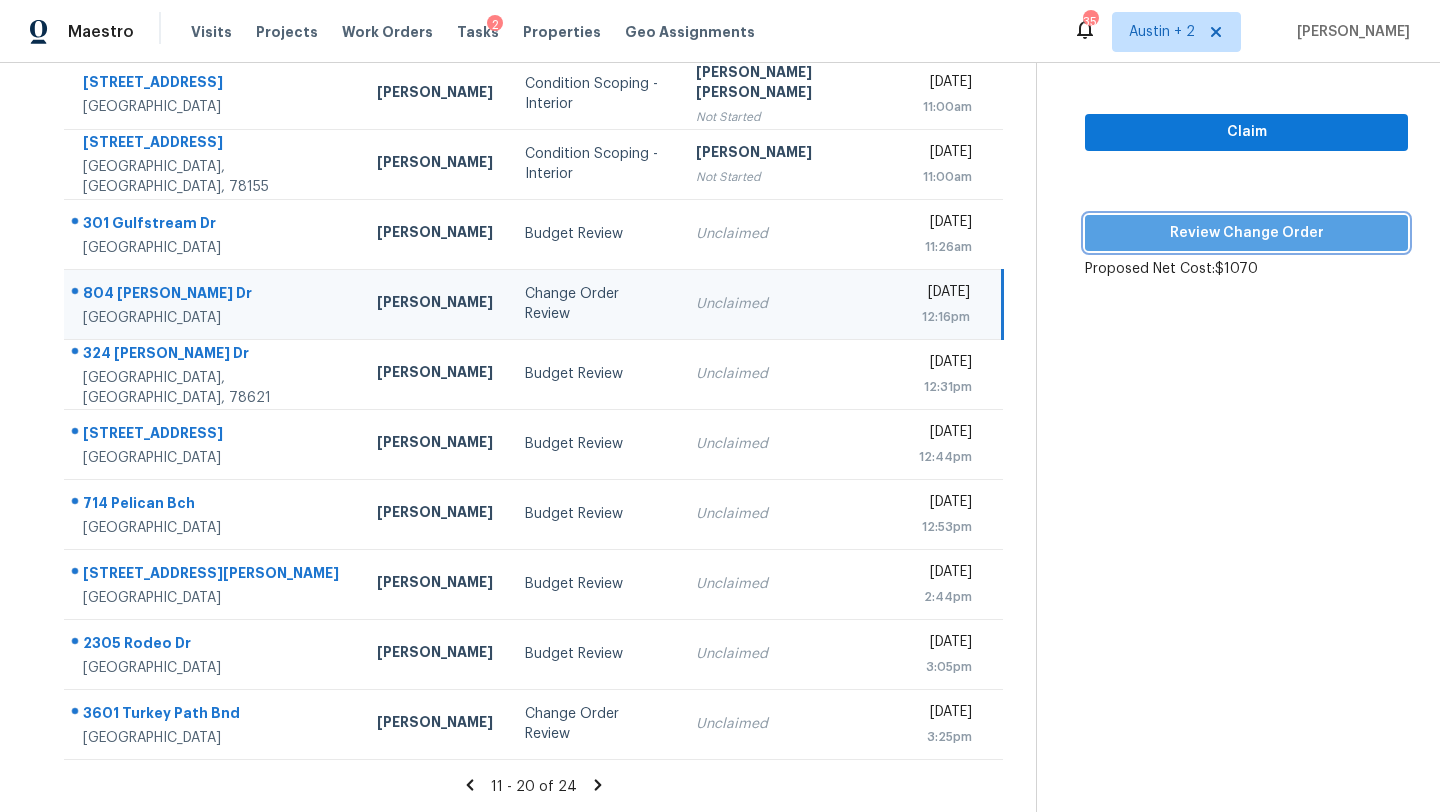 click on "Review Change Order" at bounding box center (1246, 233) 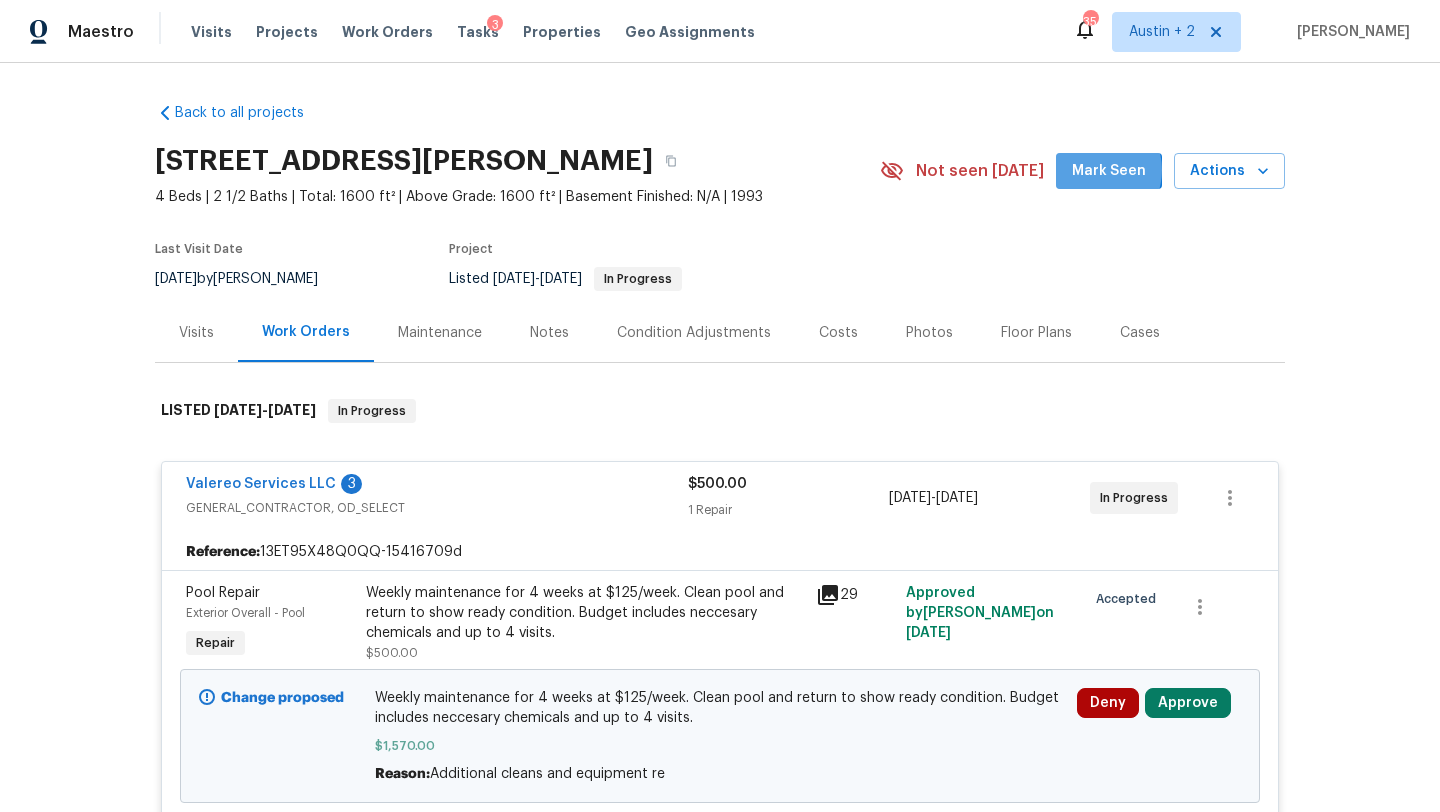 click on "Mark Seen" at bounding box center (1109, 171) 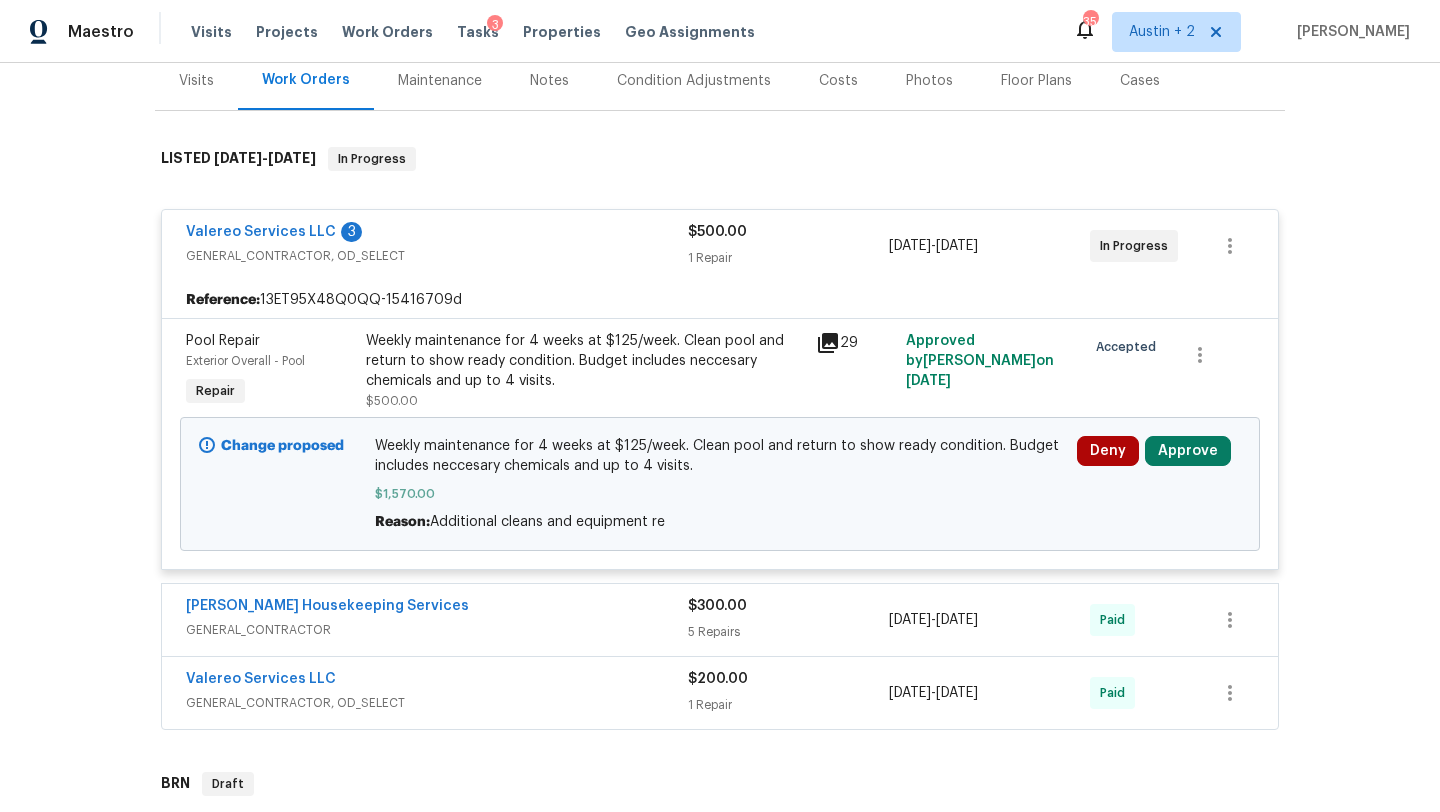 scroll, scrollTop: 254, scrollLeft: 0, axis: vertical 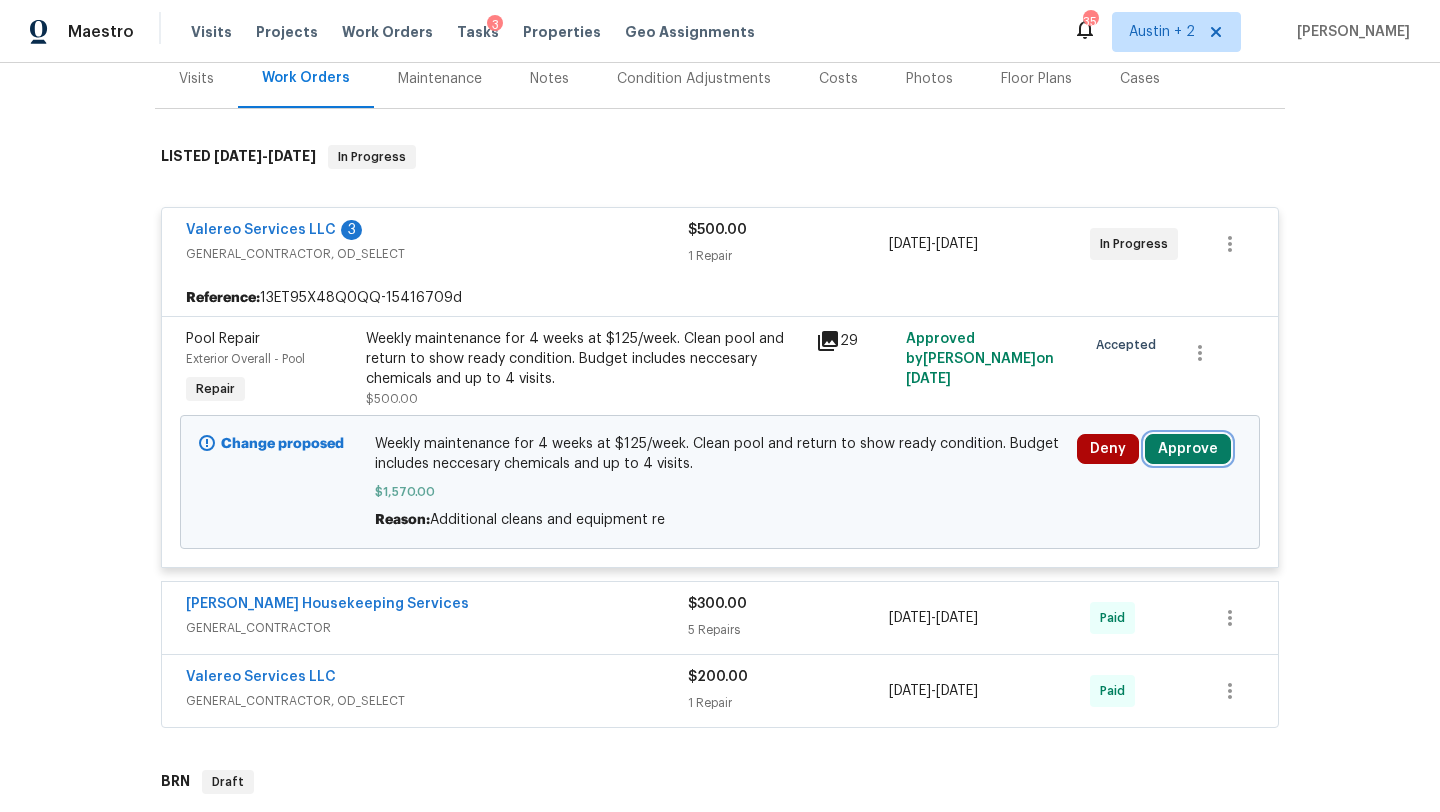 click on "Approve" at bounding box center (1188, 449) 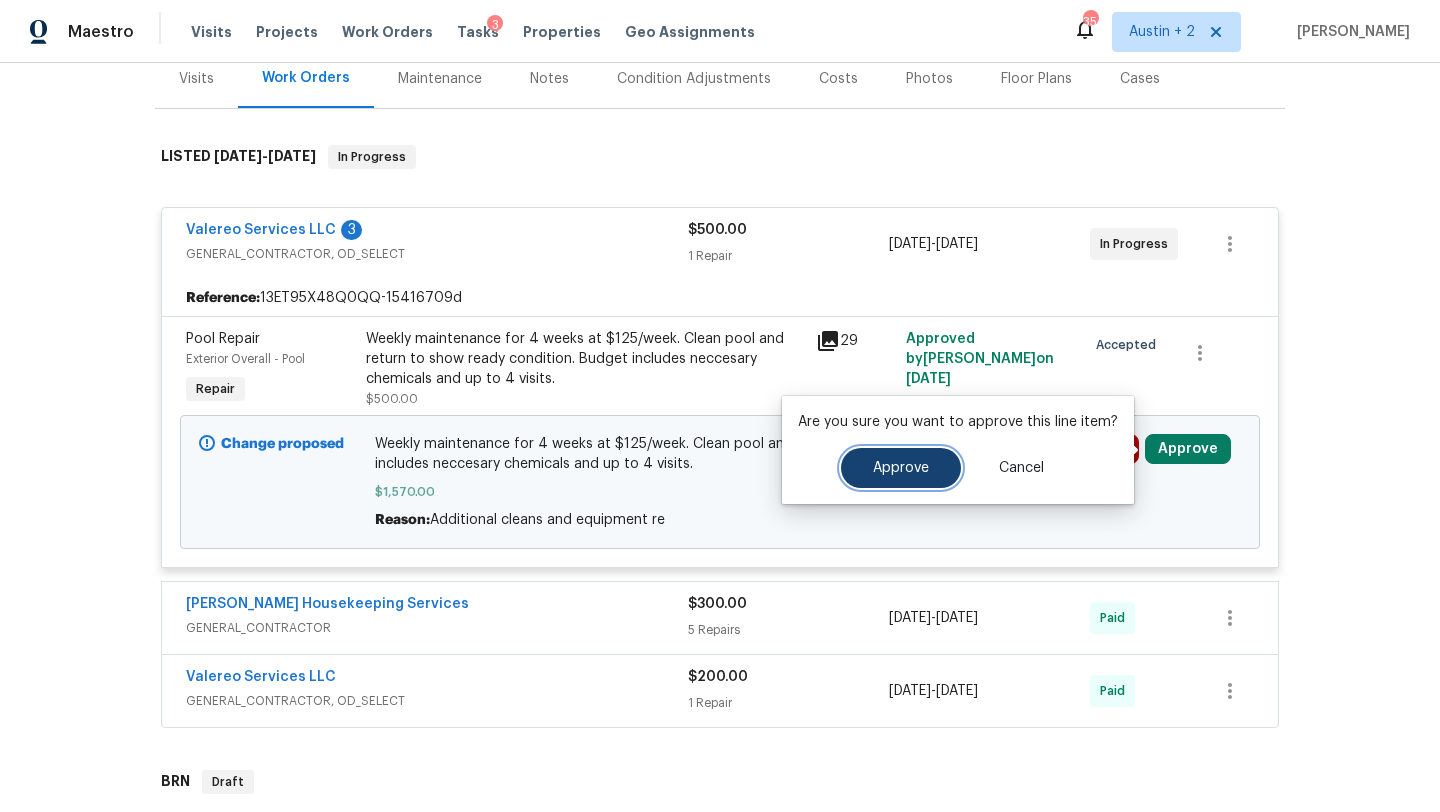 click on "Approve" at bounding box center (901, 468) 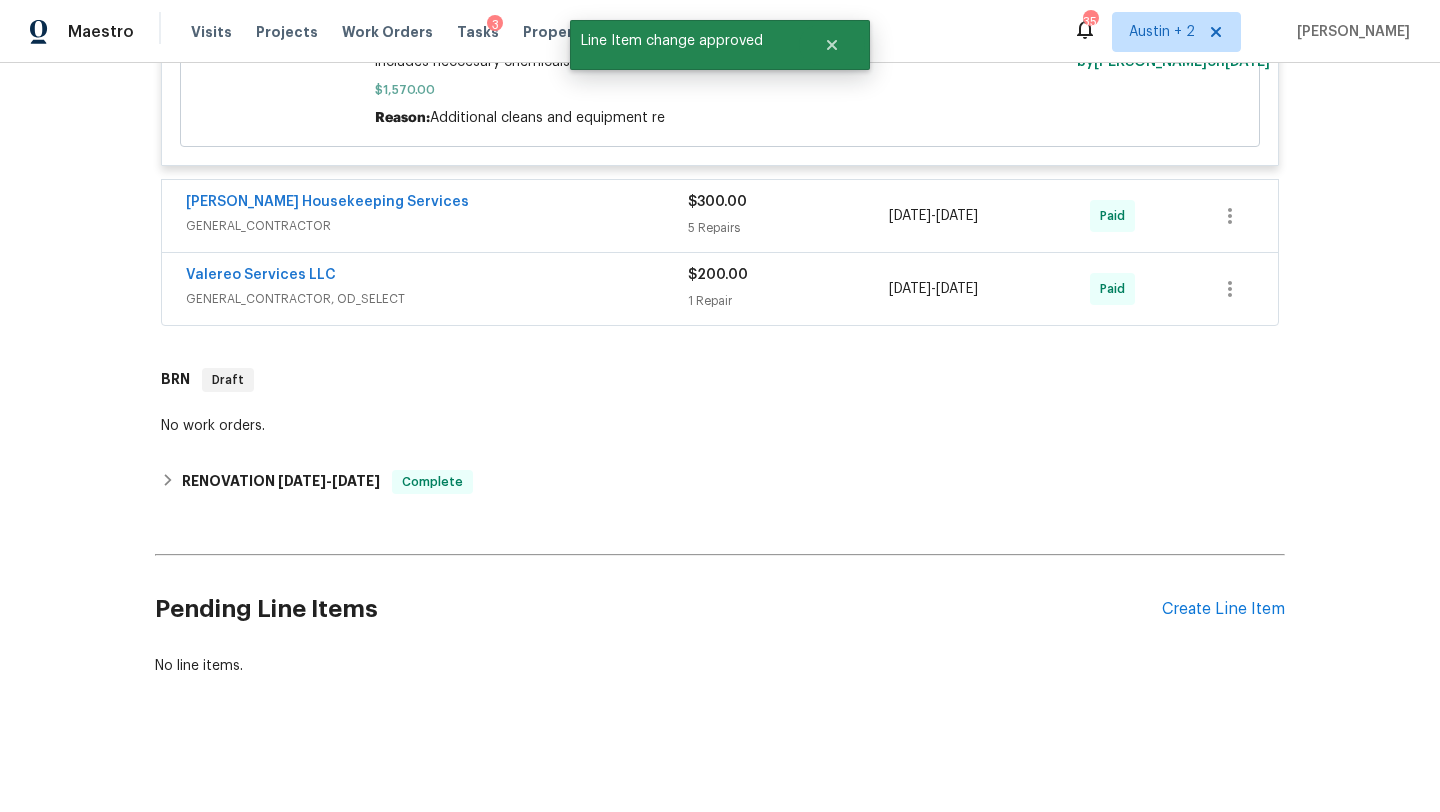 scroll, scrollTop: 0, scrollLeft: 0, axis: both 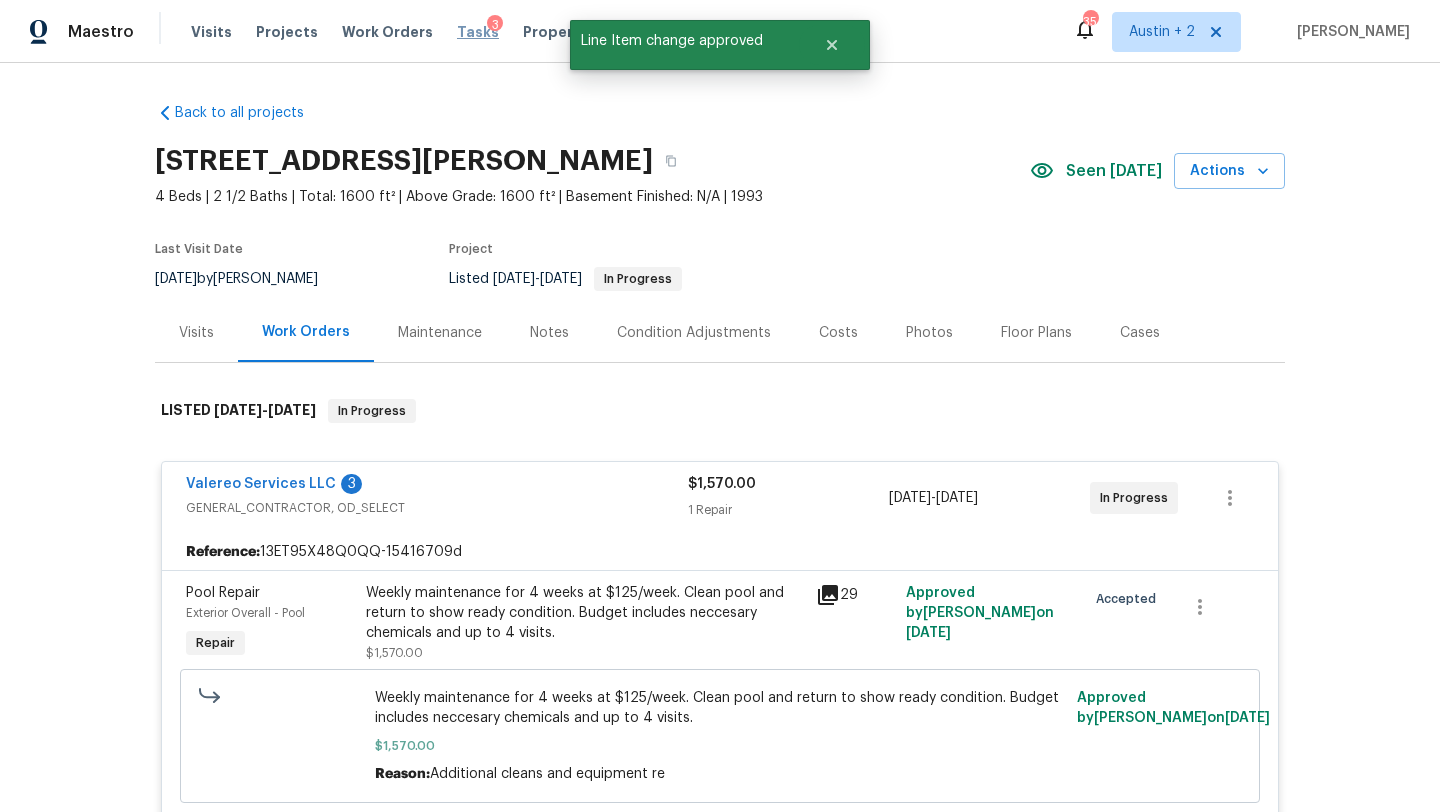 click on "Tasks" at bounding box center [478, 32] 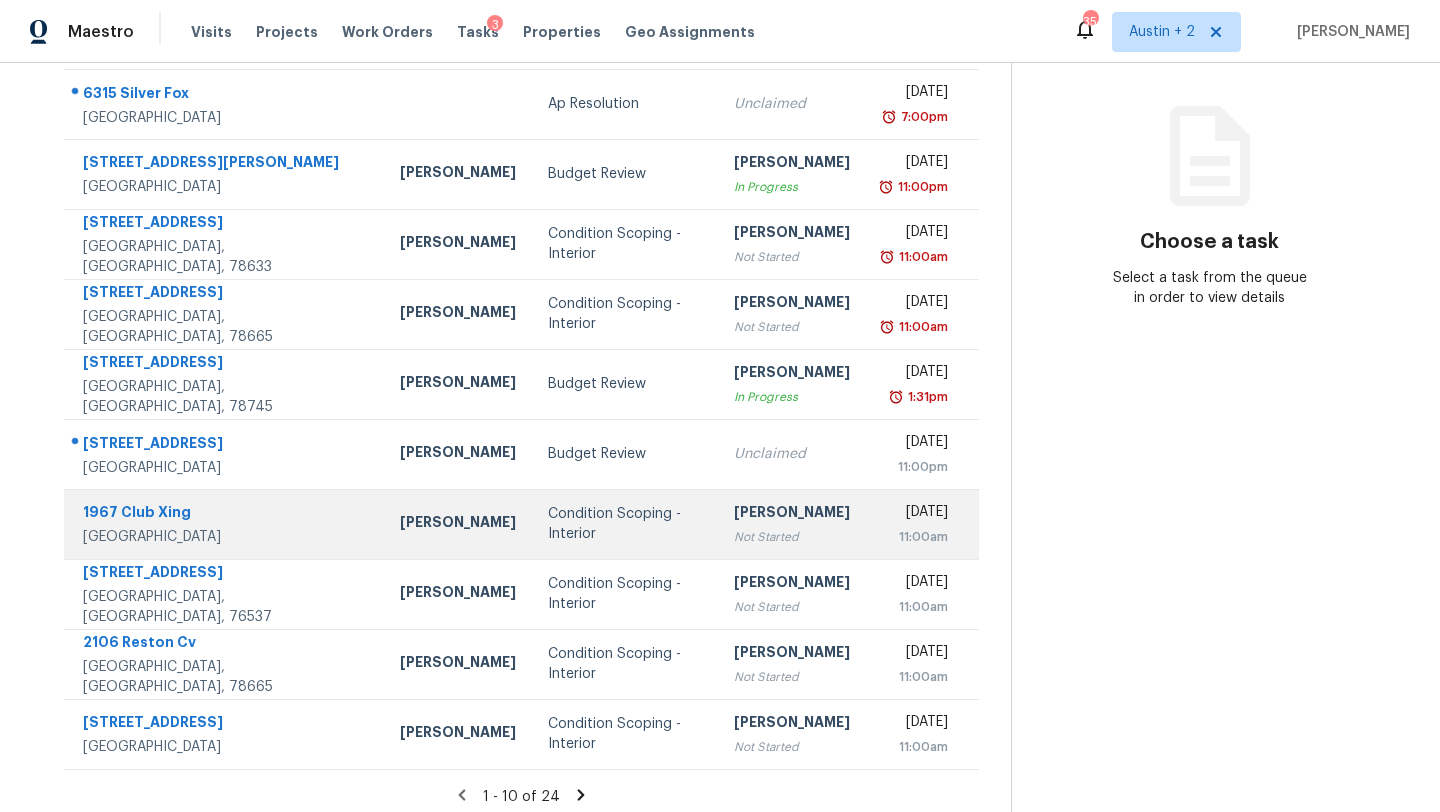 scroll, scrollTop: 229, scrollLeft: 0, axis: vertical 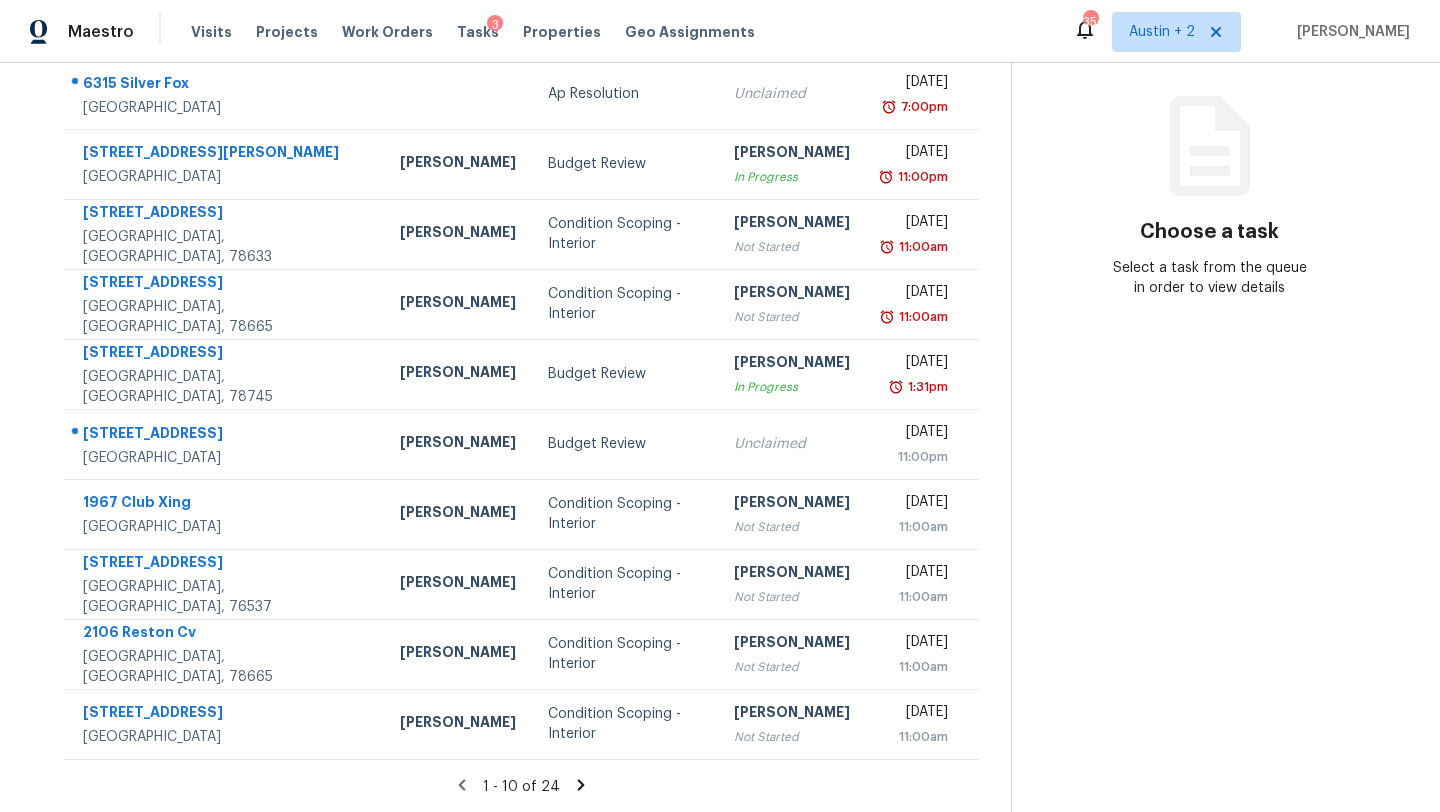 click 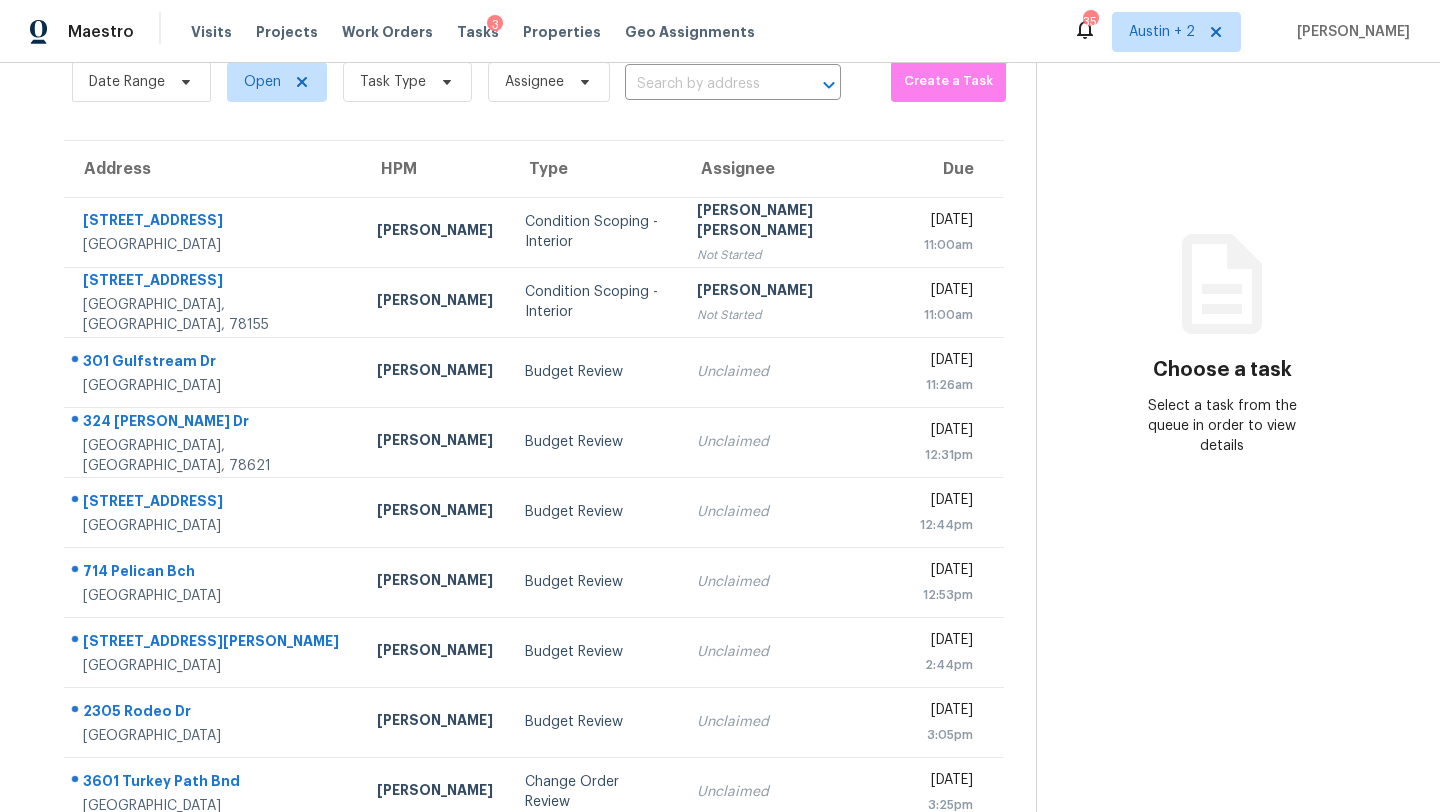 scroll, scrollTop: 229, scrollLeft: 0, axis: vertical 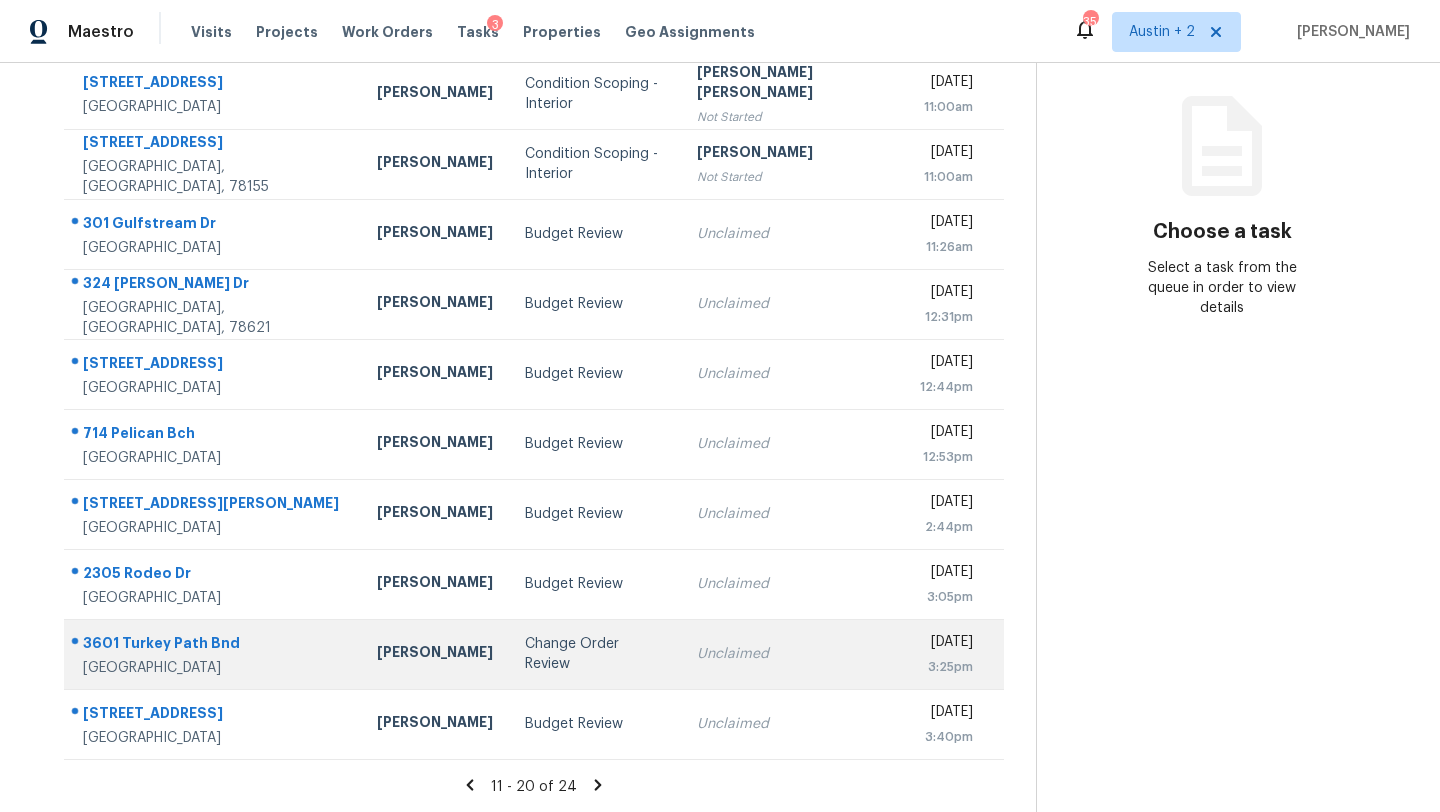 click on "Change Order Review" at bounding box center [595, 654] 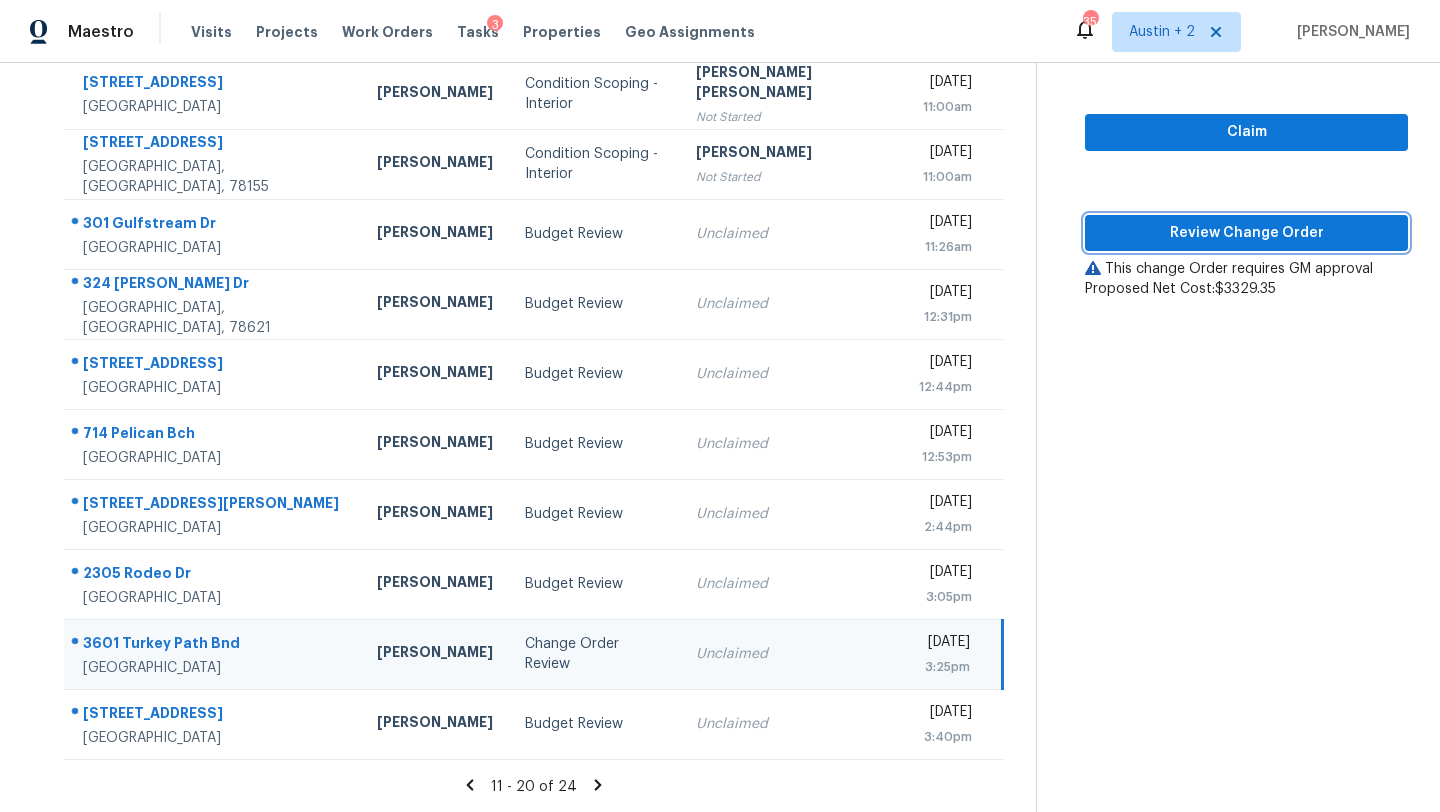 click on "Review Change Order" at bounding box center (1246, 233) 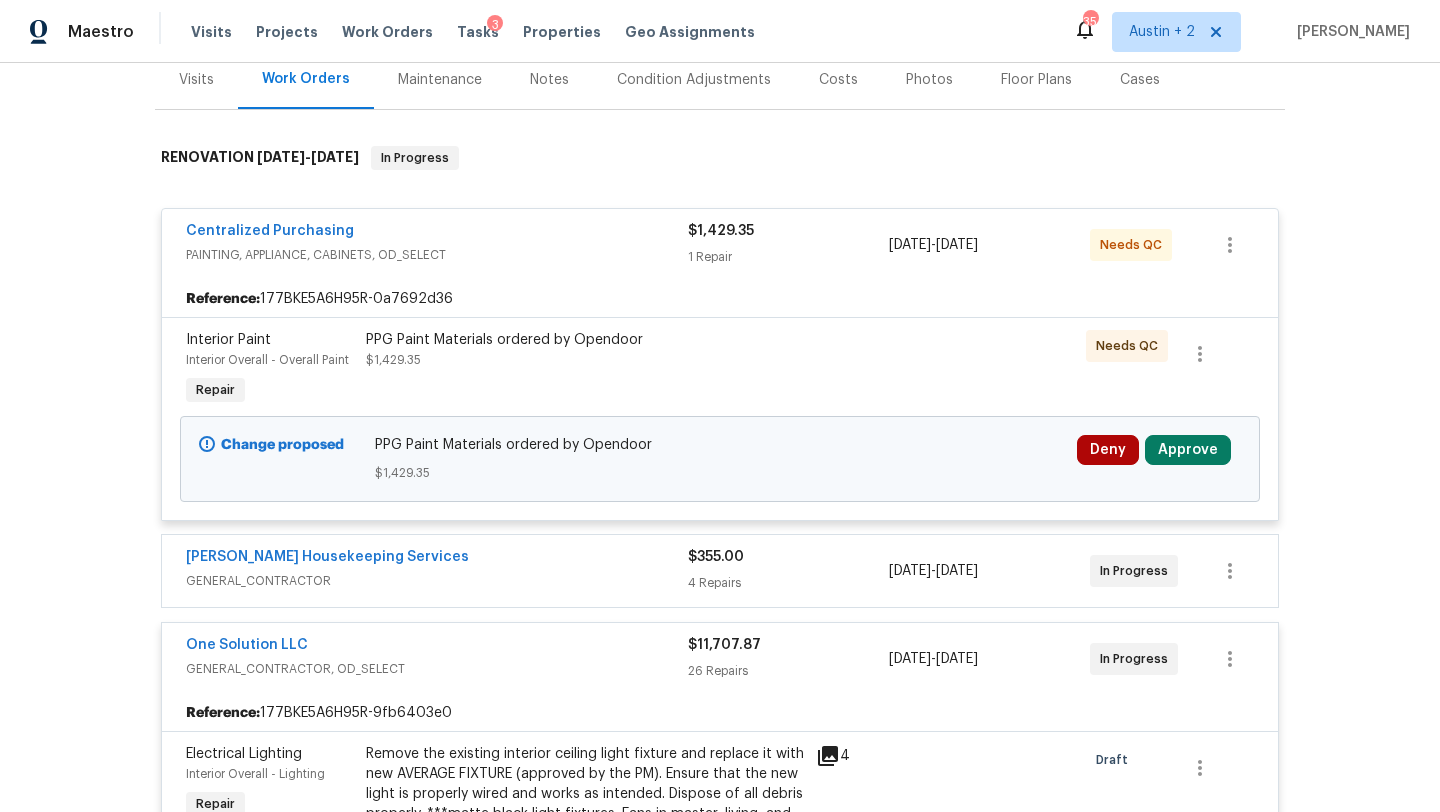 scroll, scrollTop: 266, scrollLeft: 0, axis: vertical 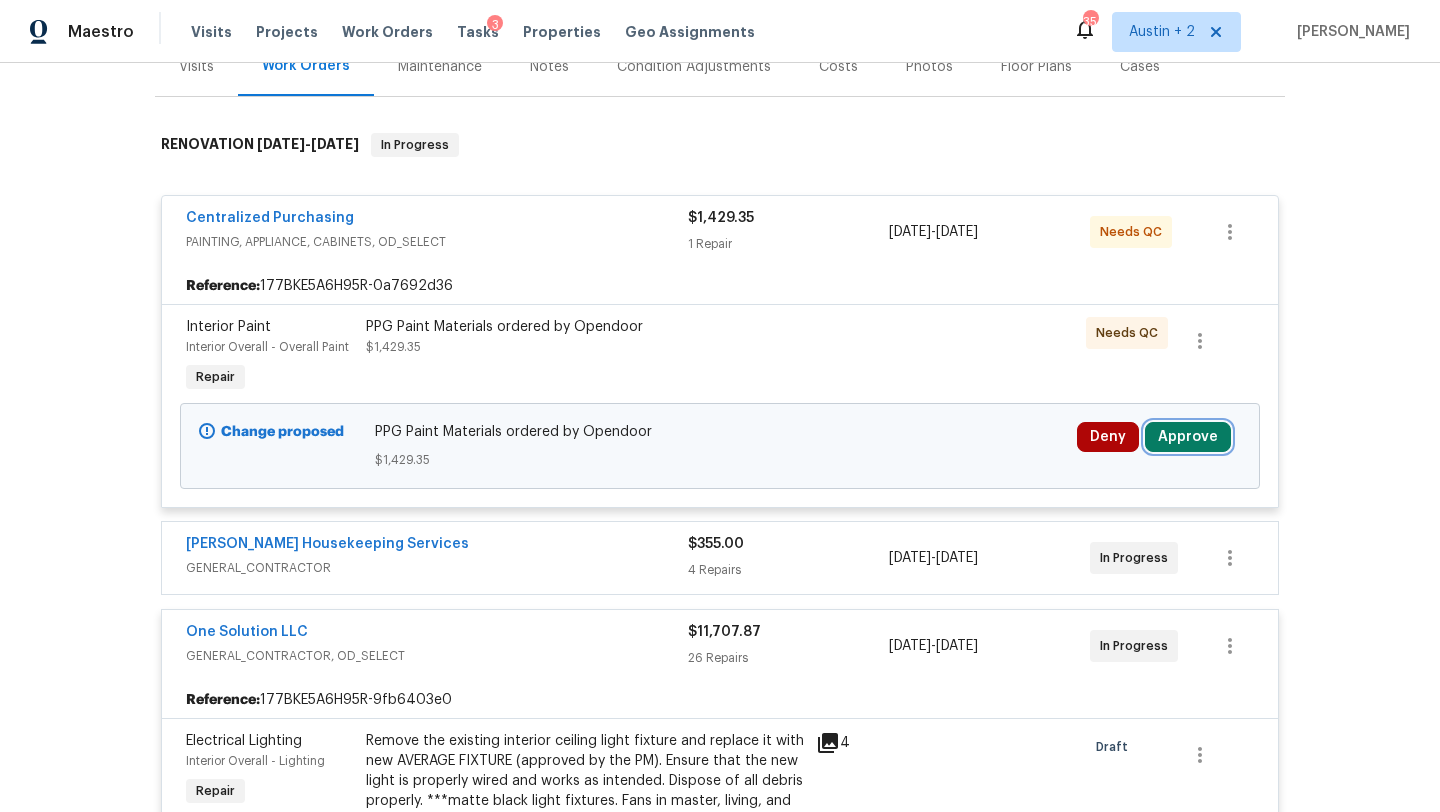 click on "Approve" at bounding box center [1188, 437] 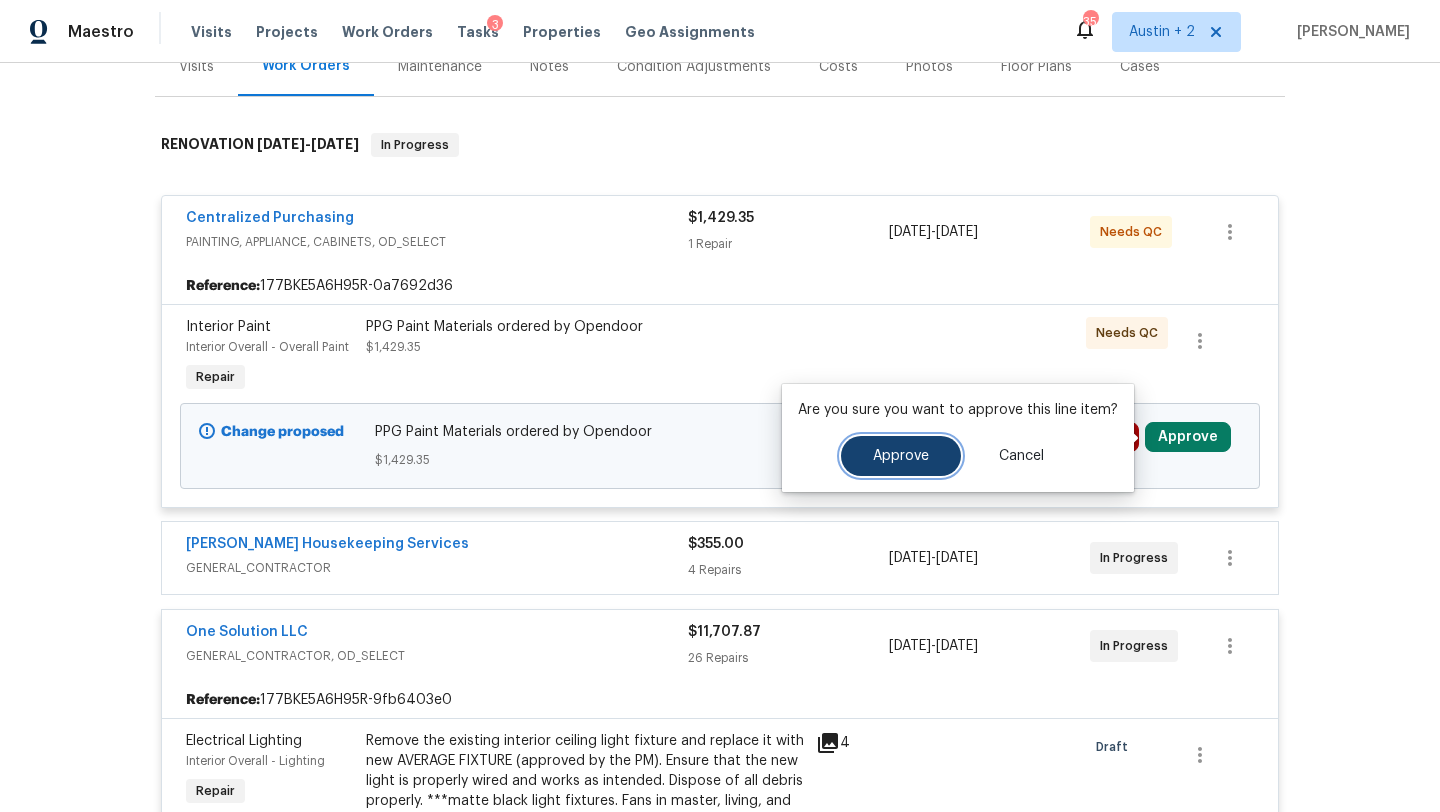 click on "Approve" at bounding box center [901, 456] 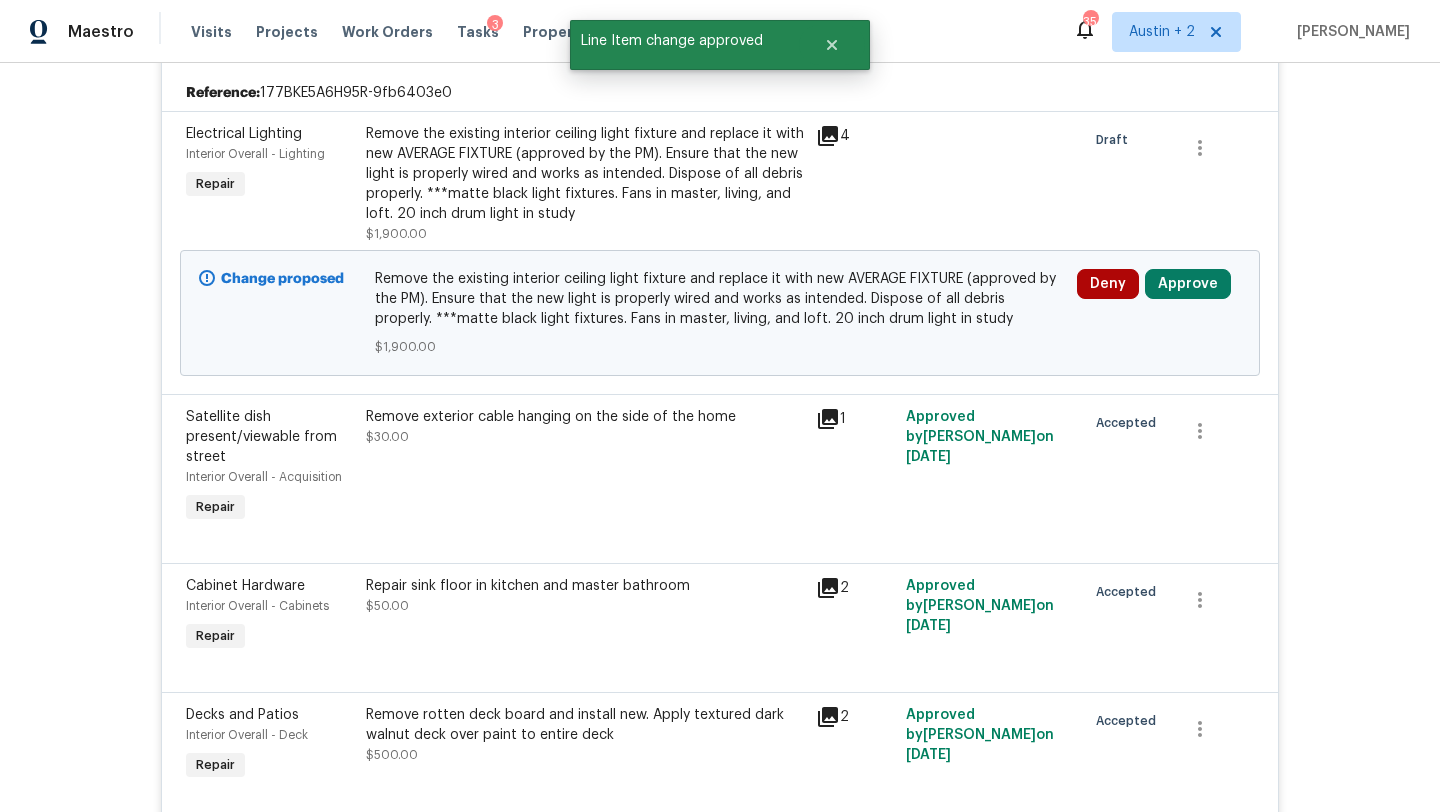 scroll, scrollTop: 874, scrollLeft: 0, axis: vertical 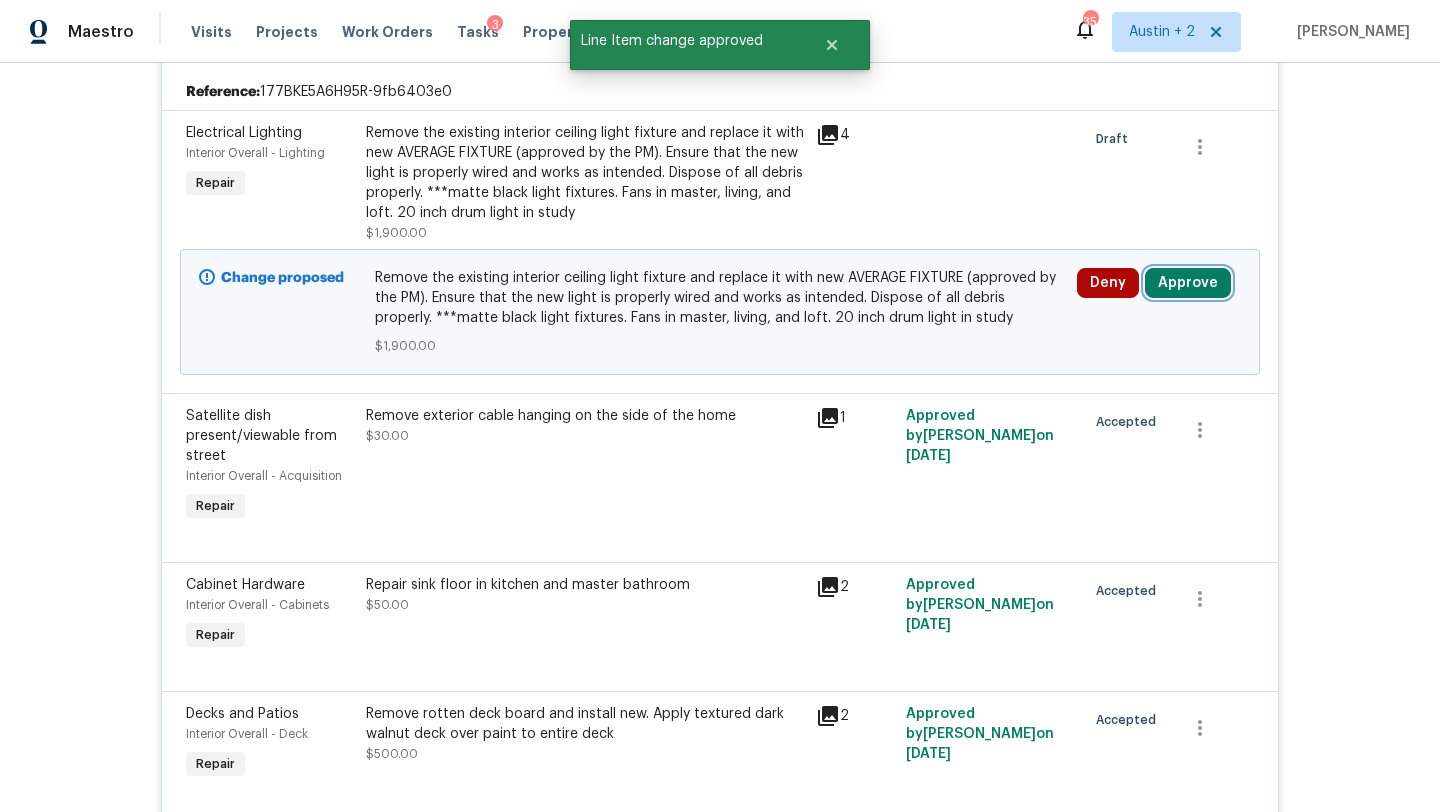 click on "Approve" at bounding box center [1188, 283] 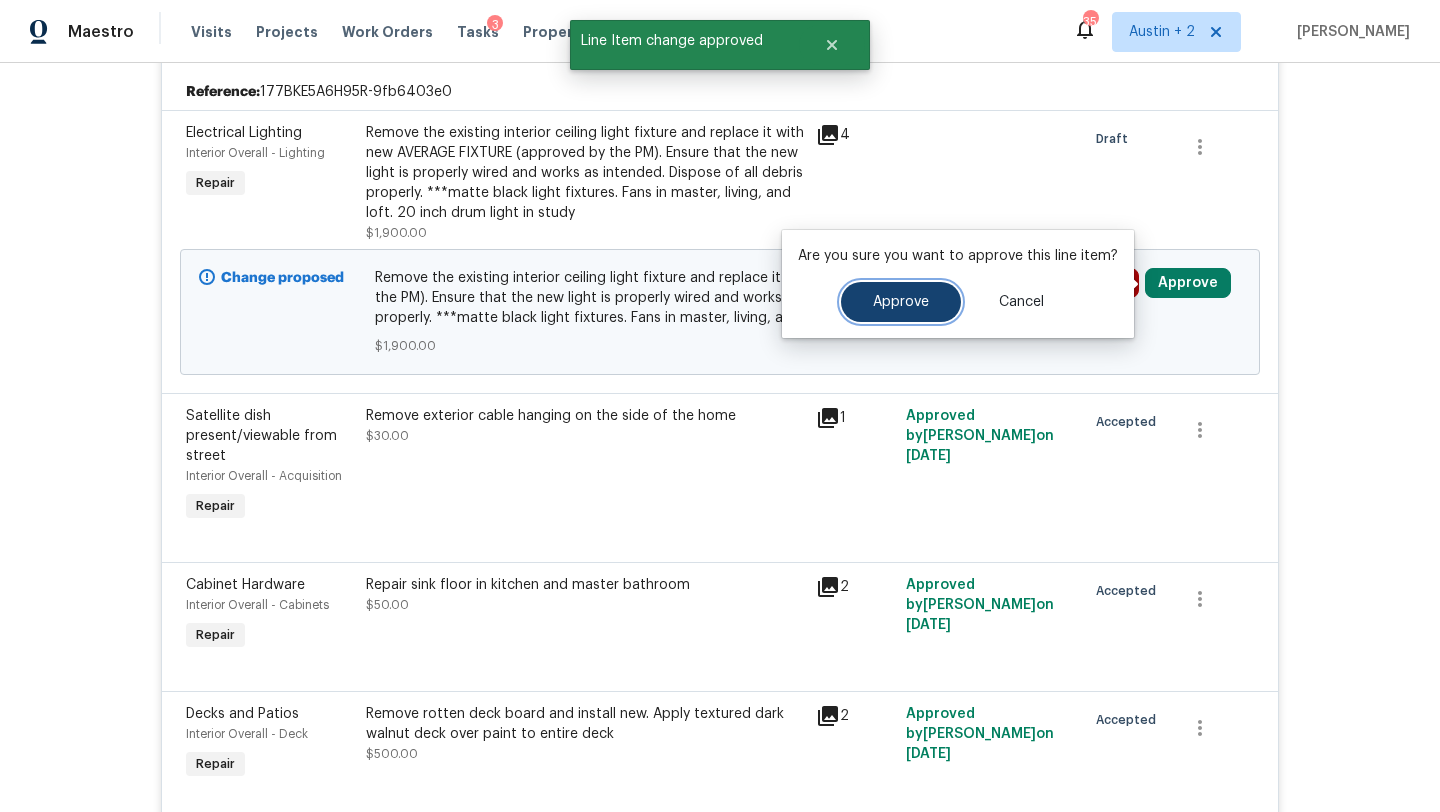 click on "Approve" at bounding box center (901, 302) 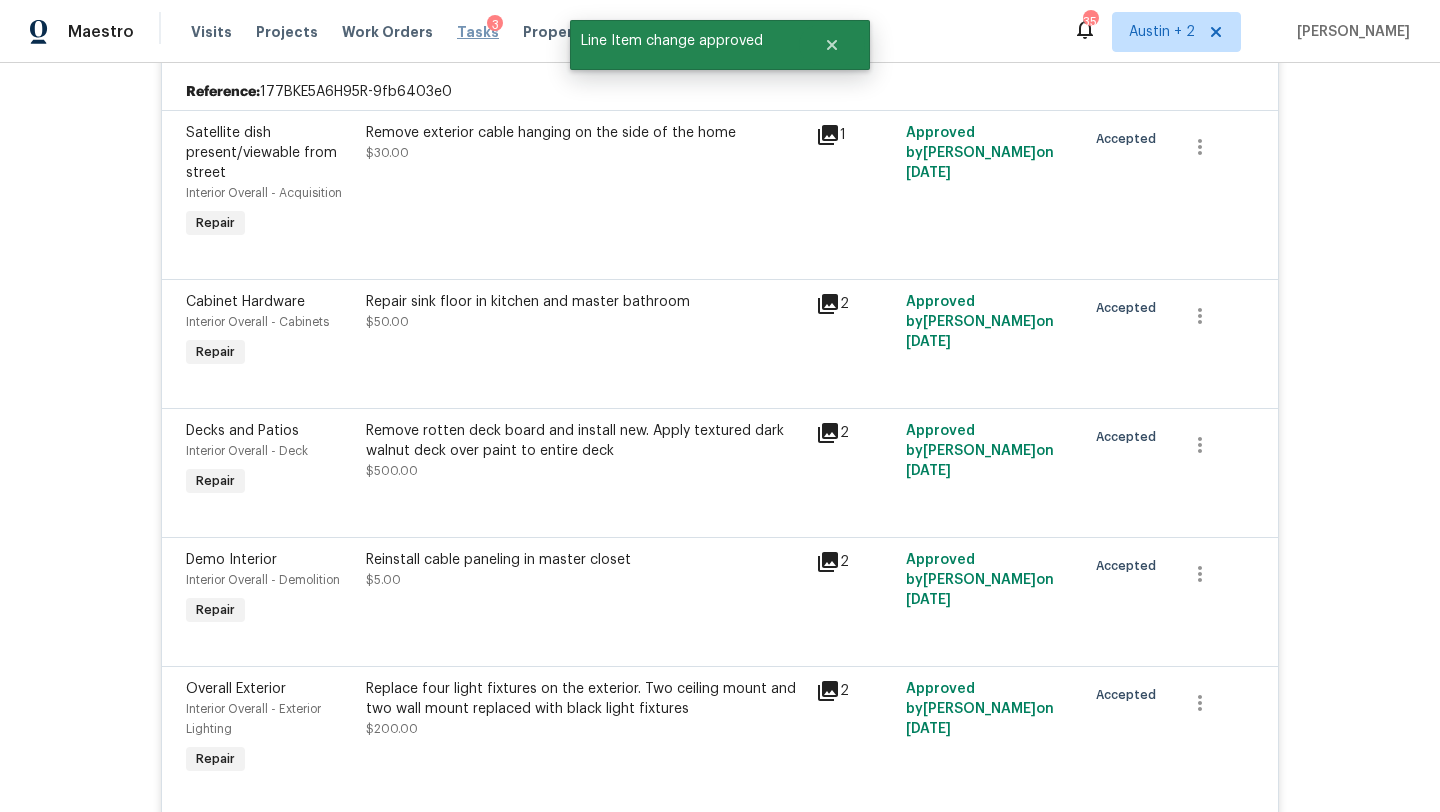 scroll, scrollTop: 0, scrollLeft: 0, axis: both 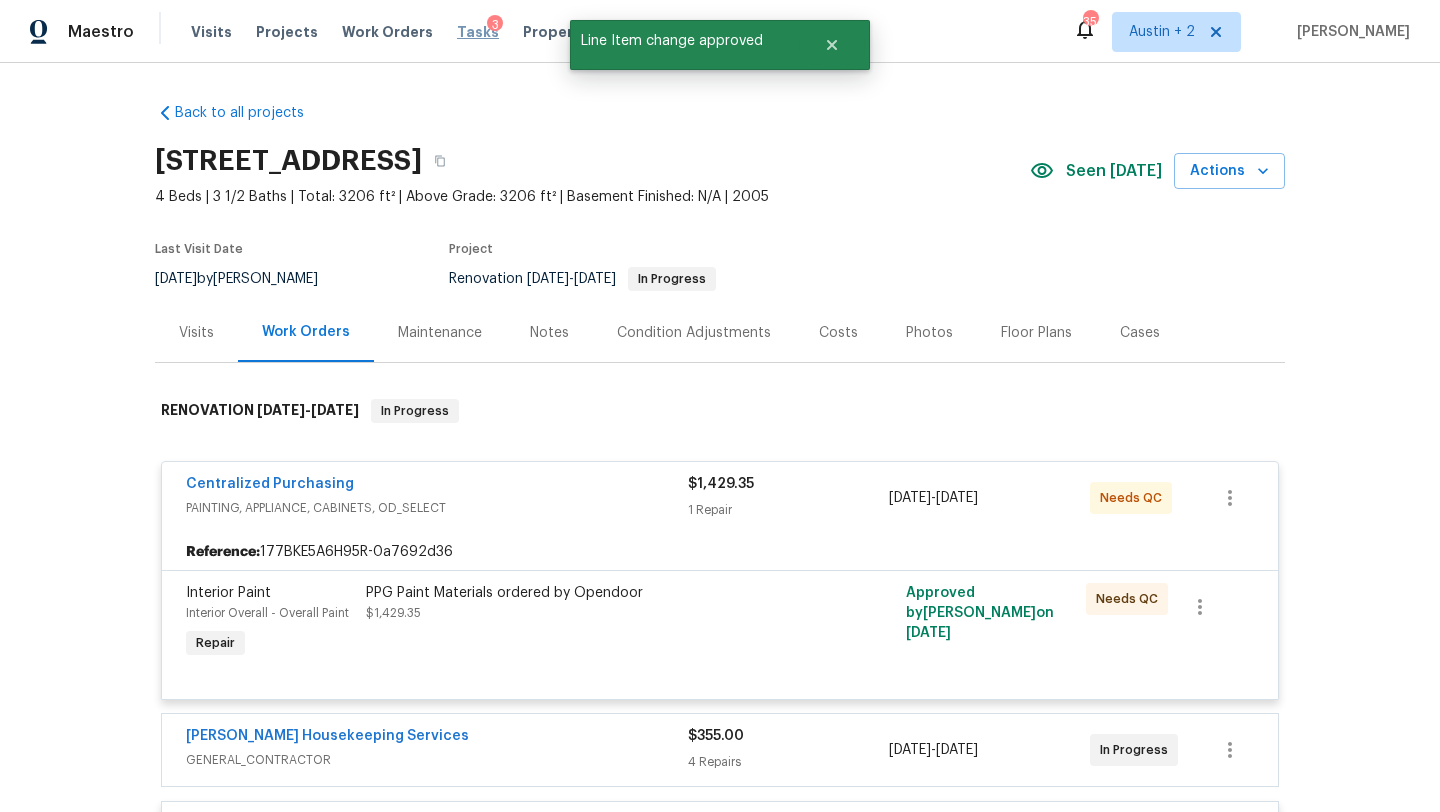 click on "Tasks" at bounding box center [478, 32] 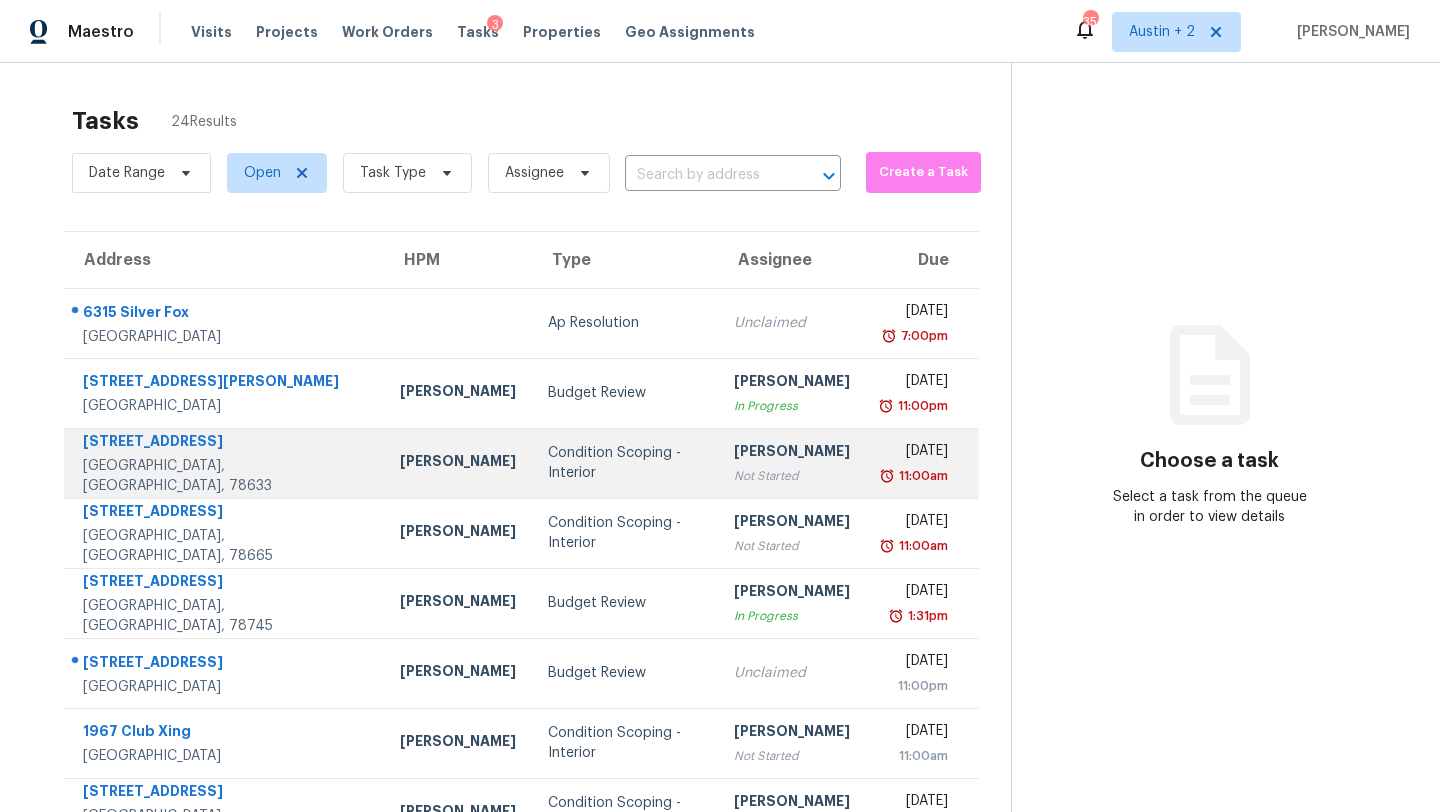 scroll, scrollTop: 229, scrollLeft: 0, axis: vertical 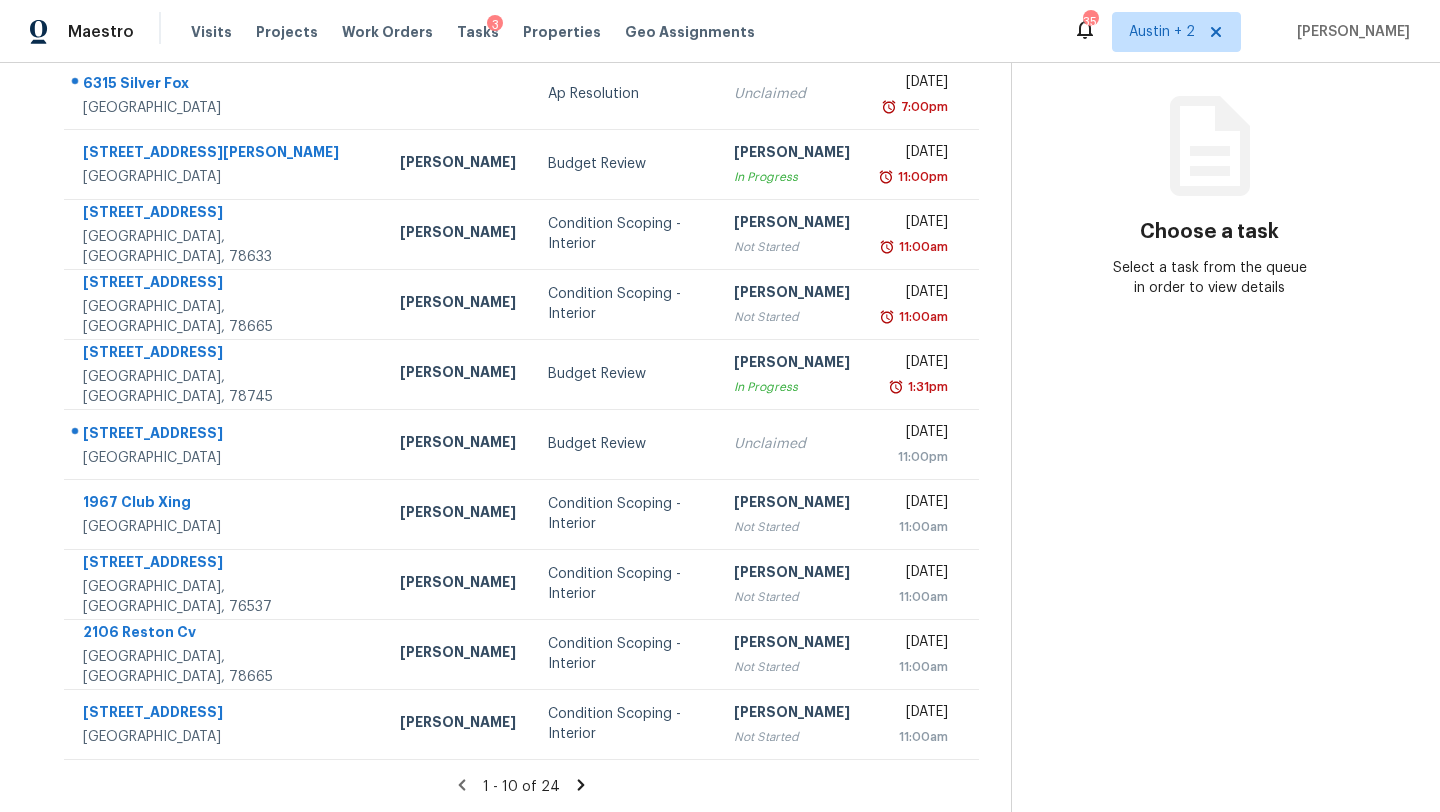 click 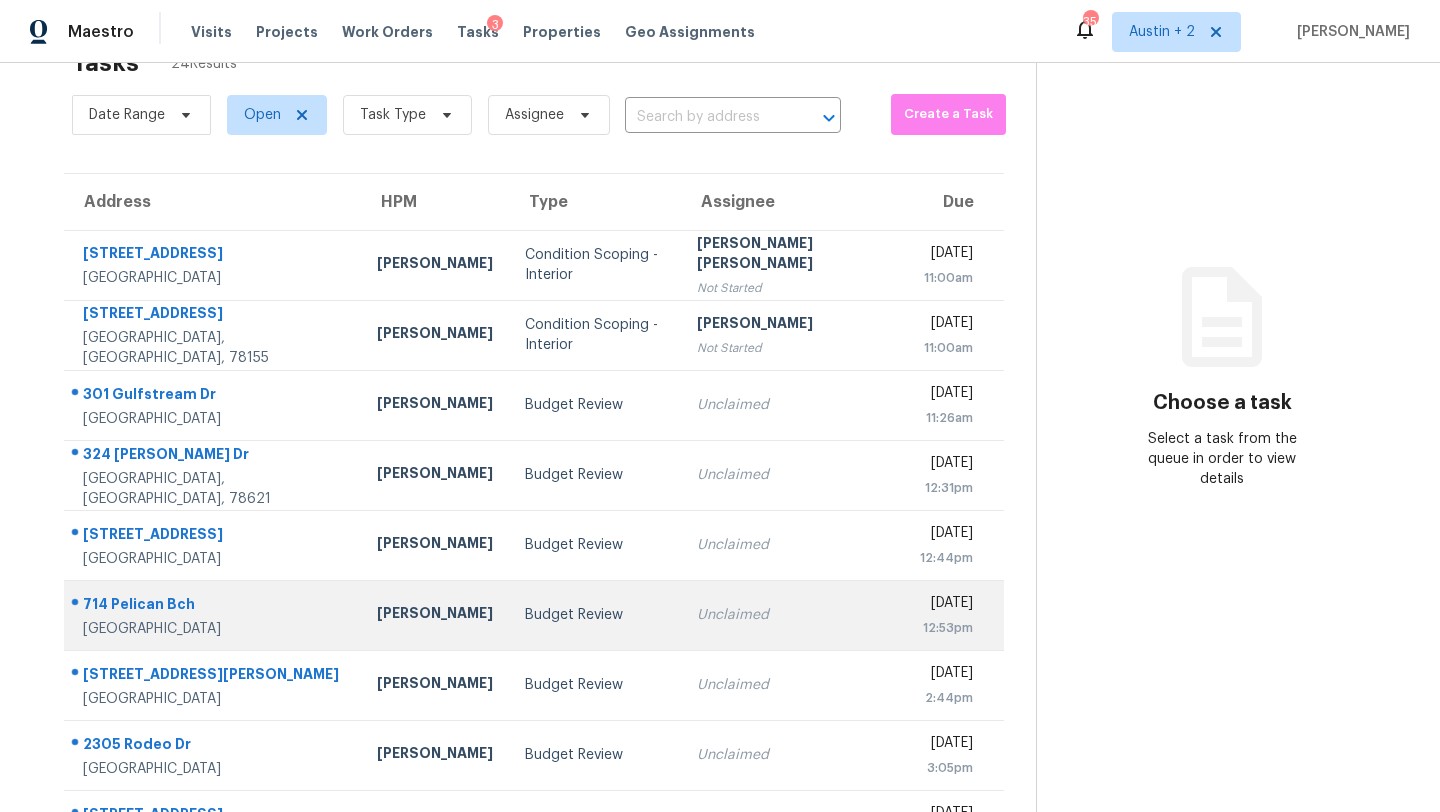 scroll, scrollTop: 229, scrollLeft: 0, axis: vertical 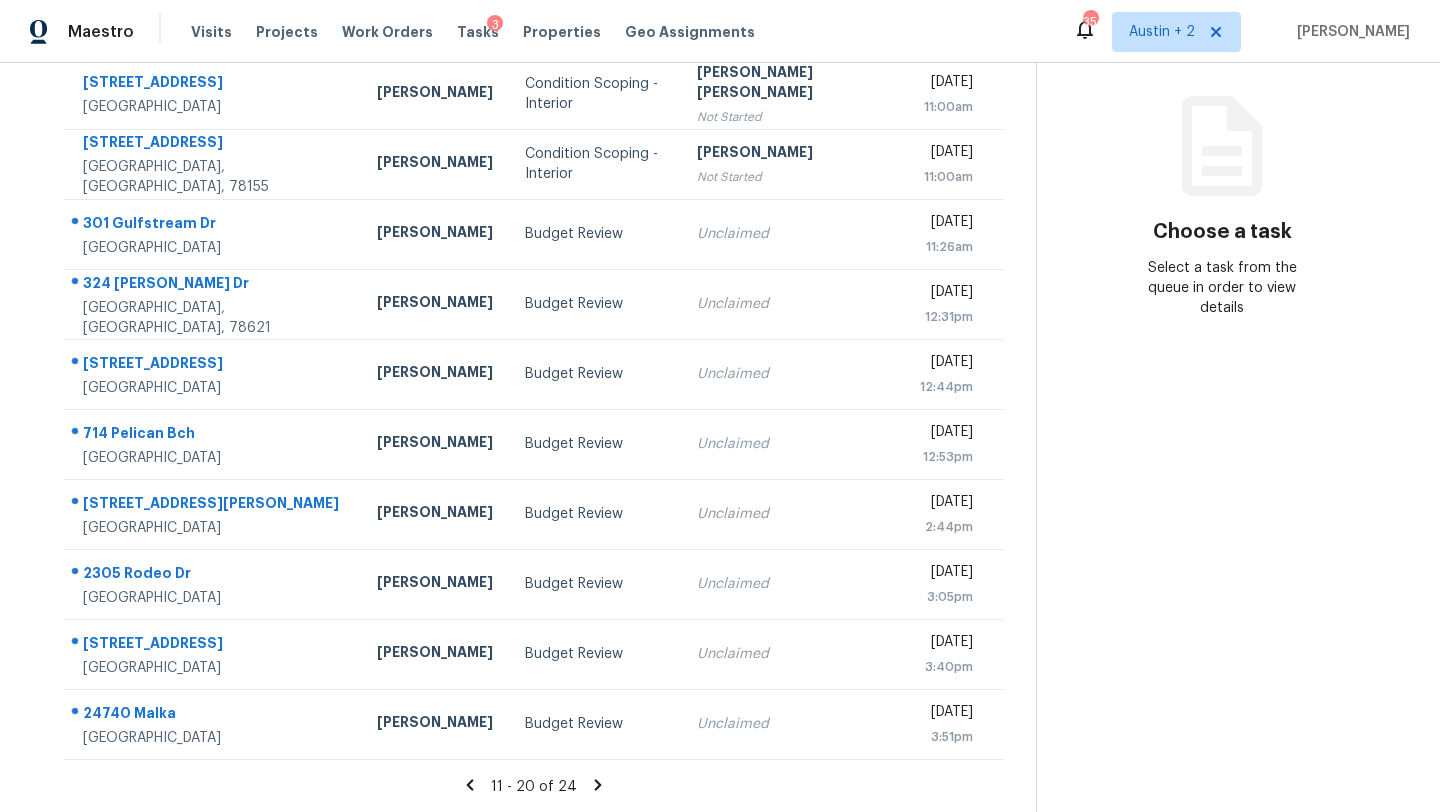 click 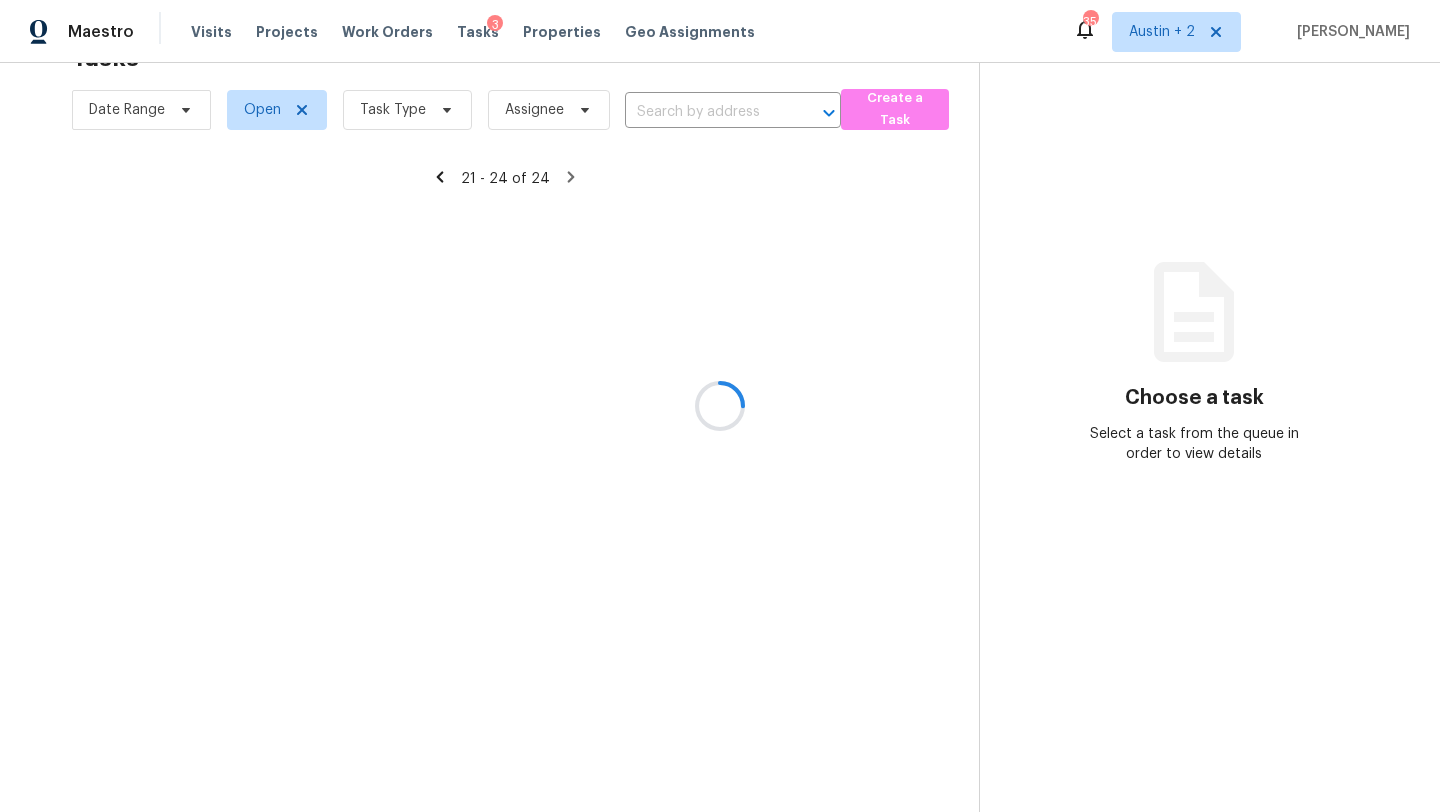 scroll, scrollTop: 63, scrollLeft: 0, axis: vertical 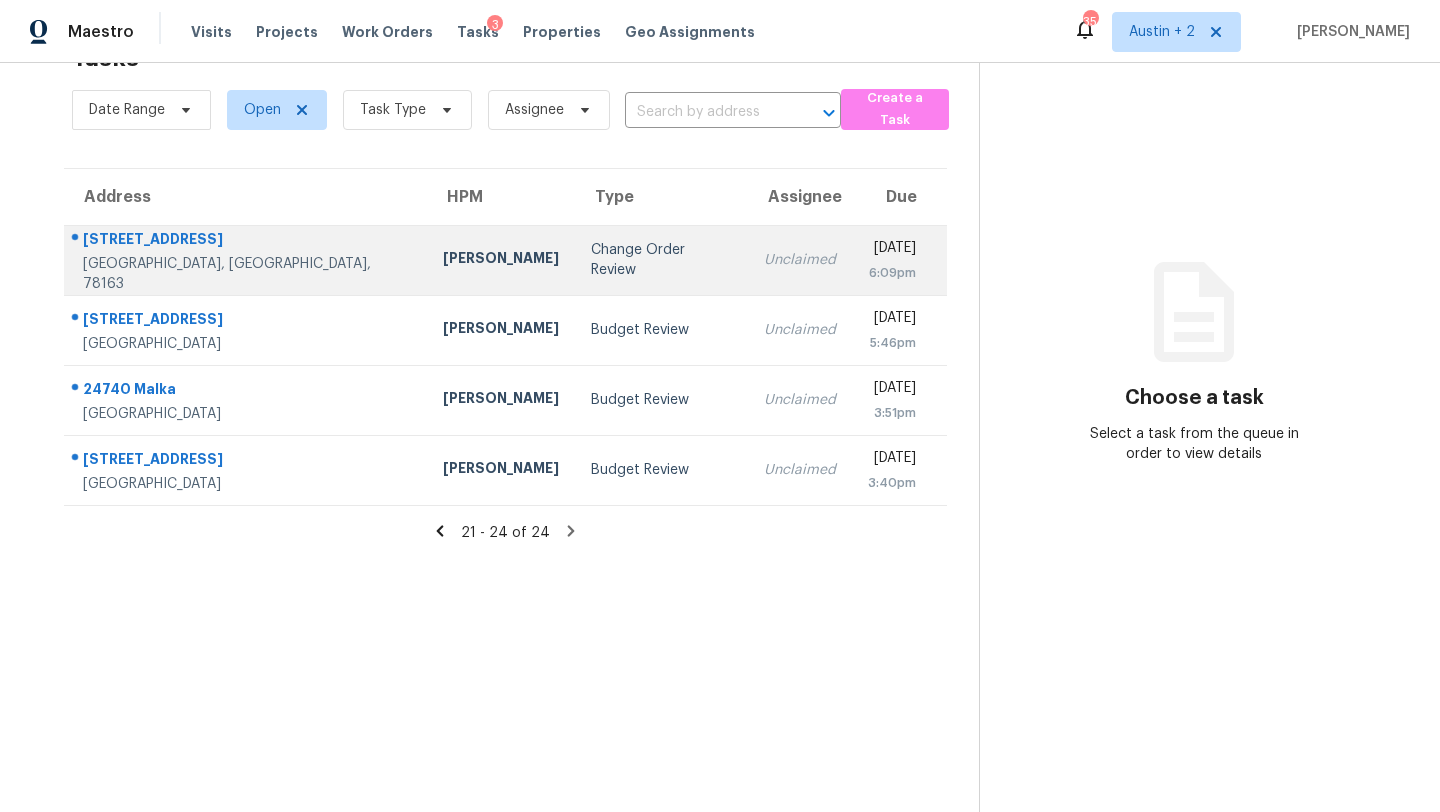 click on "Change Order Review" at bounding box center (661, 260) 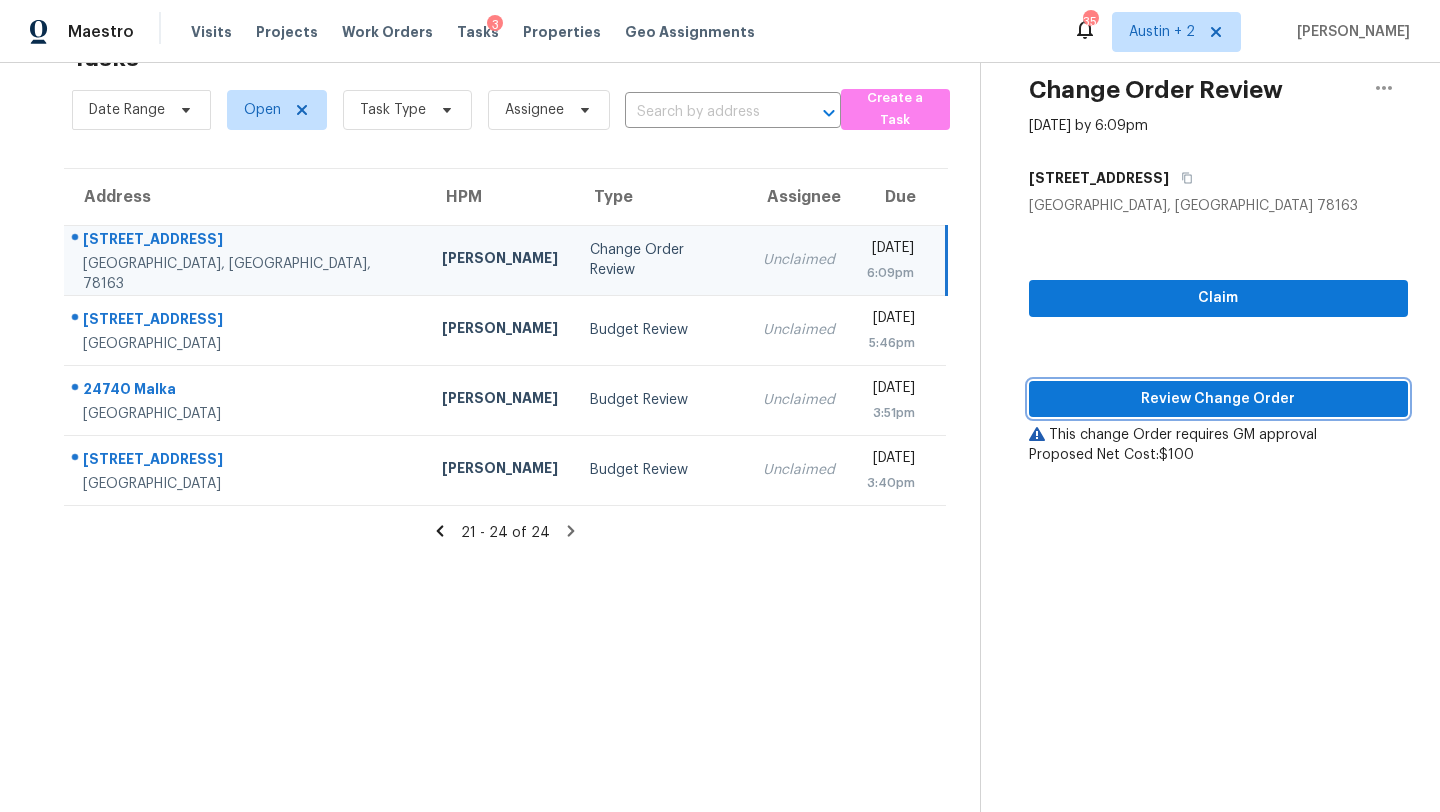click on "Review Change Order" at bounding box center [1218, 399] 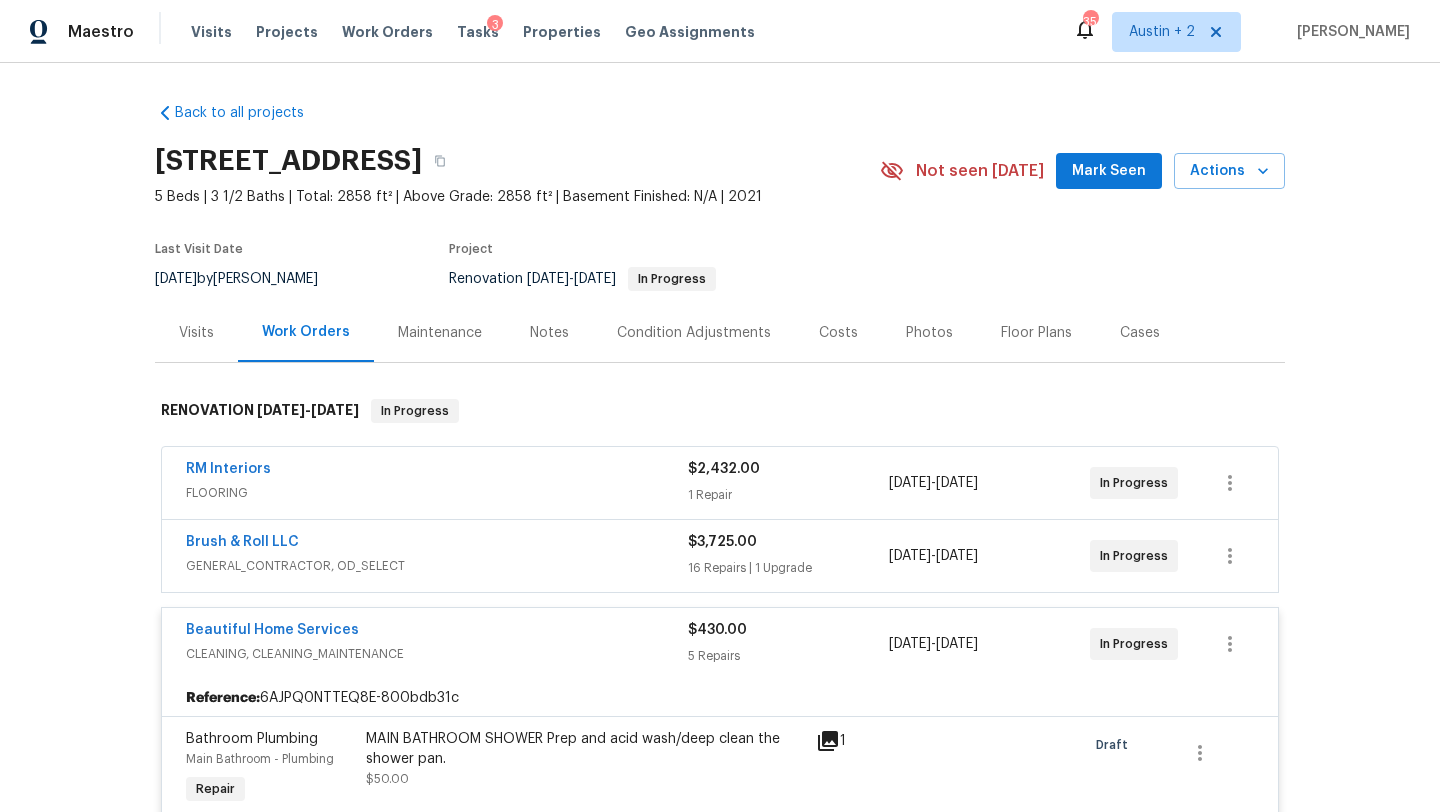 click on "Mark Seen" at bounding box center [1109, 171] 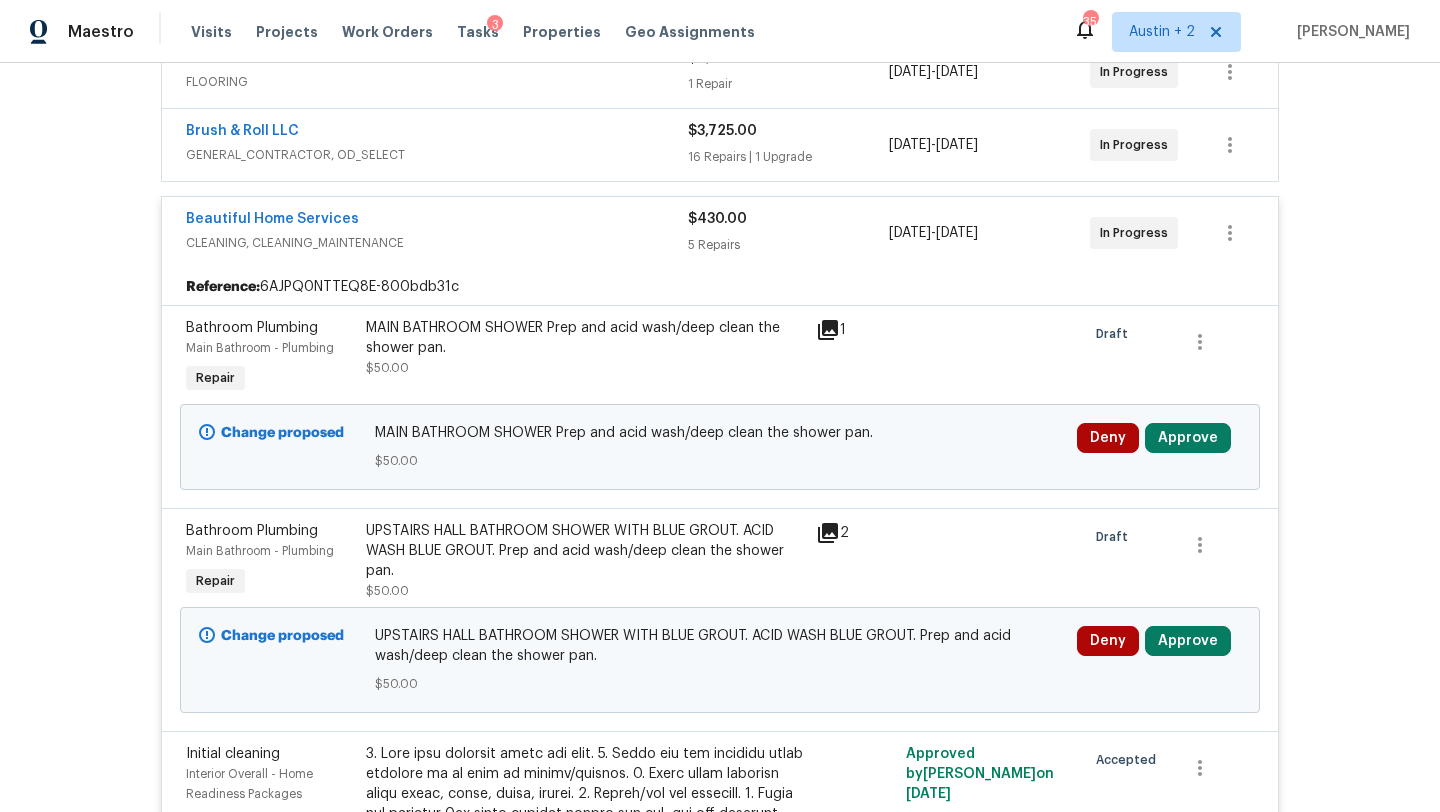 scroll, scrollTop: 420, scrollLeft: 0, axis: vertical 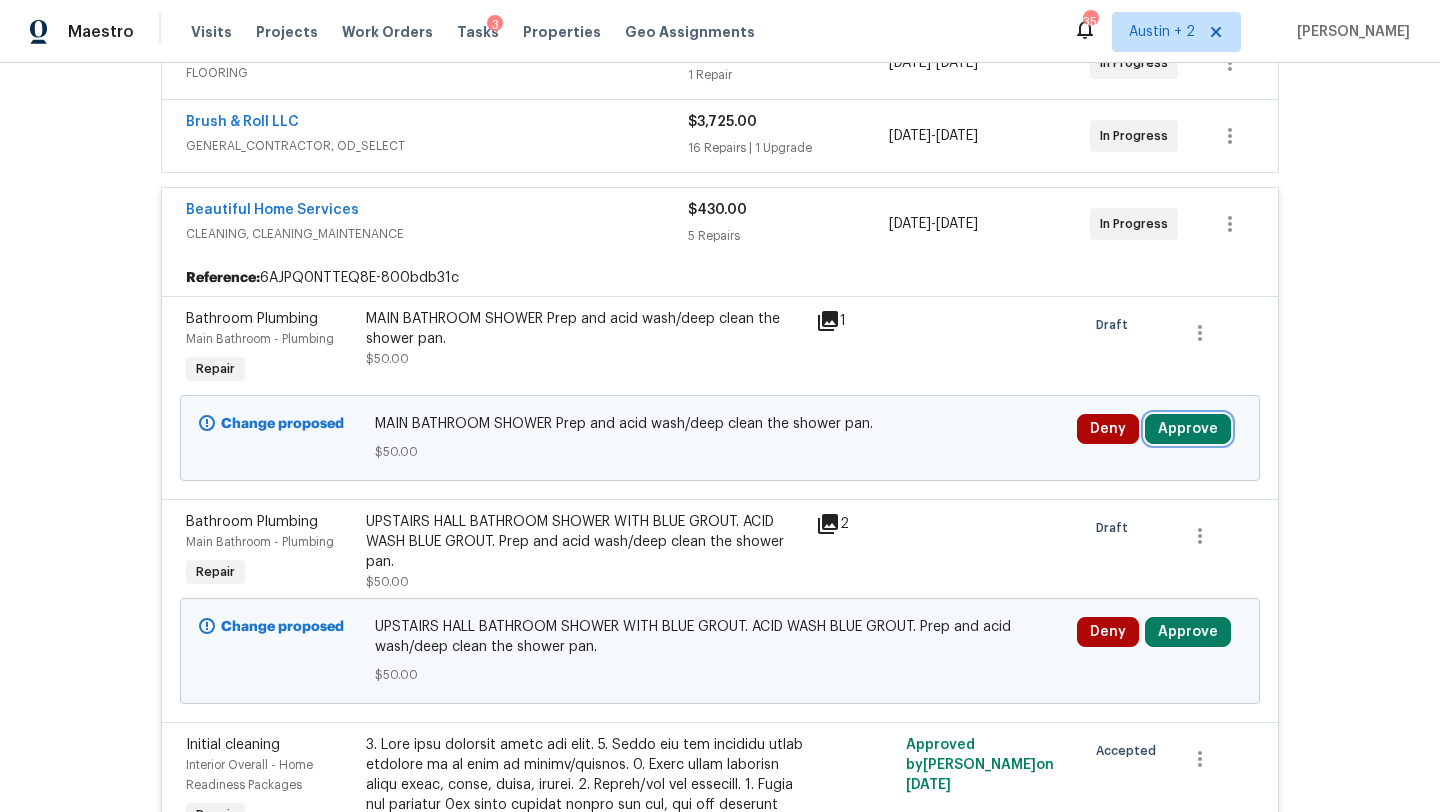 click on "Approve" at bounding box center (1188, 429) 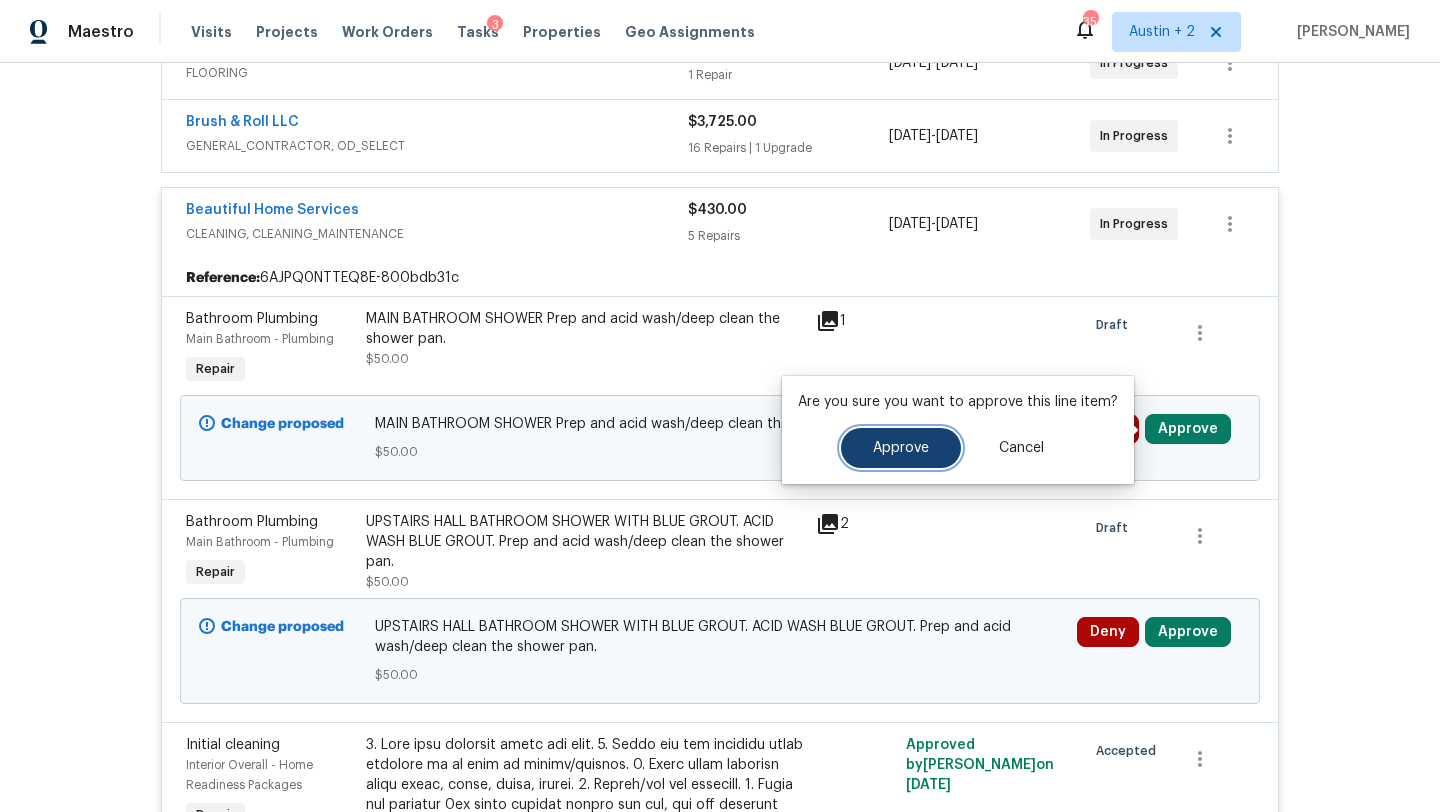 click on "Approve" at bounding box center (901, 448) 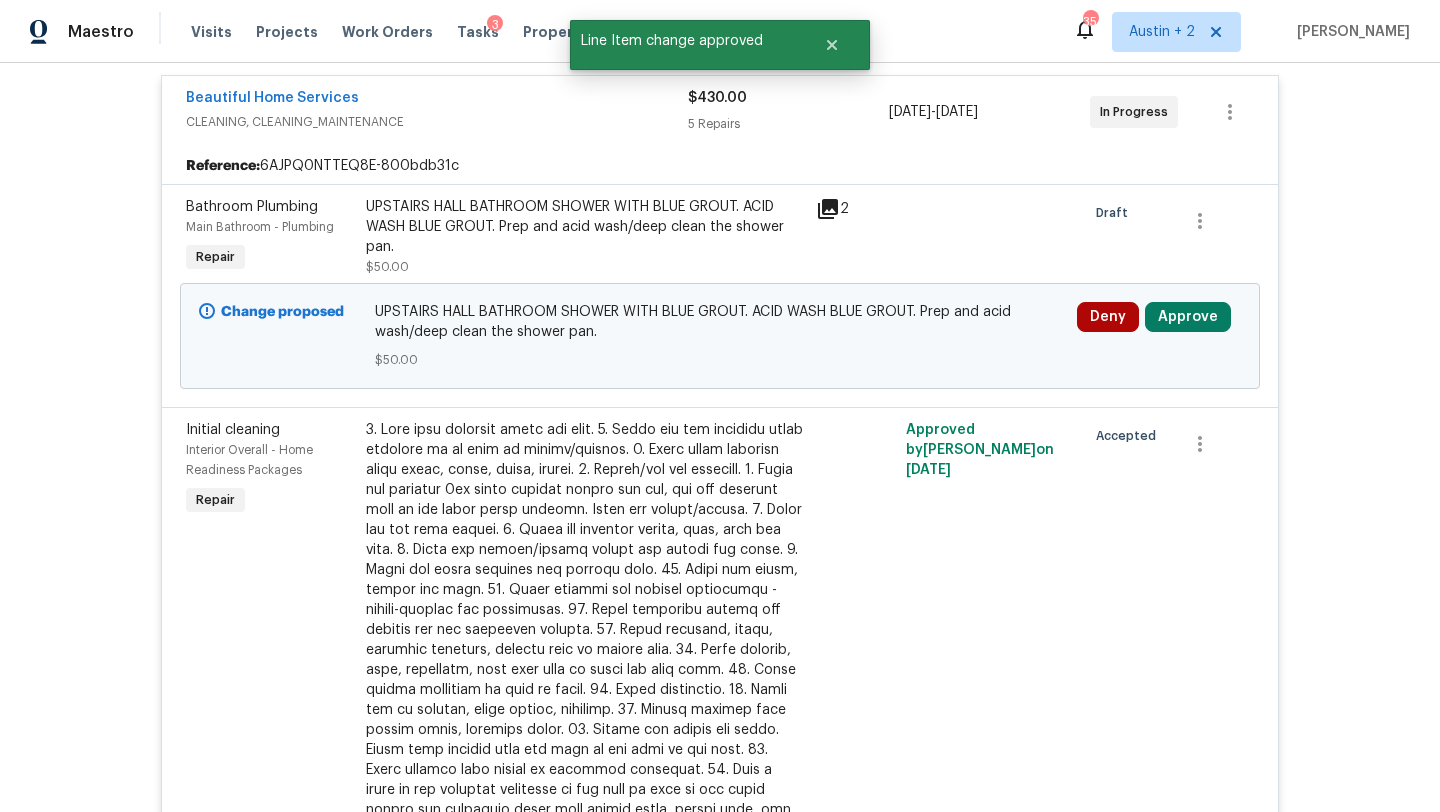 scroll, scrollTop: 539, scrollLeft: 0, axis: vertical 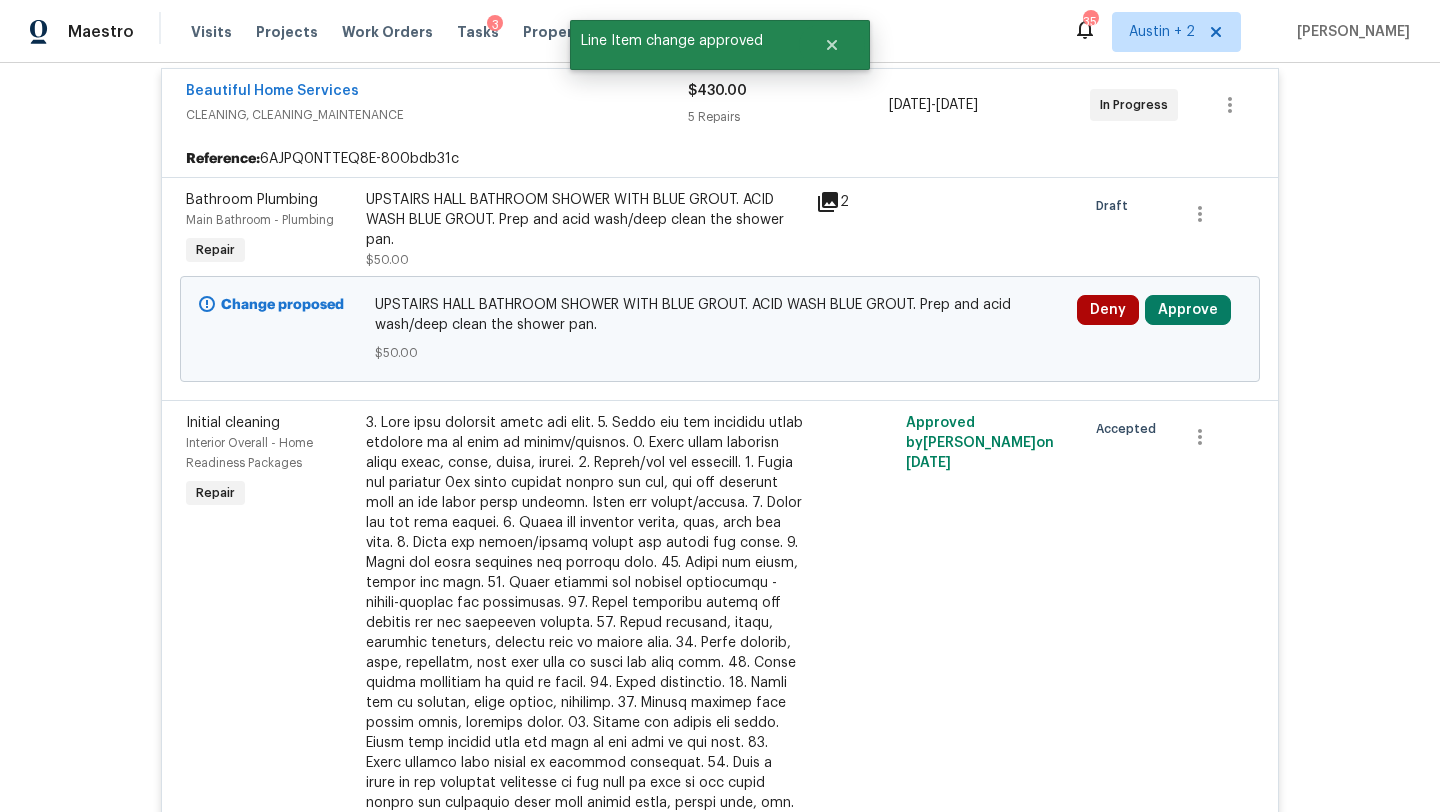click on "Deny Approve" at bounding box center (1159, 329) 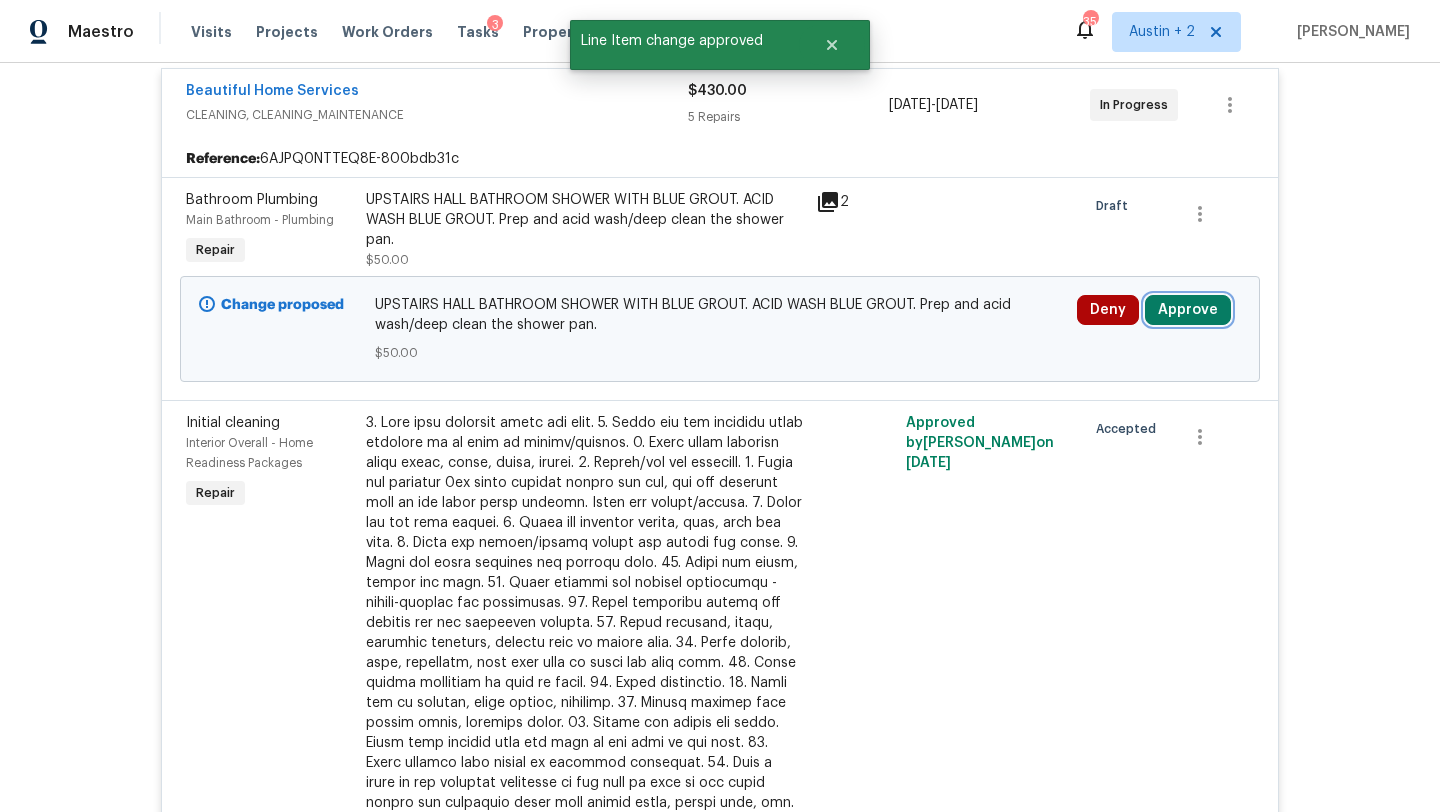 click on "Approve" at bounding box center [1188, 310] 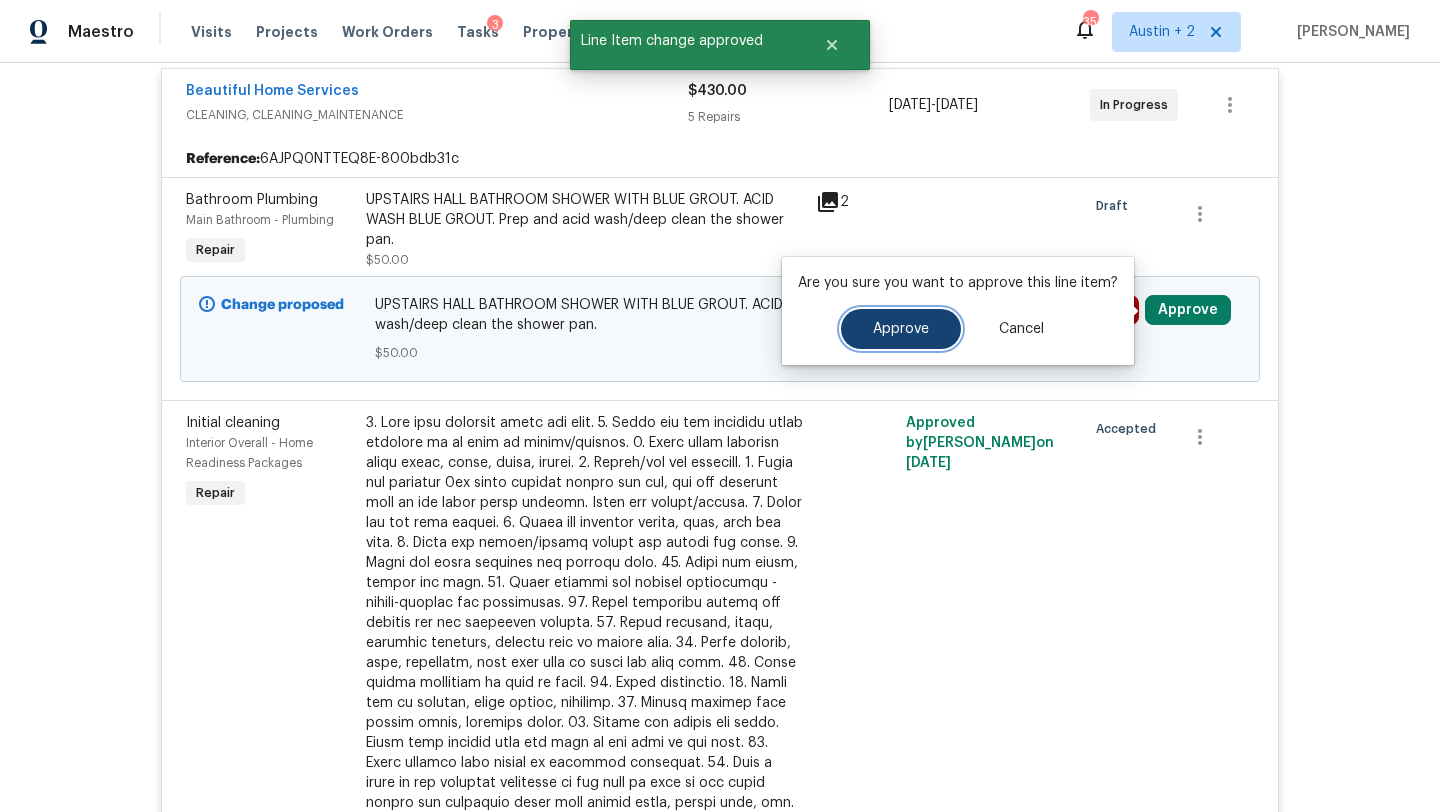 click on "Approve" at bounding box center (901, 329) 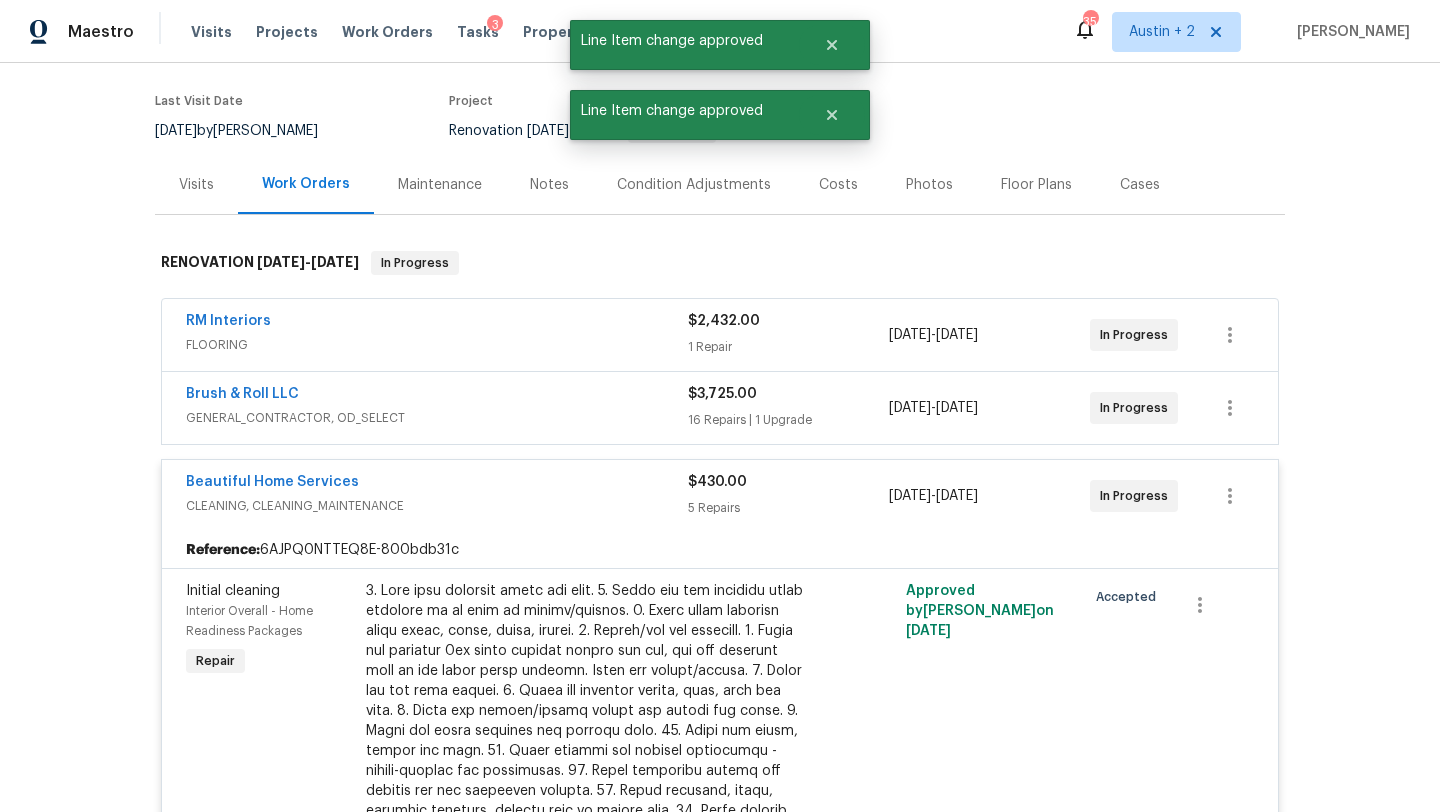 scroll, scrollTop: 0, scrollLeft: 0, axis: both 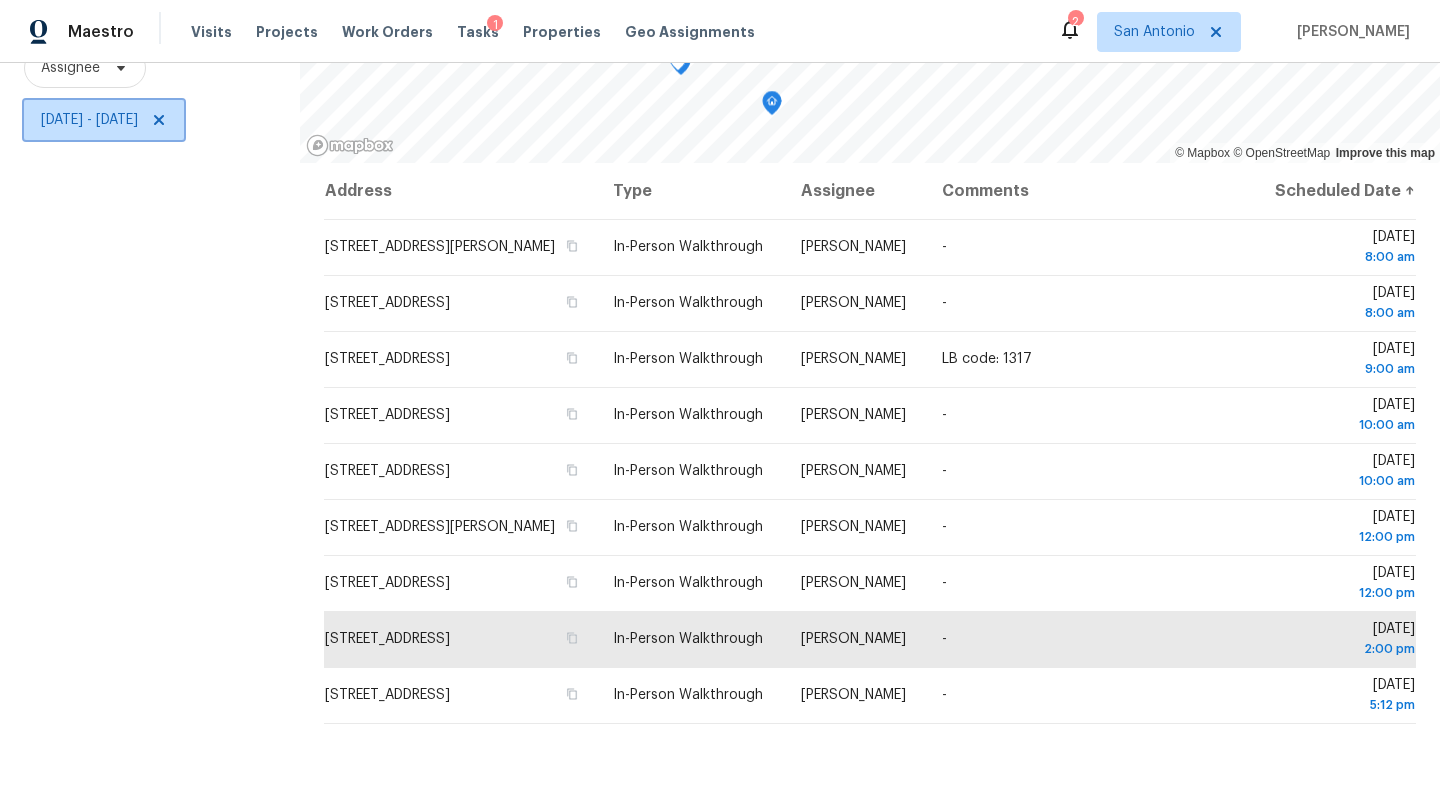click 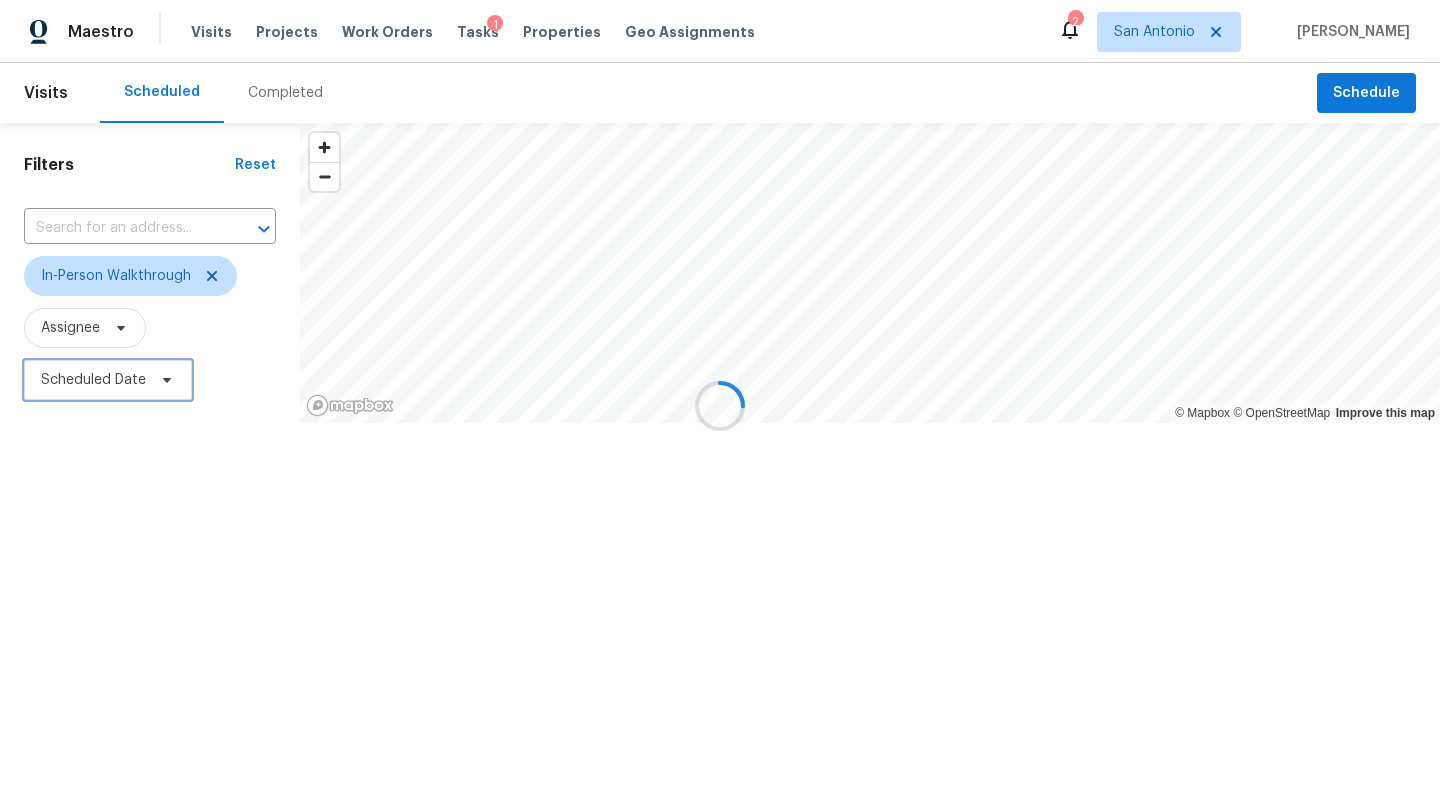 scroll, scrollTop: 0, scrollLeft: 0, axis: both 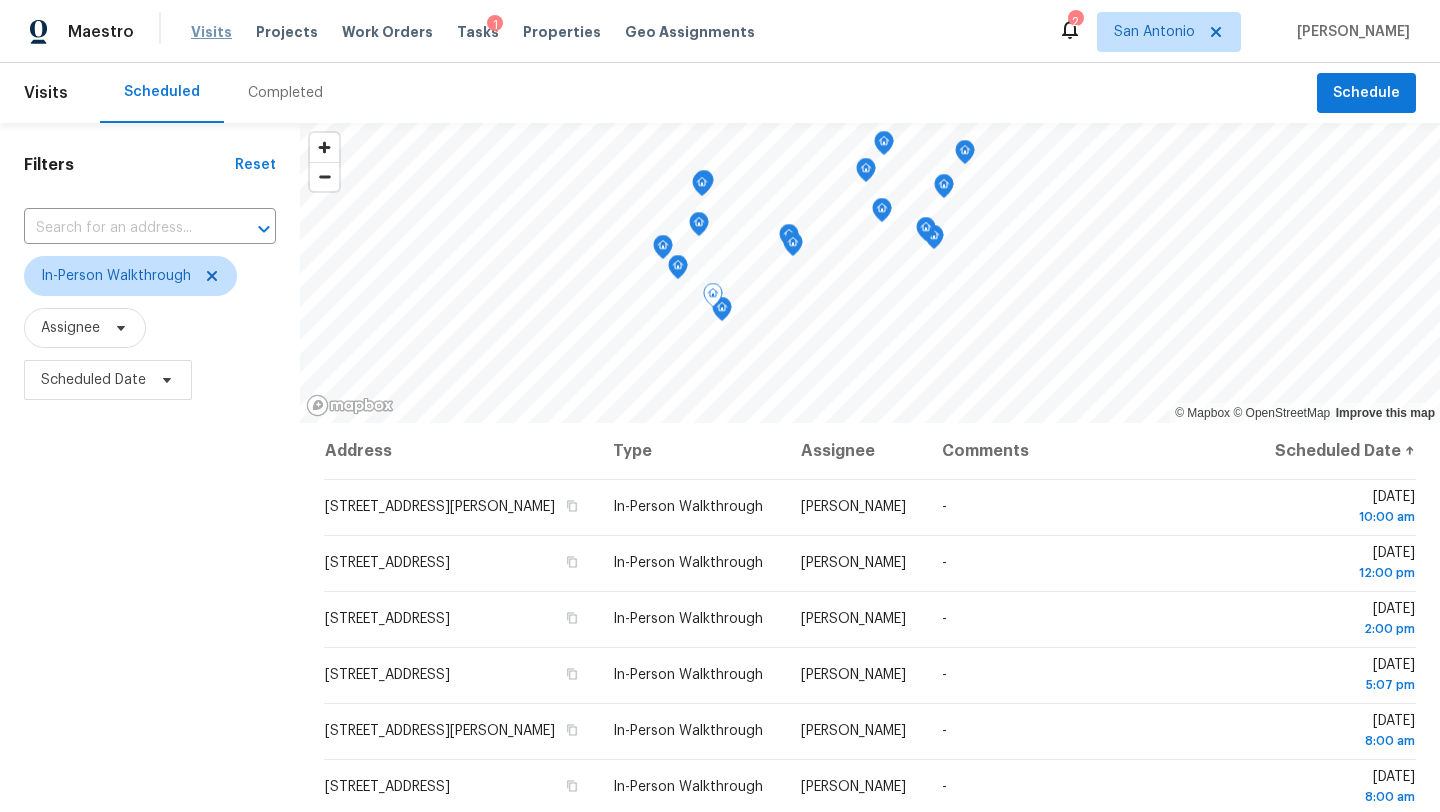 click on "Visits" at bounding box center [211, 32] 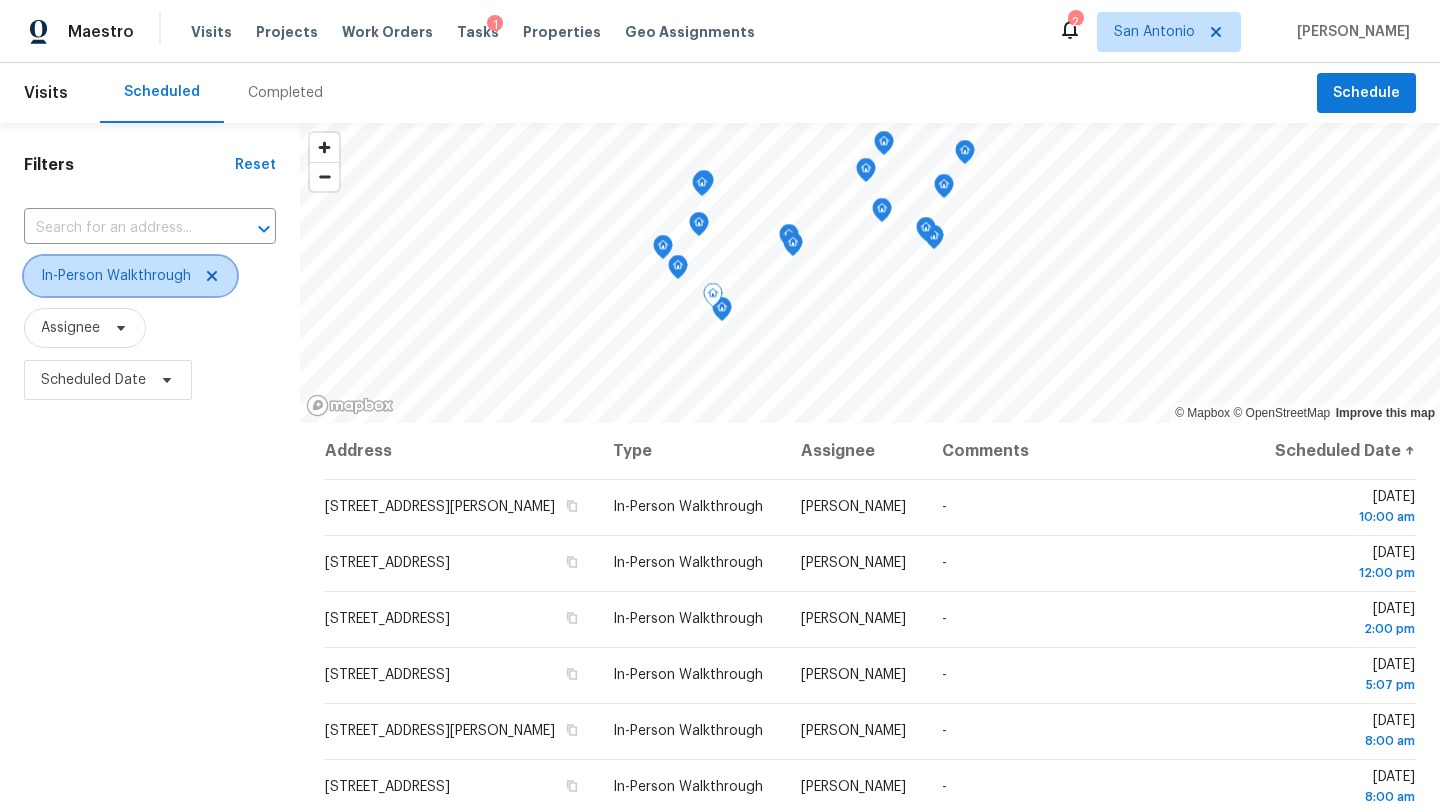 click 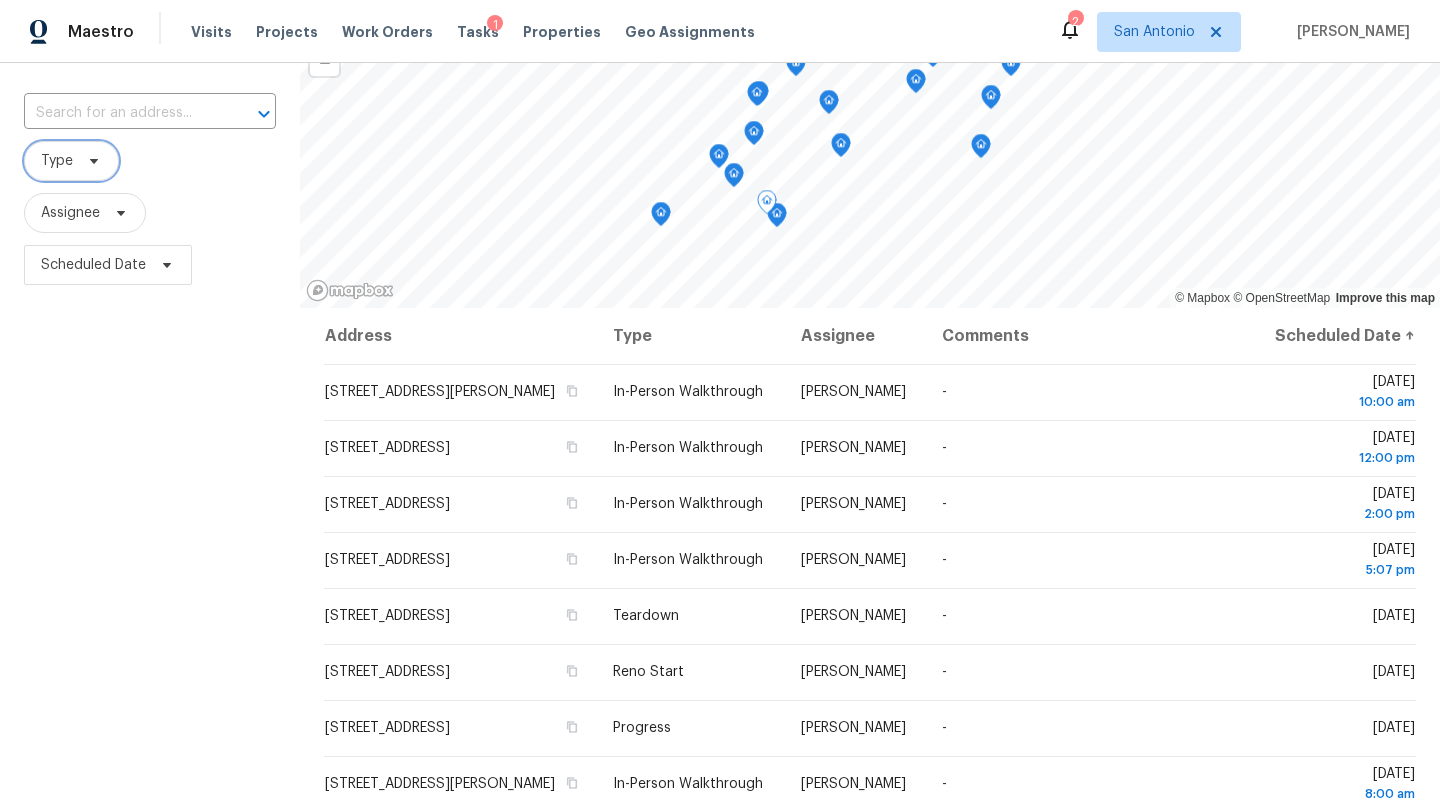 scroll, scrollTop: 0, scrollLeft: 0, axis: both 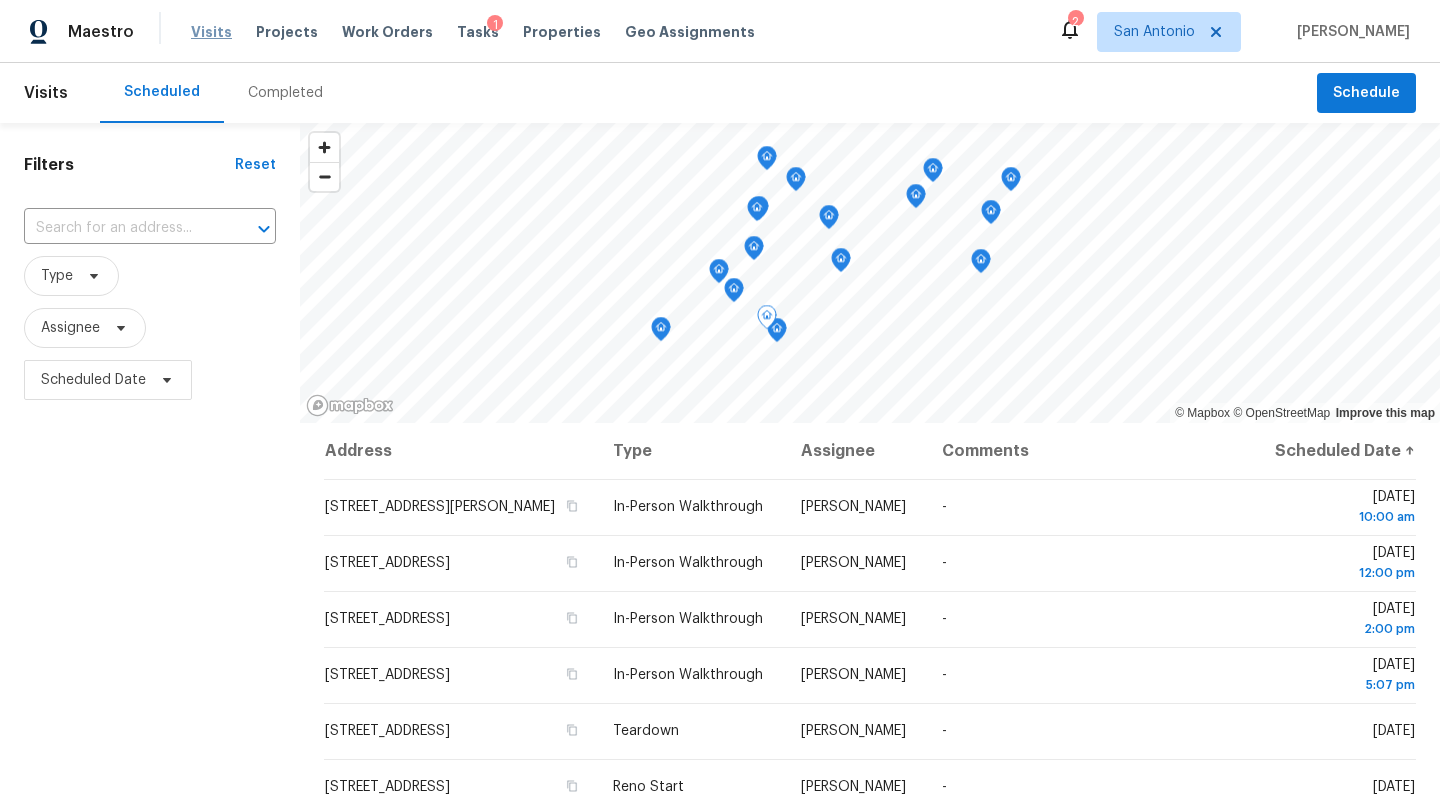 click on "Visits" at bounding box center (211, 32) 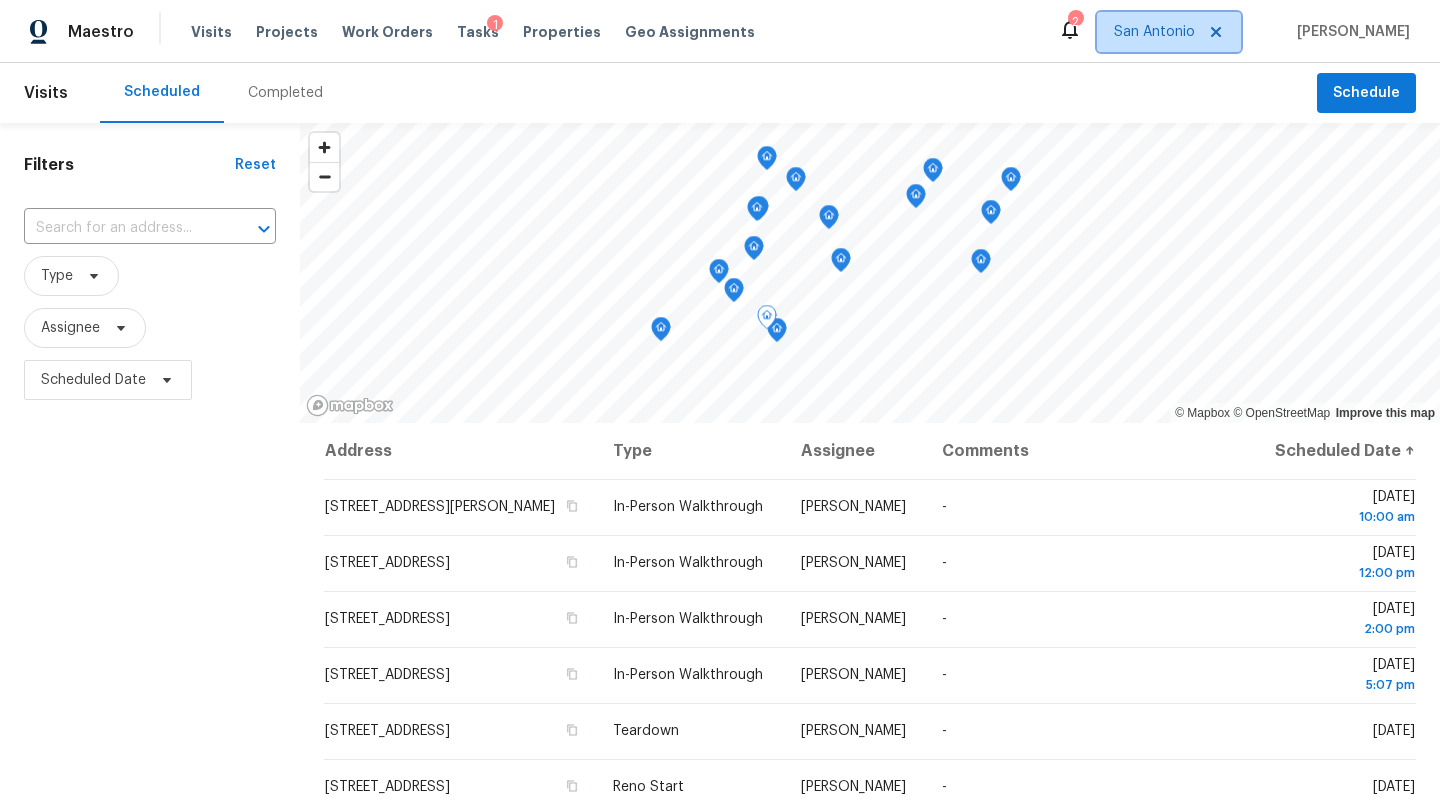 click 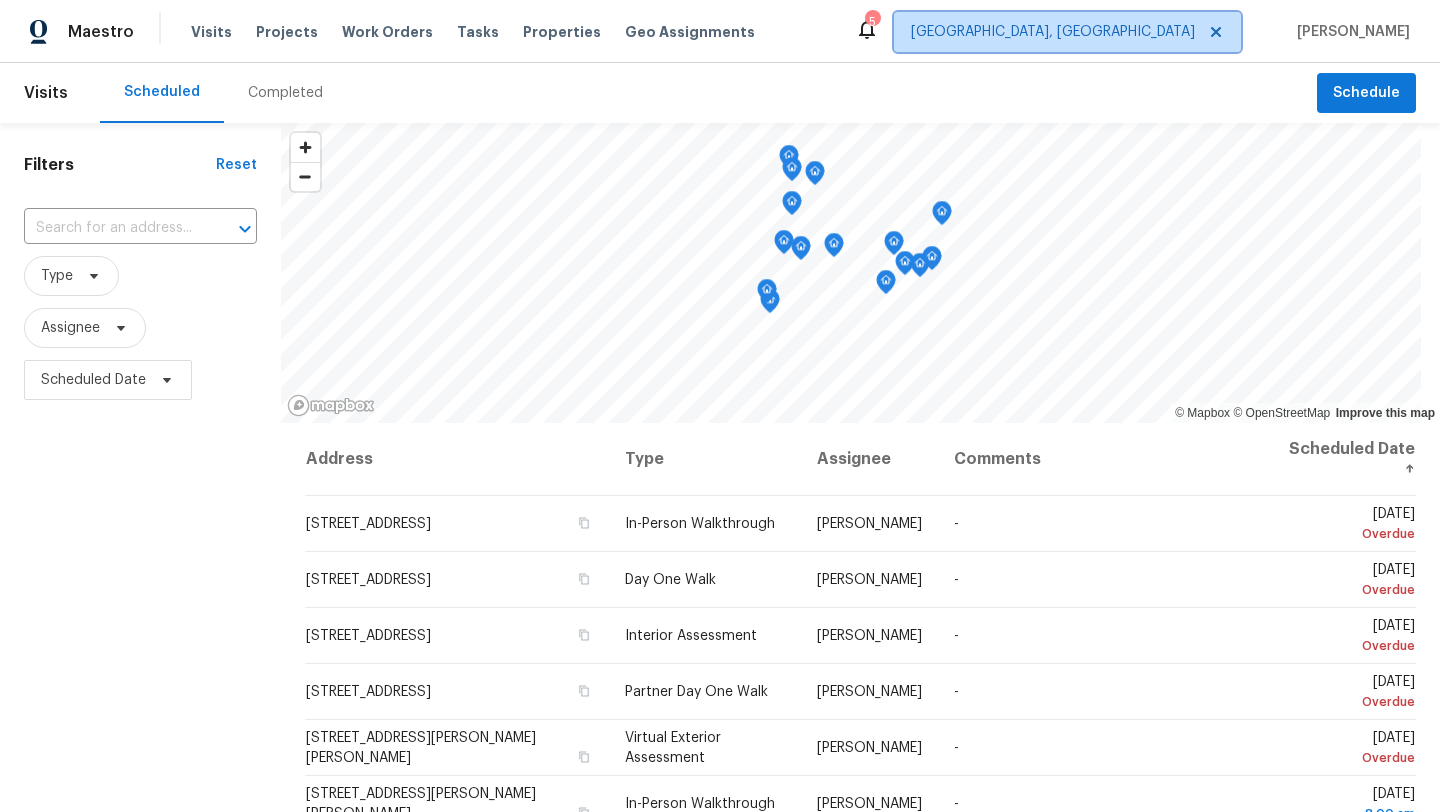 click on "[GEOGRAPHIC_DATA], [GEOGRAPHIC_DATA]" at bounding box center (1067, 32) 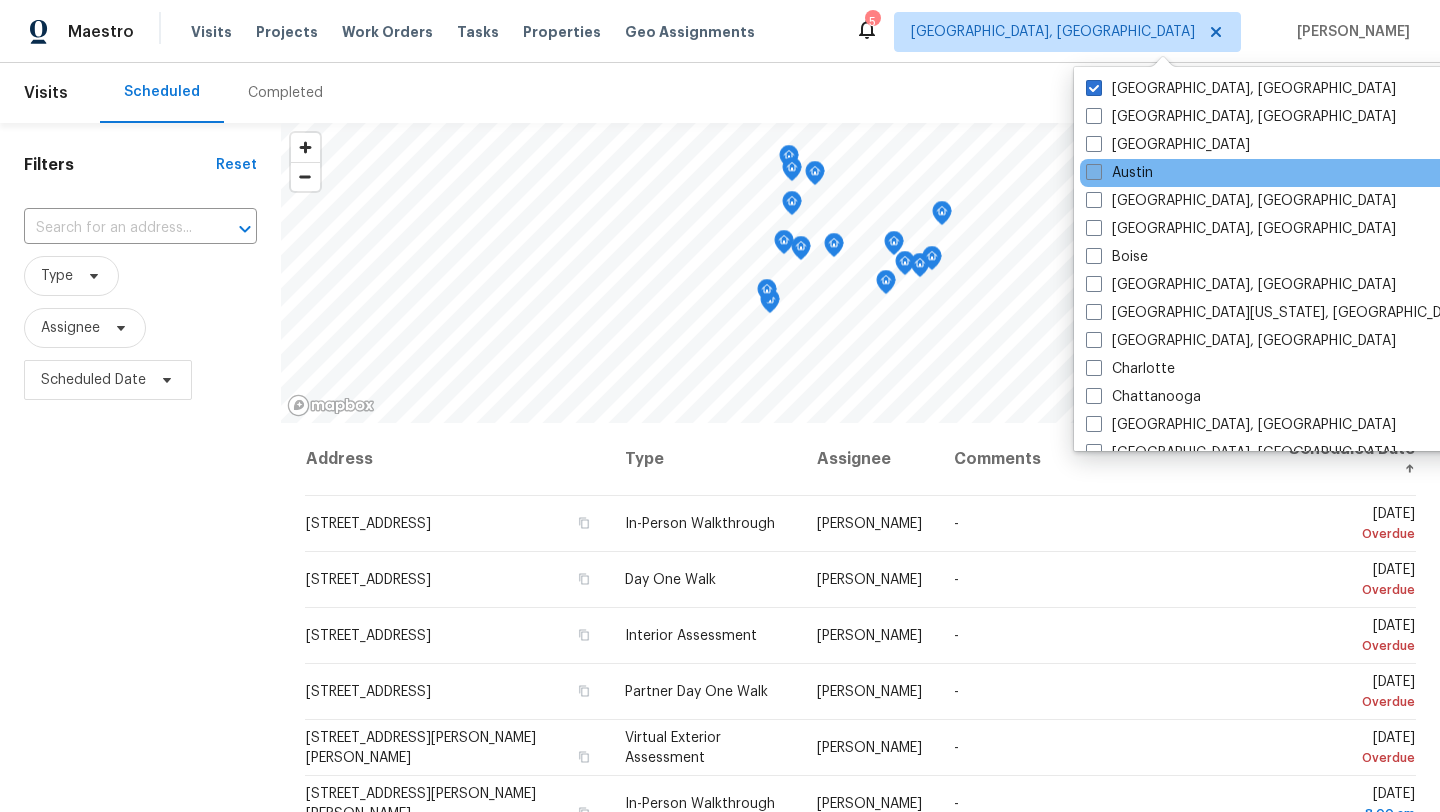 click on "Austin" at bounding box center (1119, 173) 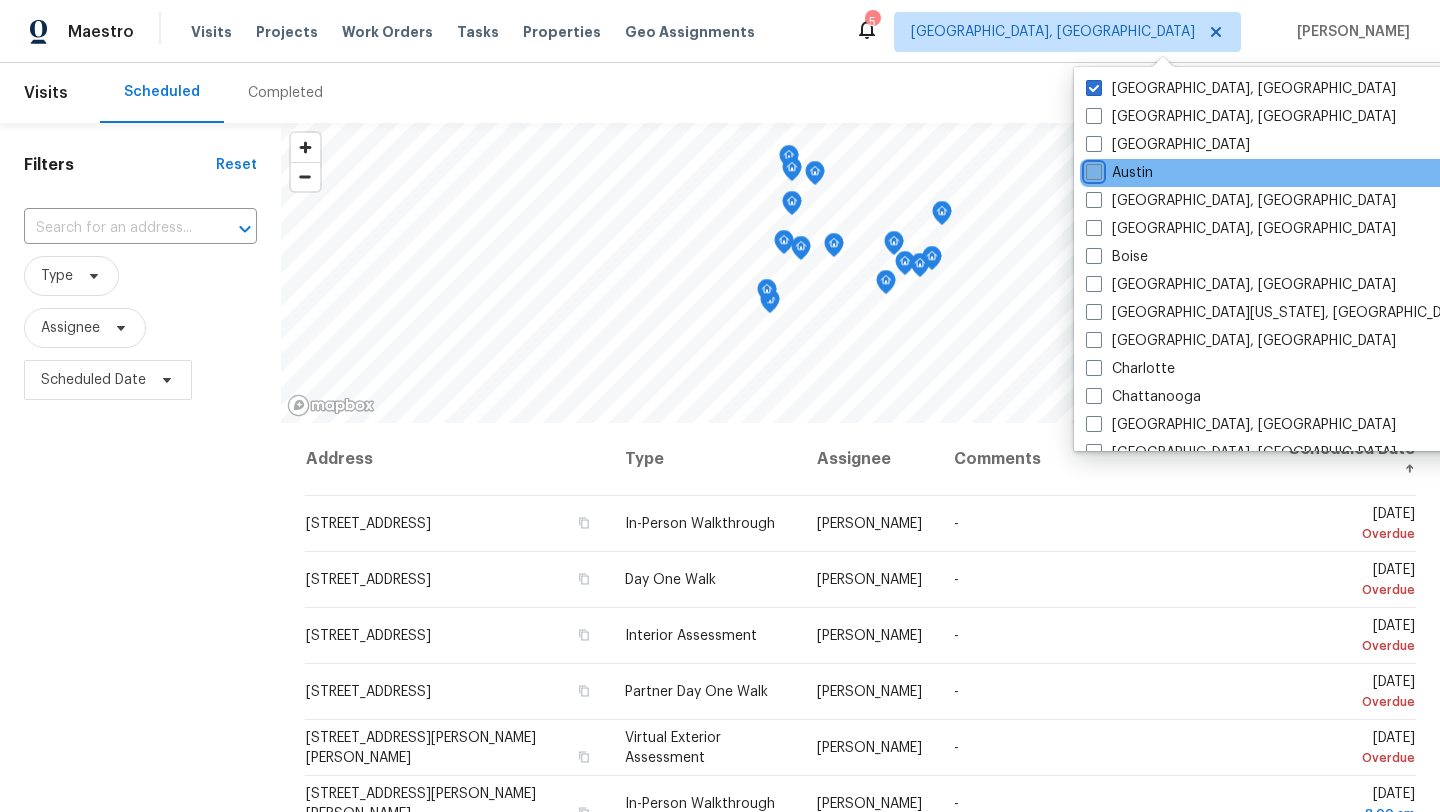 click on "Austin" at bounding box center (1092, 169) 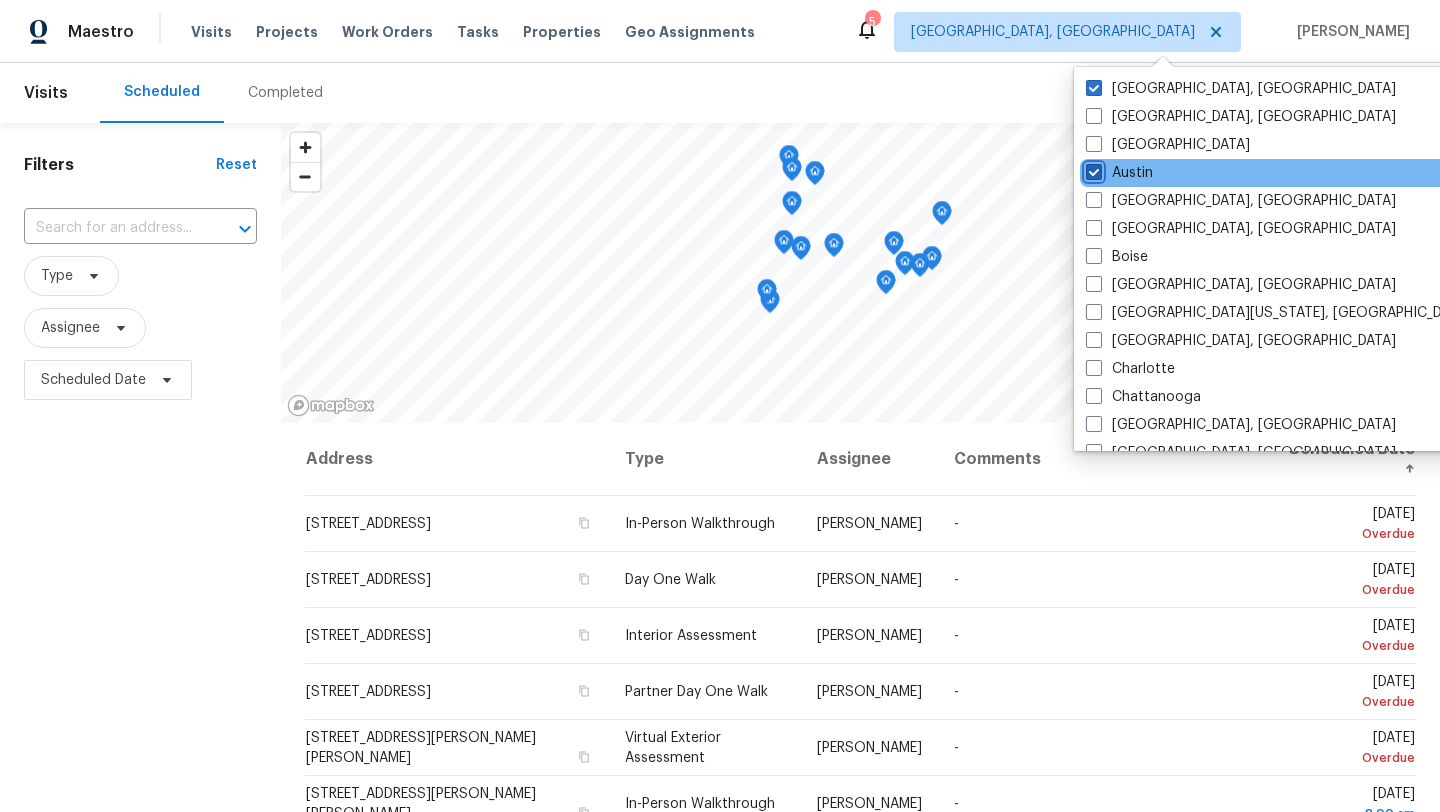 checkbox on "true" 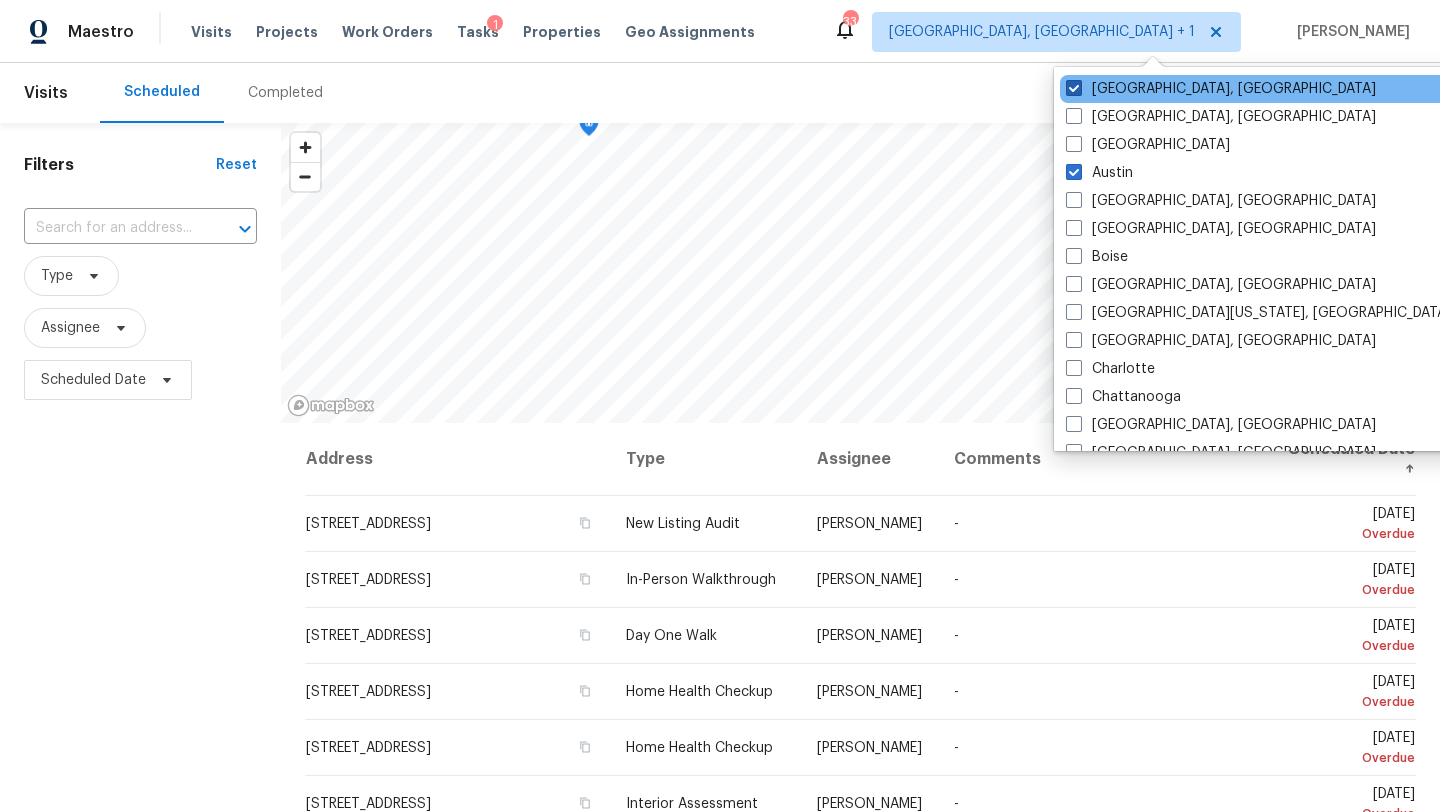 click at bounding box center [1074, 88] 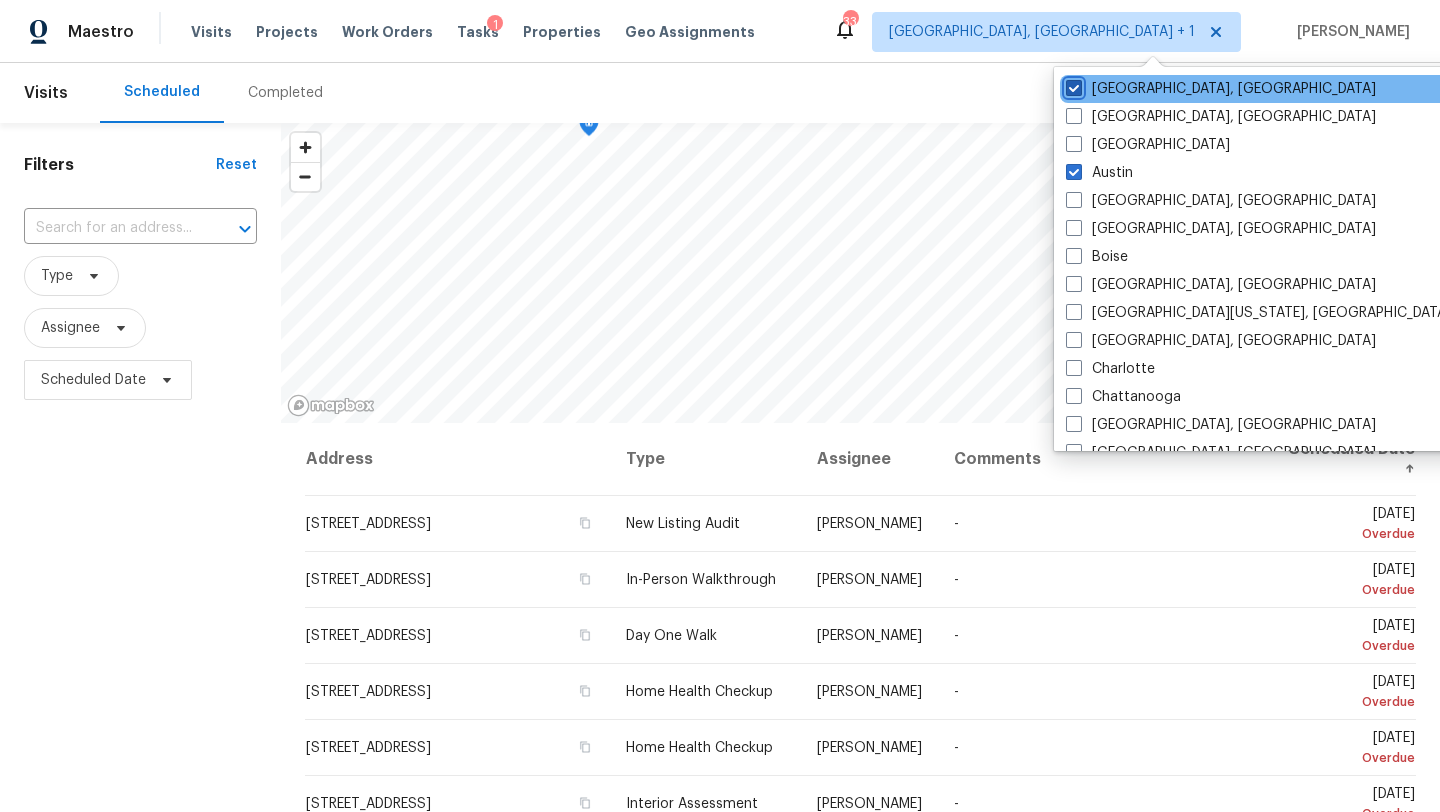 click on "[GEOGRAPHIC_DATA], [GEOGRAPHIC_DATA]" at bounding box center (1072, 85) 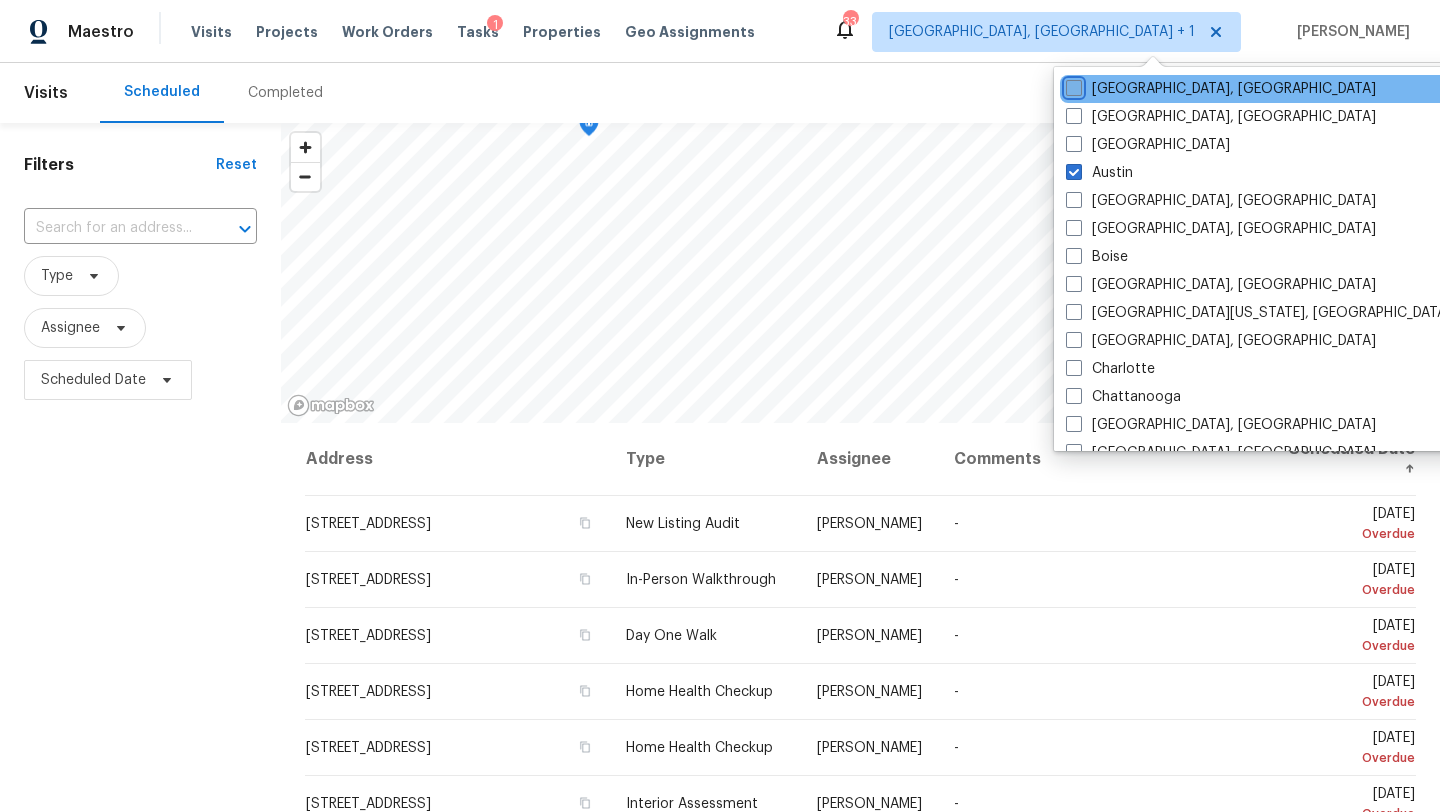 checkbox on "false" 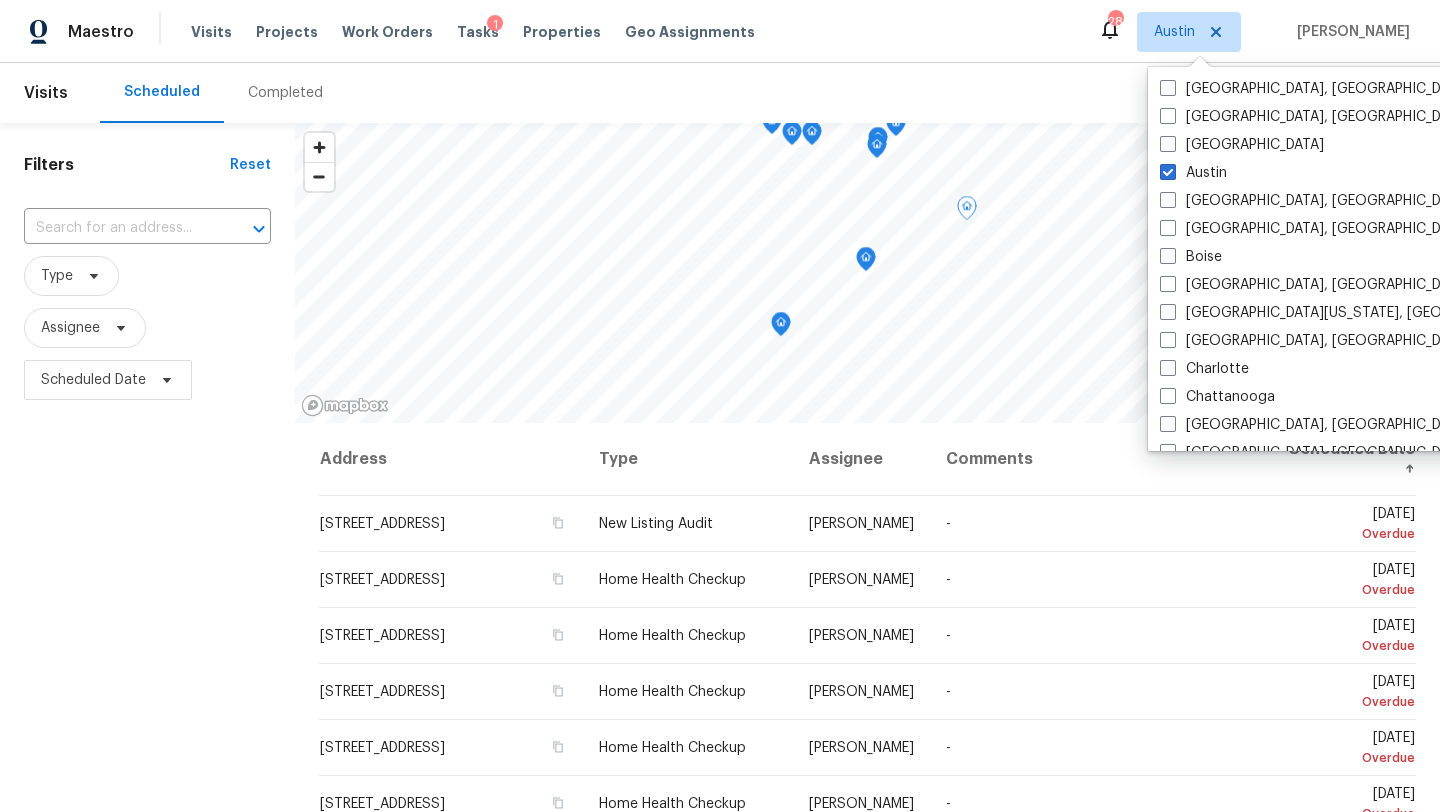 click on "Filters Reset ​ Type Assignee Scheduled Date" at bounding box center (147, 598) 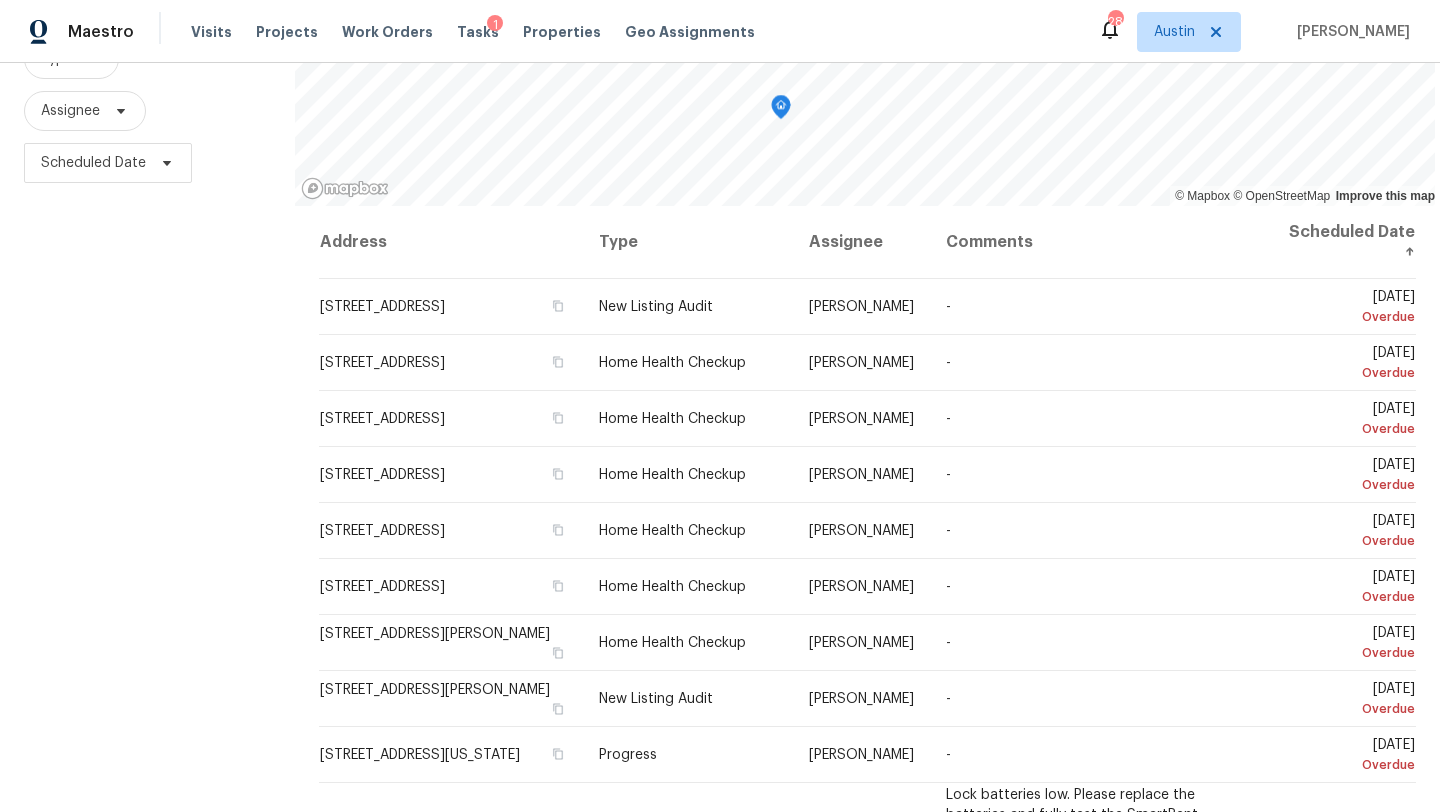scroll, scrollTop: 260, scrollLeft: 0, axis: vertical 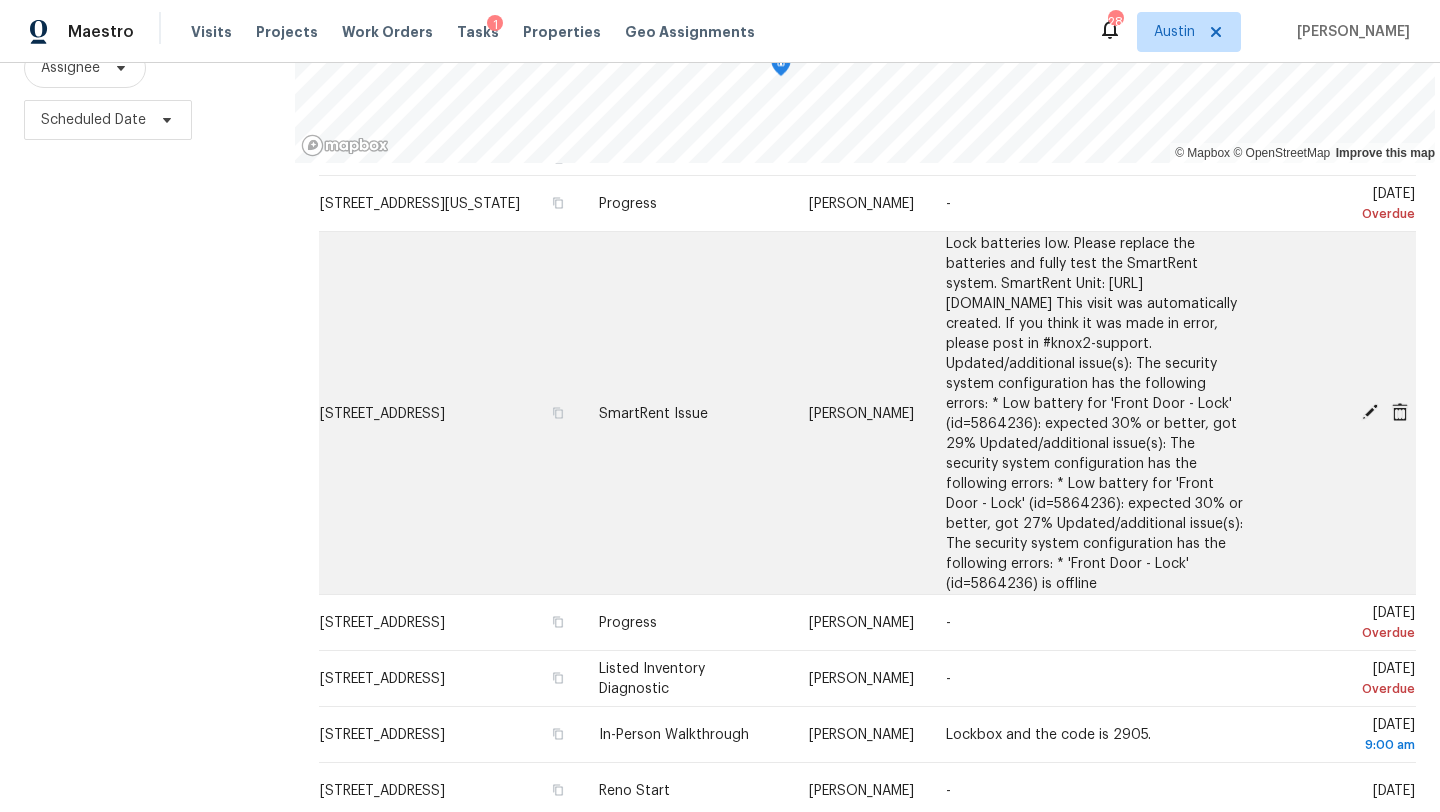 click 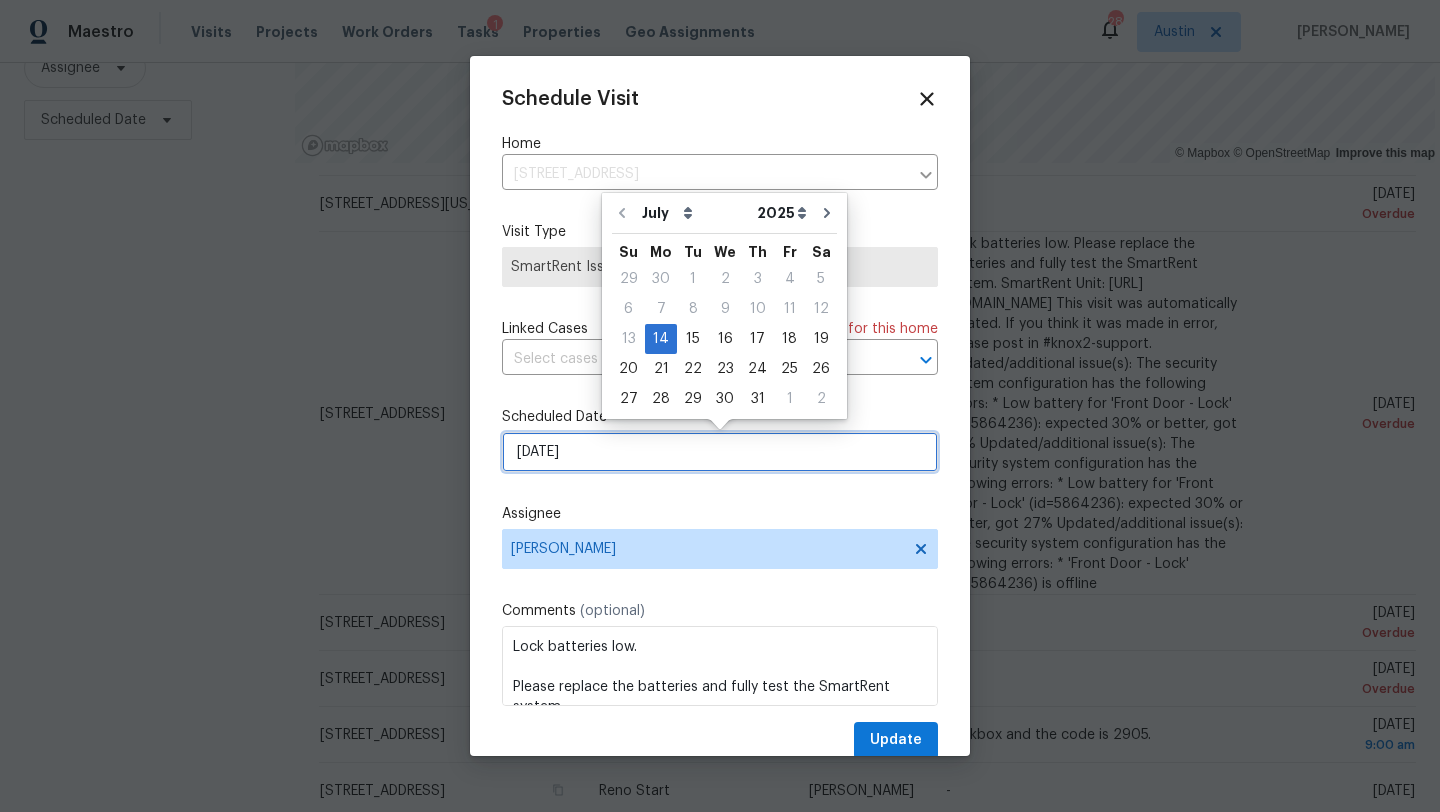 click on "[DATE]" at bounding box center (720, 452) 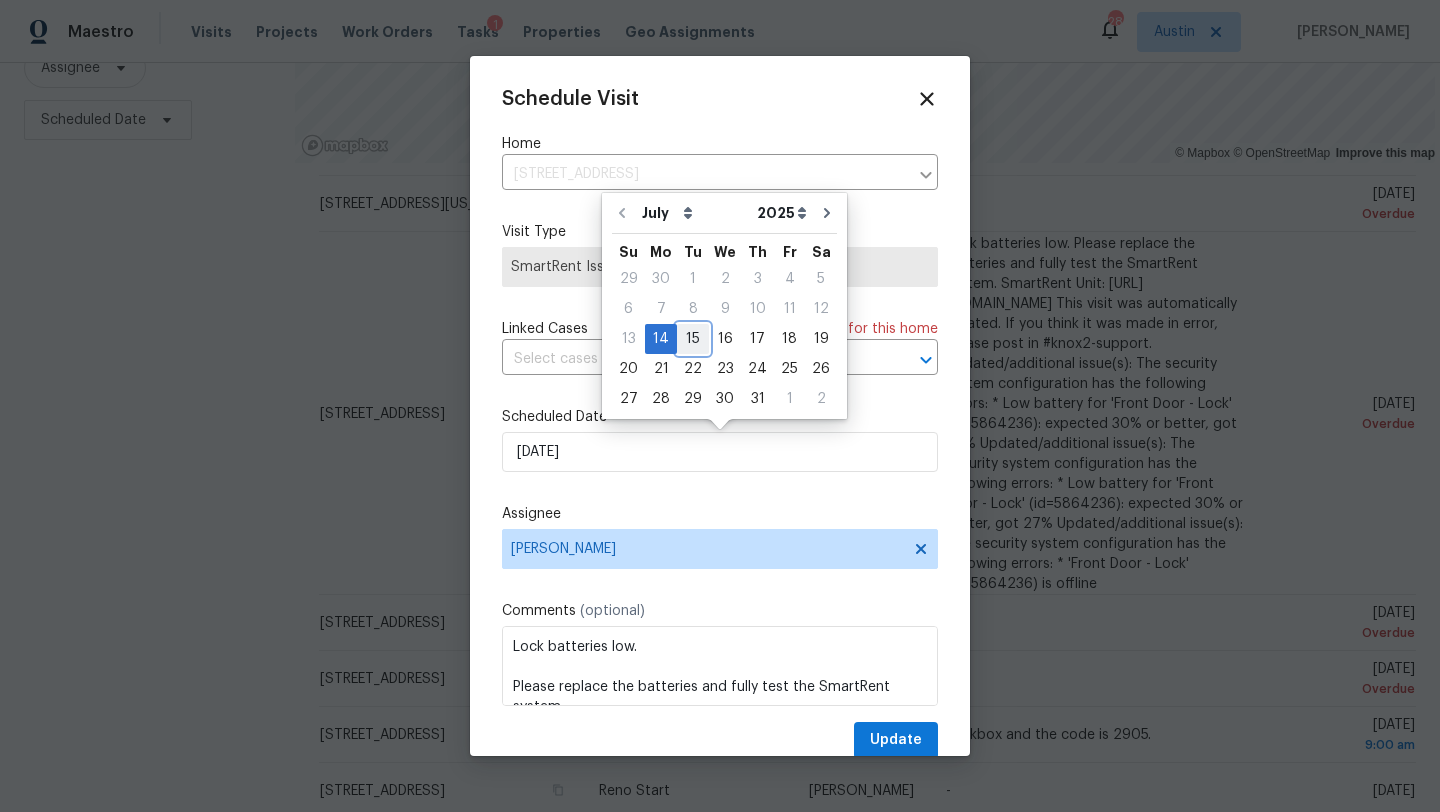 click on "15" at bounding box center [693, 339] 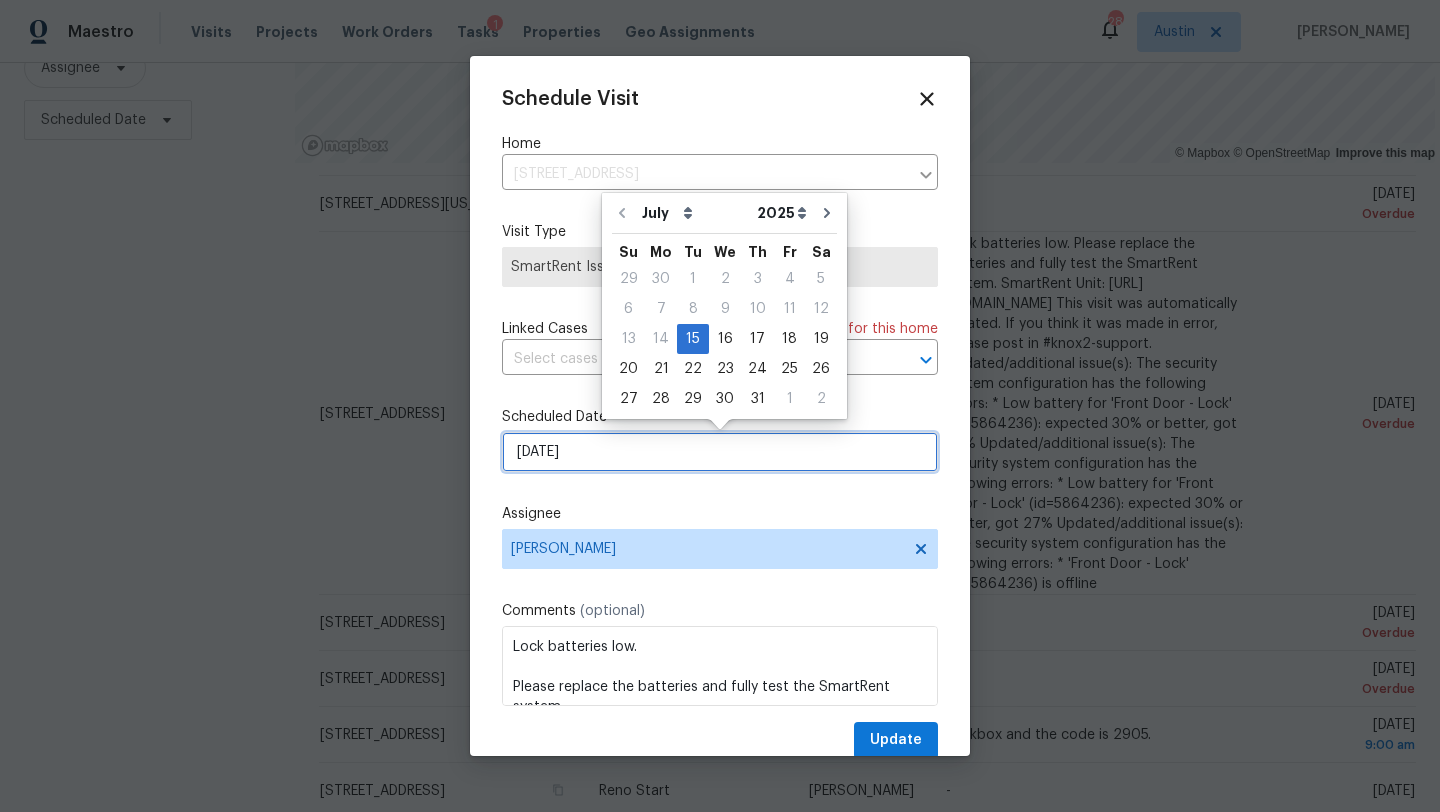 click on "[DATE]" at bounding box center [720, 452] 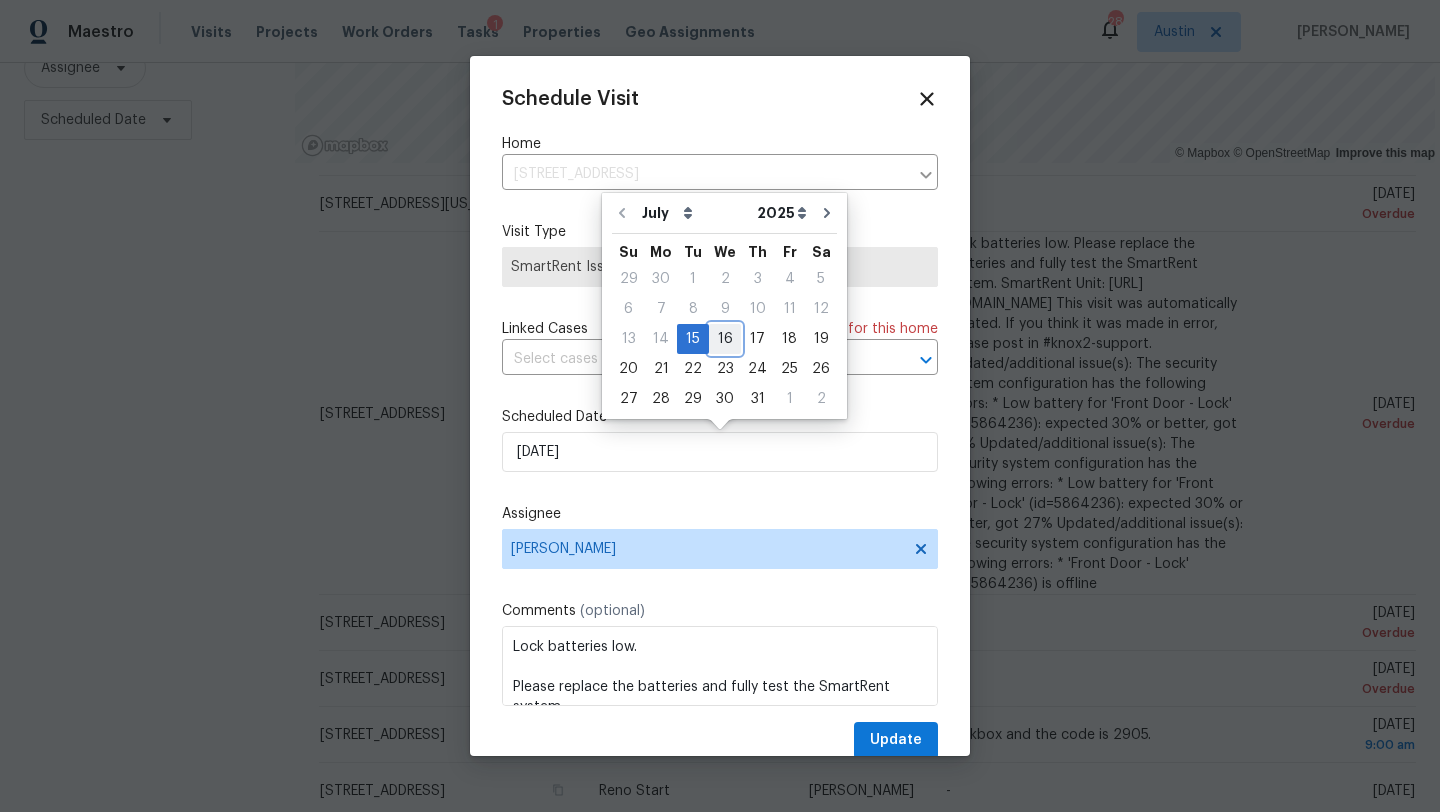 click on "16" at bounding box center (725, 339) 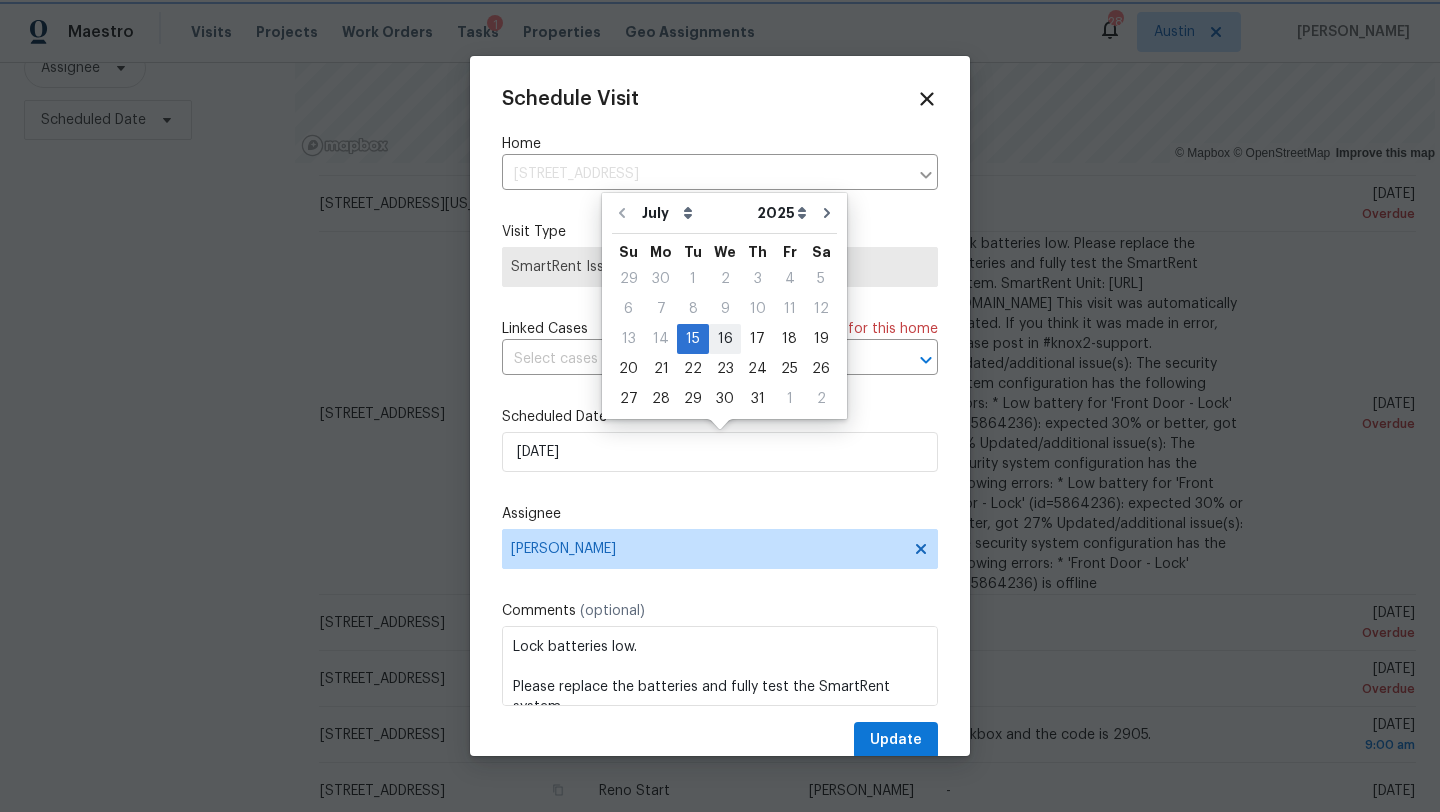 type on "[DATE]" 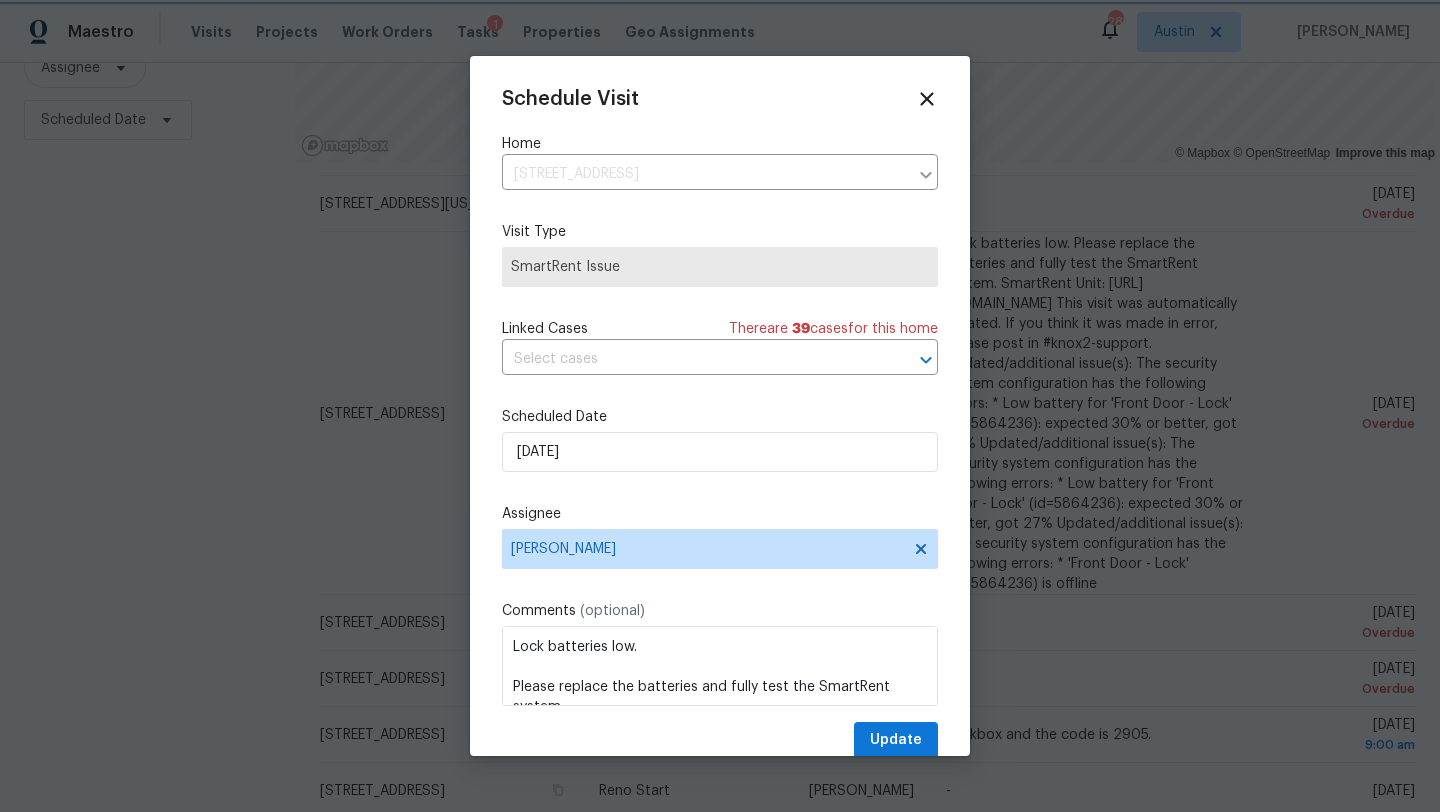 click at bounding box center (720, 406) 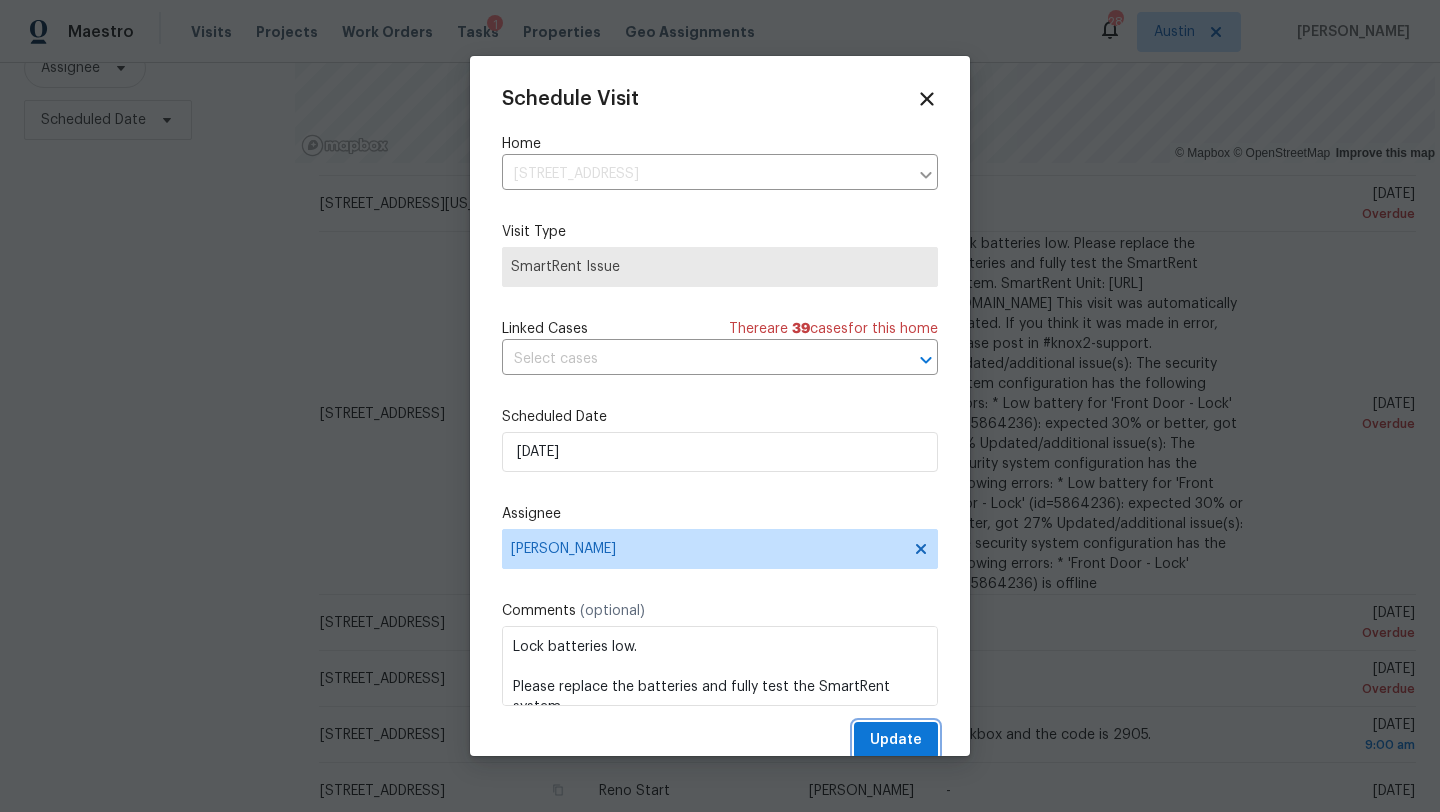 click on "Update" at bounding box center [896, 740] 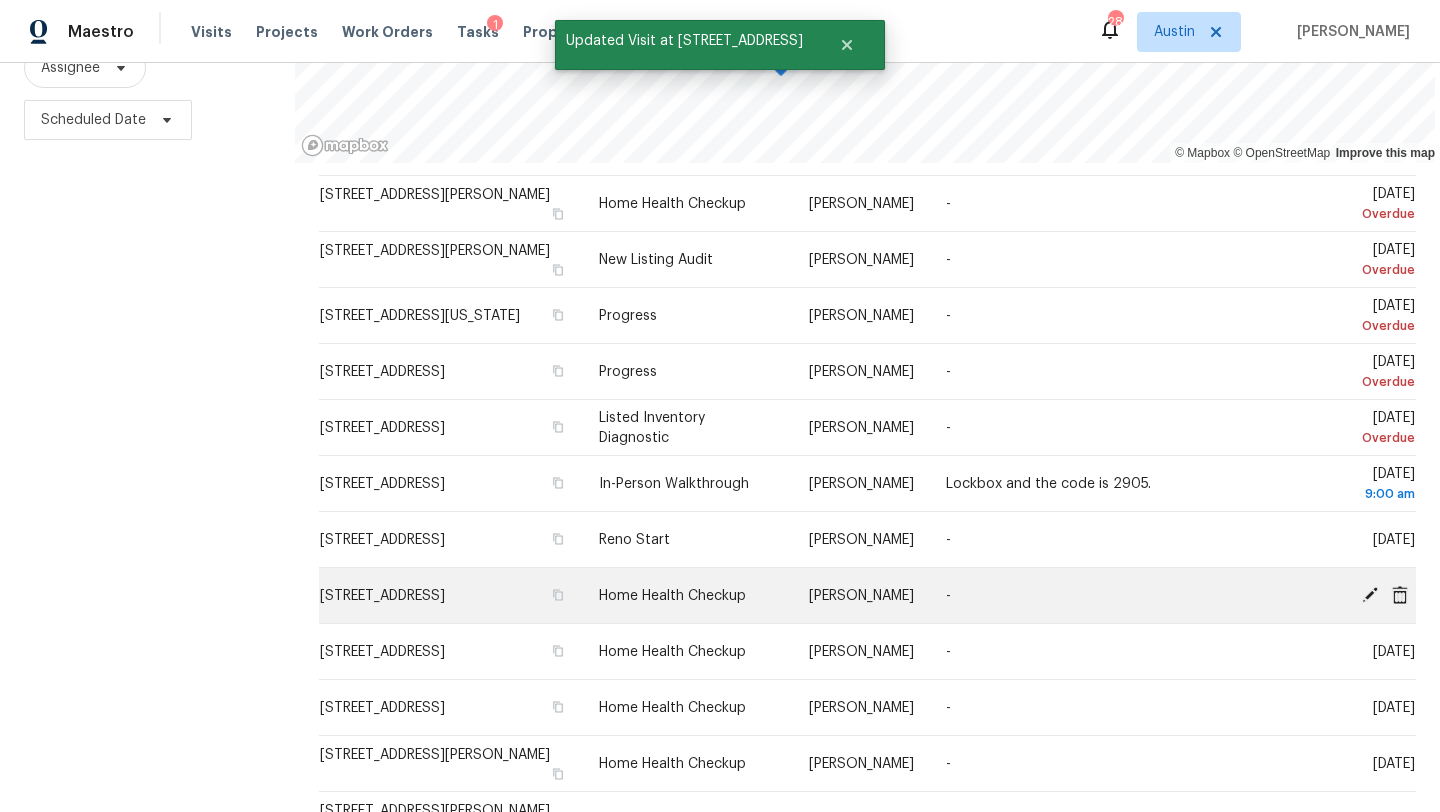 scroll, scrollTop: 378, scrollLeft: 0, axis: vertical 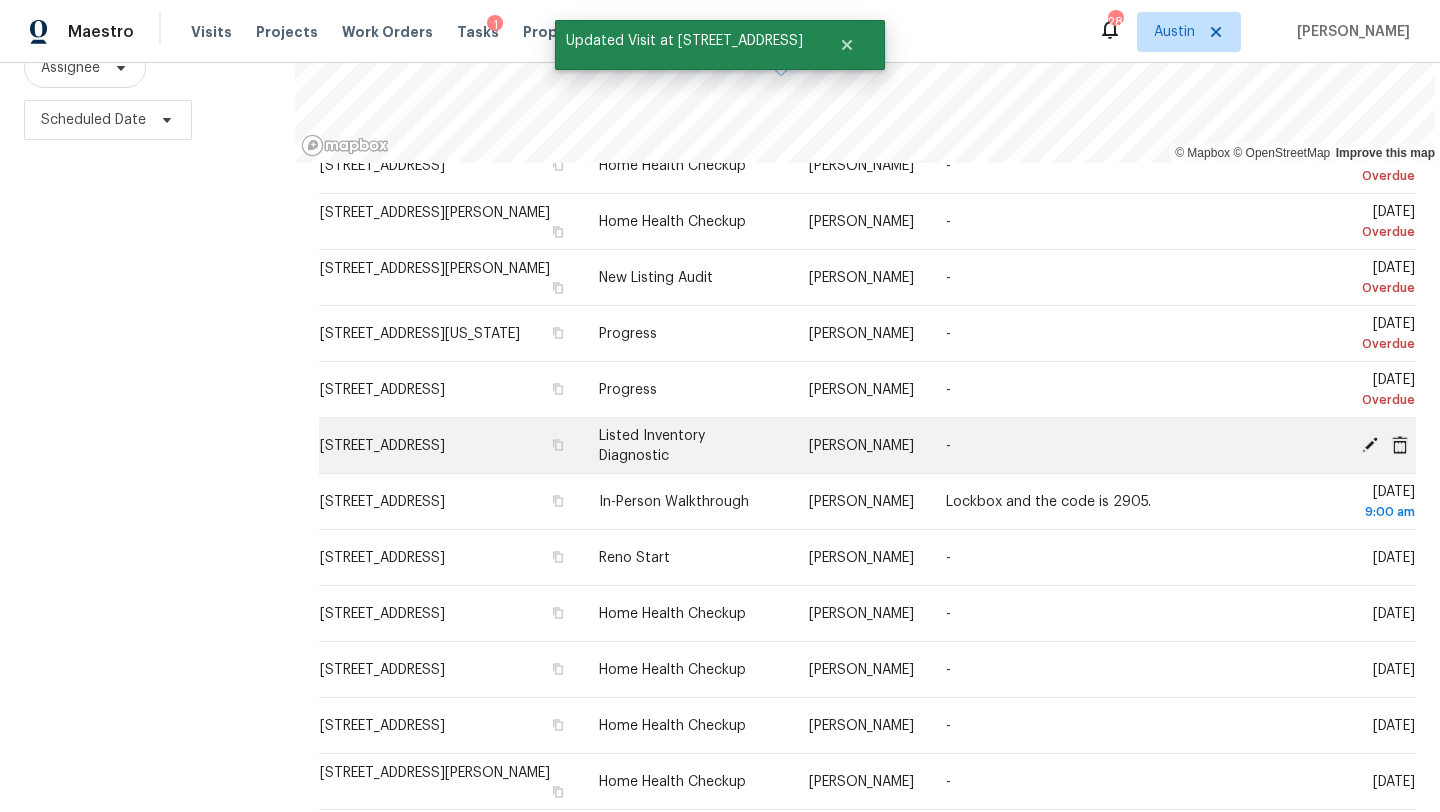 click 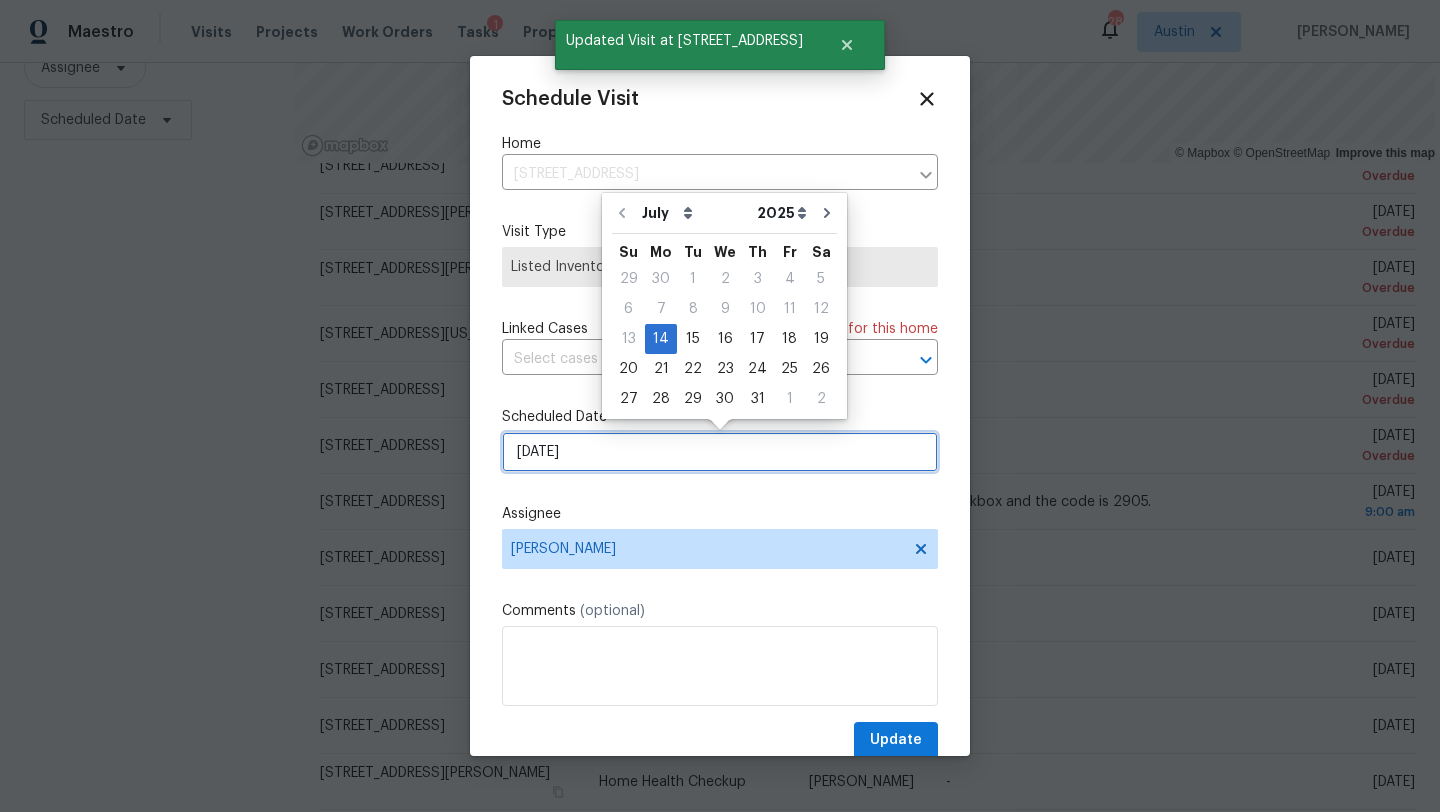 click on "[DATE]" at bounding box center [720, 452] 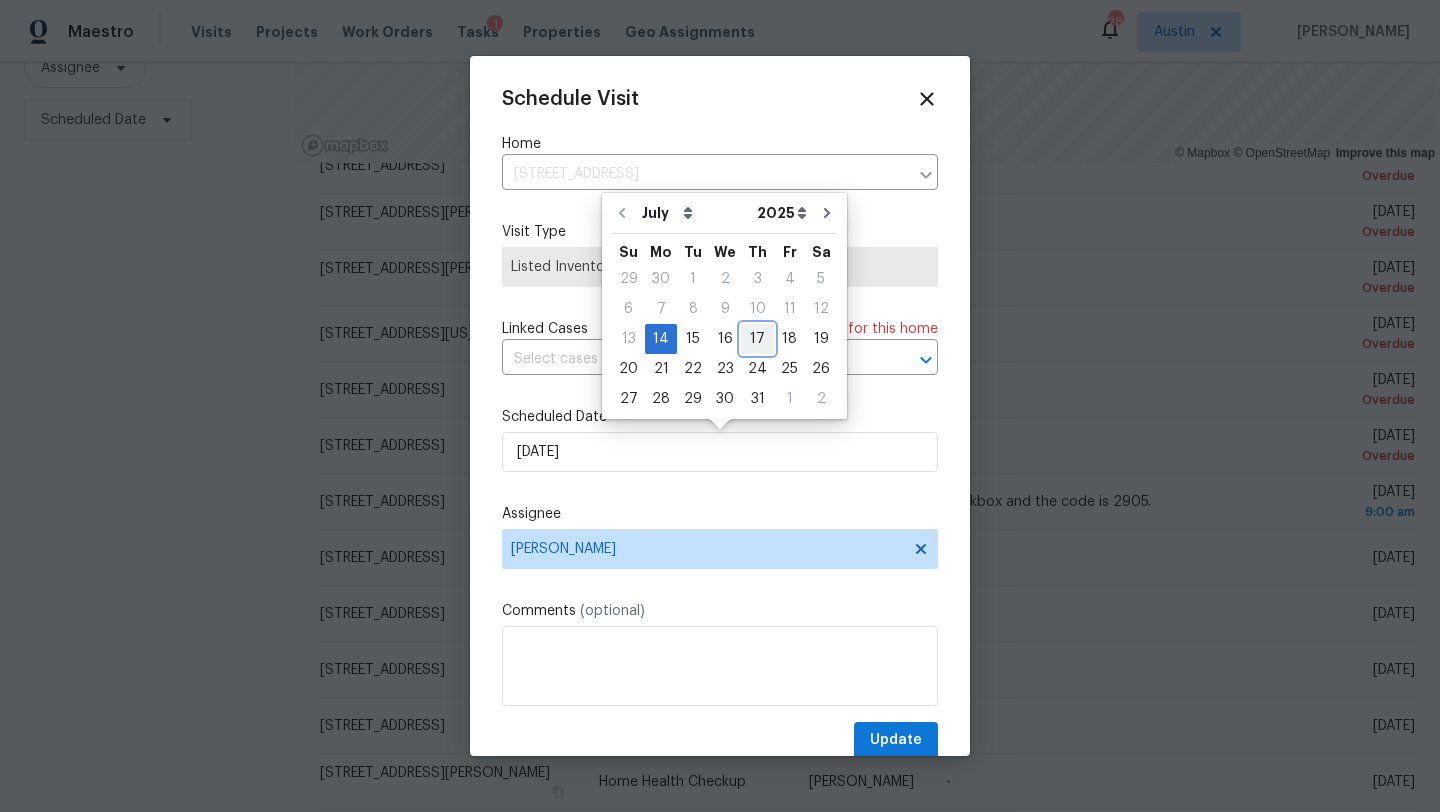 click on "17" at bounding box center (757, 339) 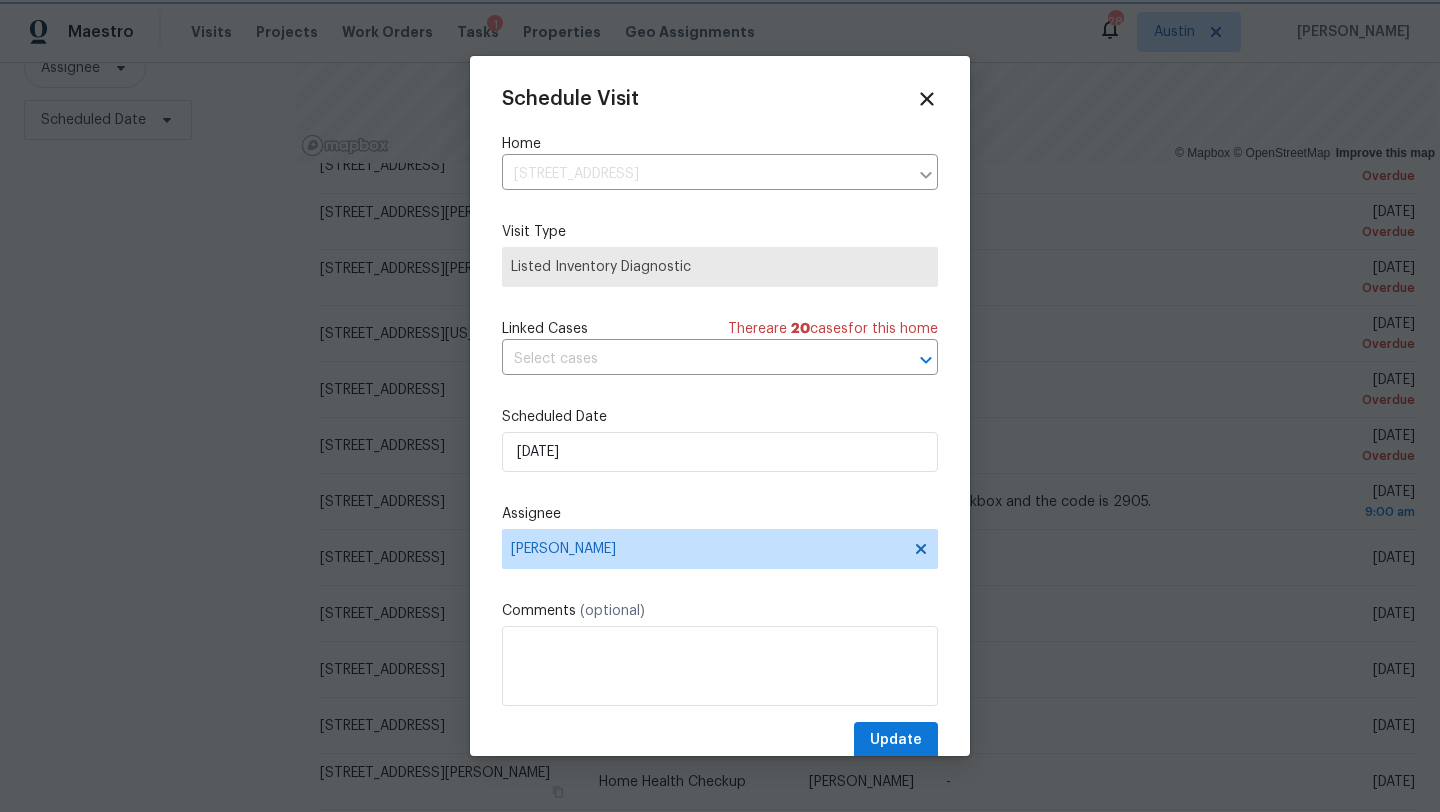 type on "[DATE]" 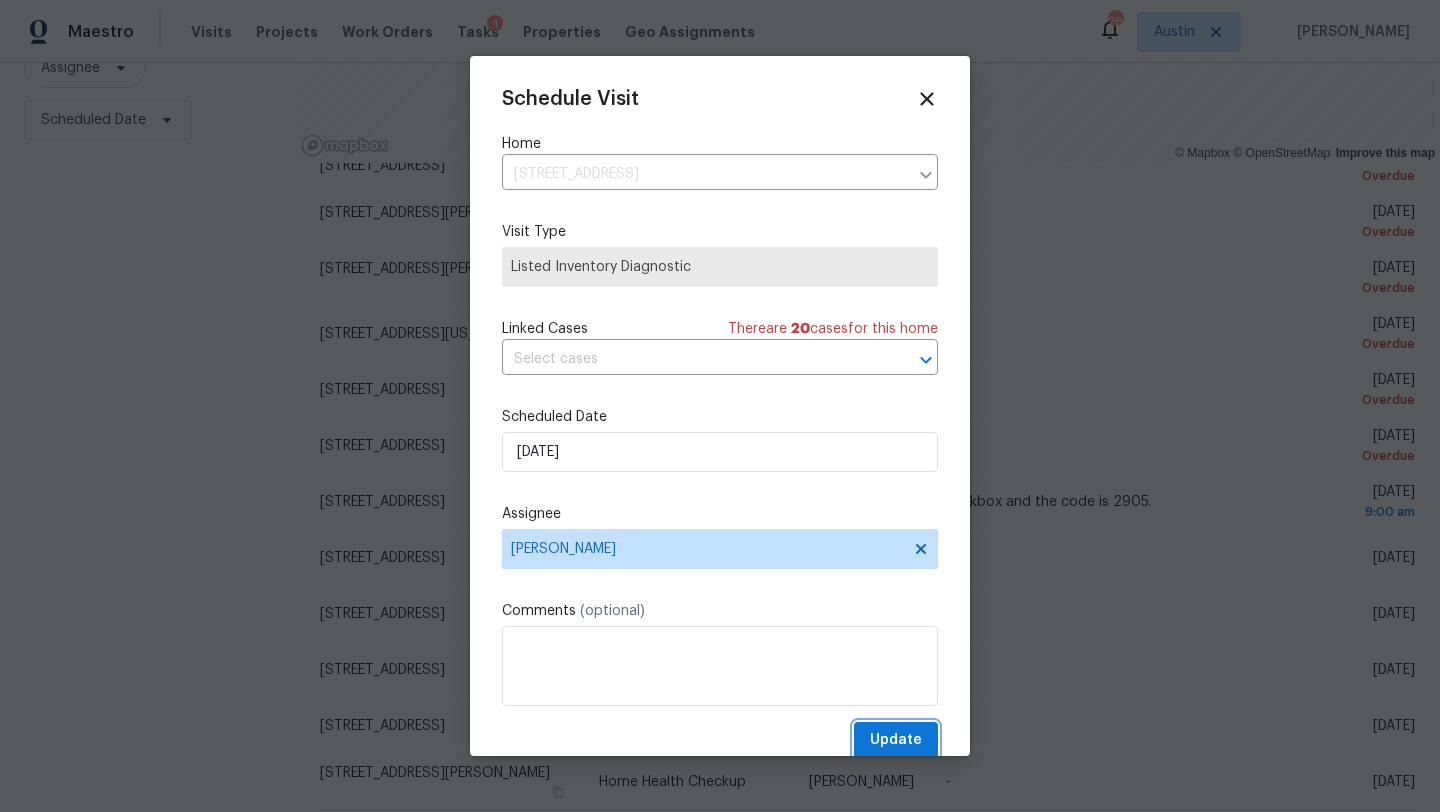 click on "Update" at bounding box center (896, 740) 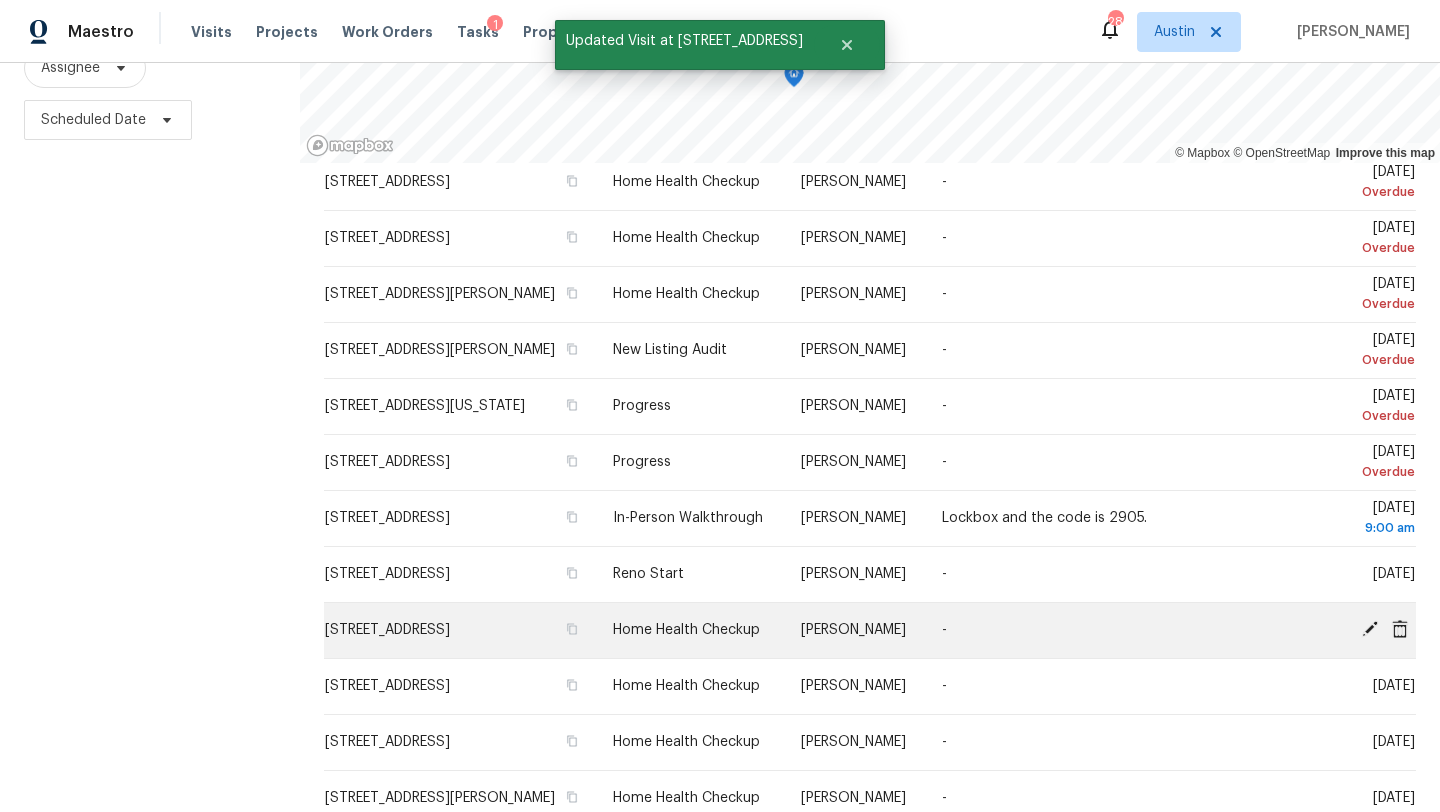 scroll, scrollTop: 267, scrollLeft: 0, axis: vertical 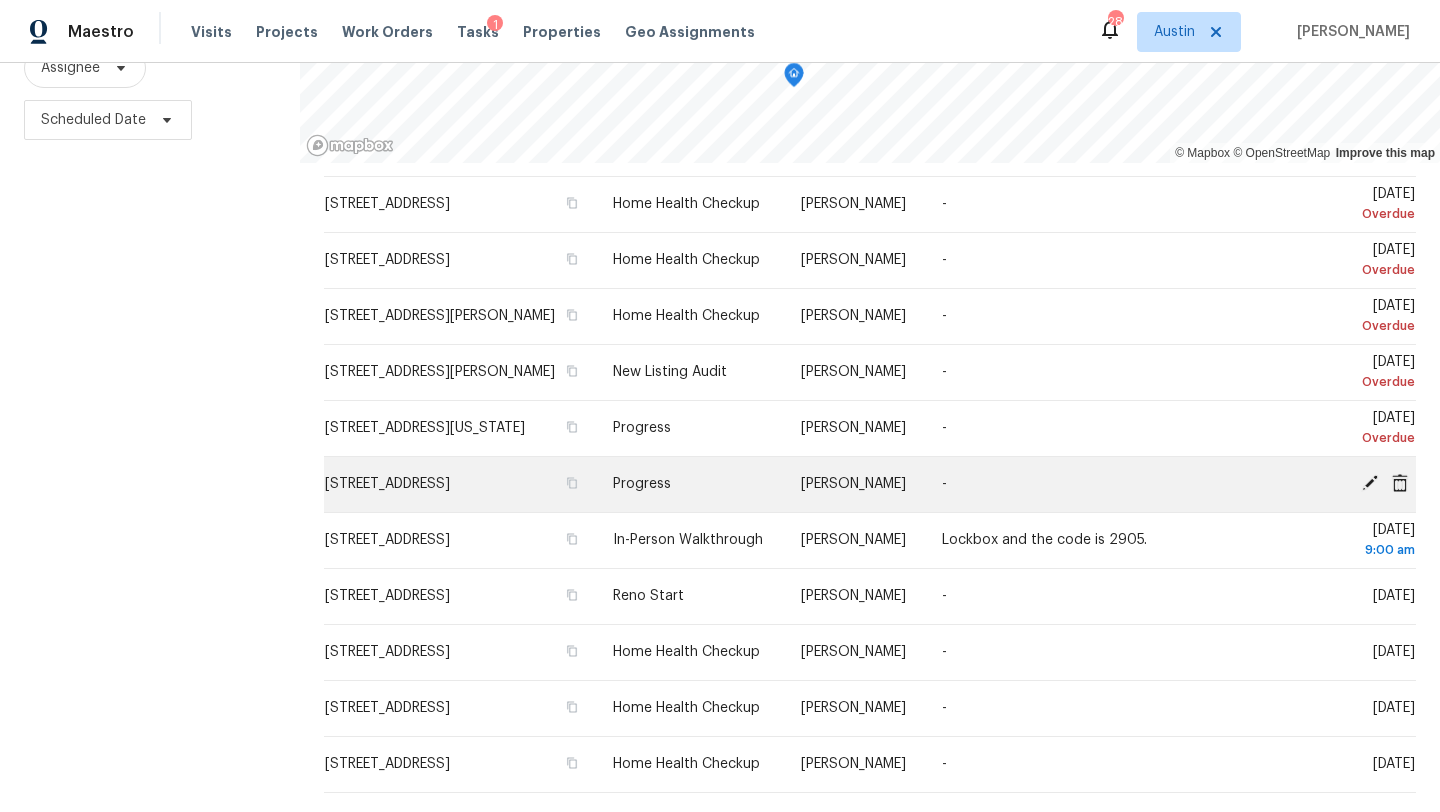 click 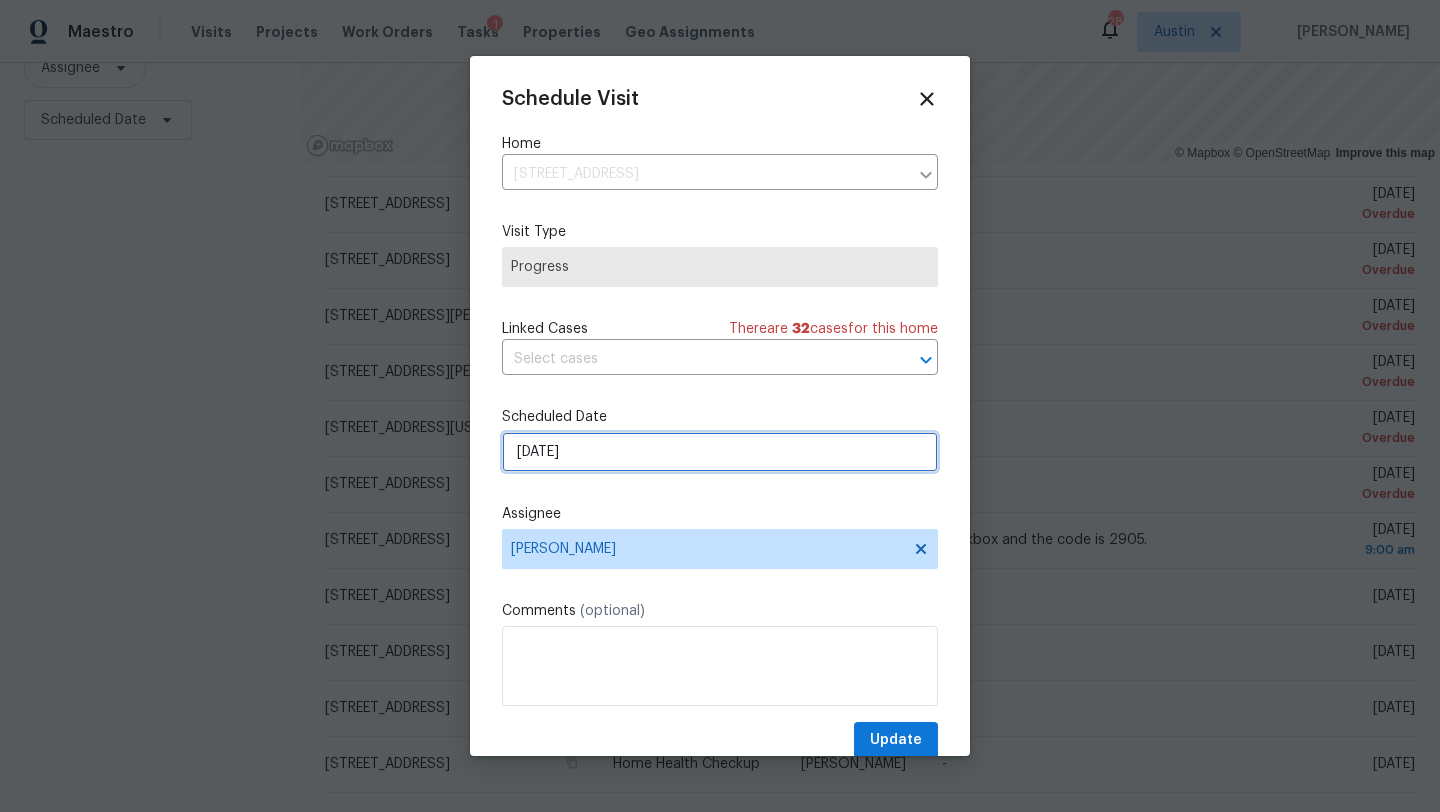 click on "[DATE]" at bounding box center [720, 452] 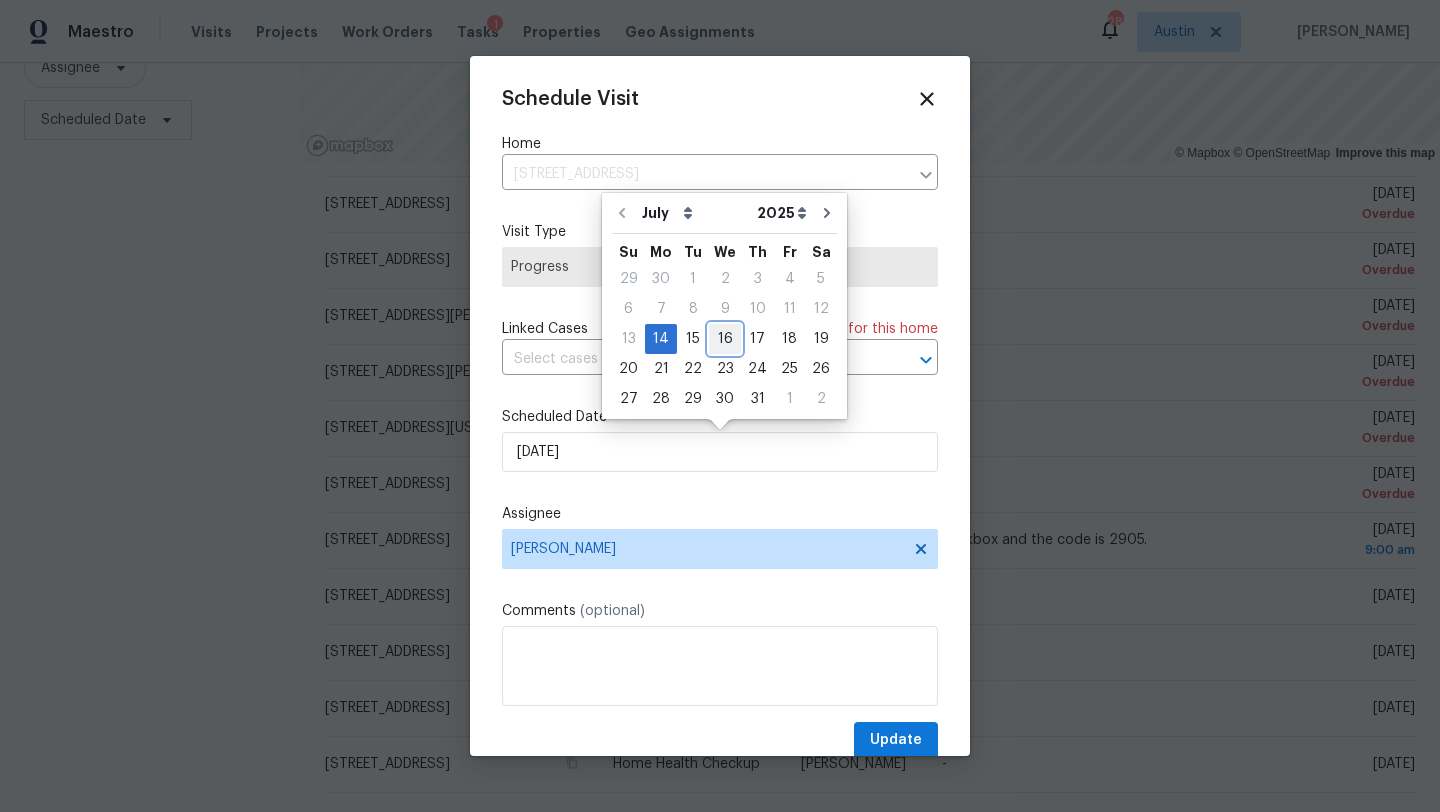 click on "16" at bounding box center (725, 339) 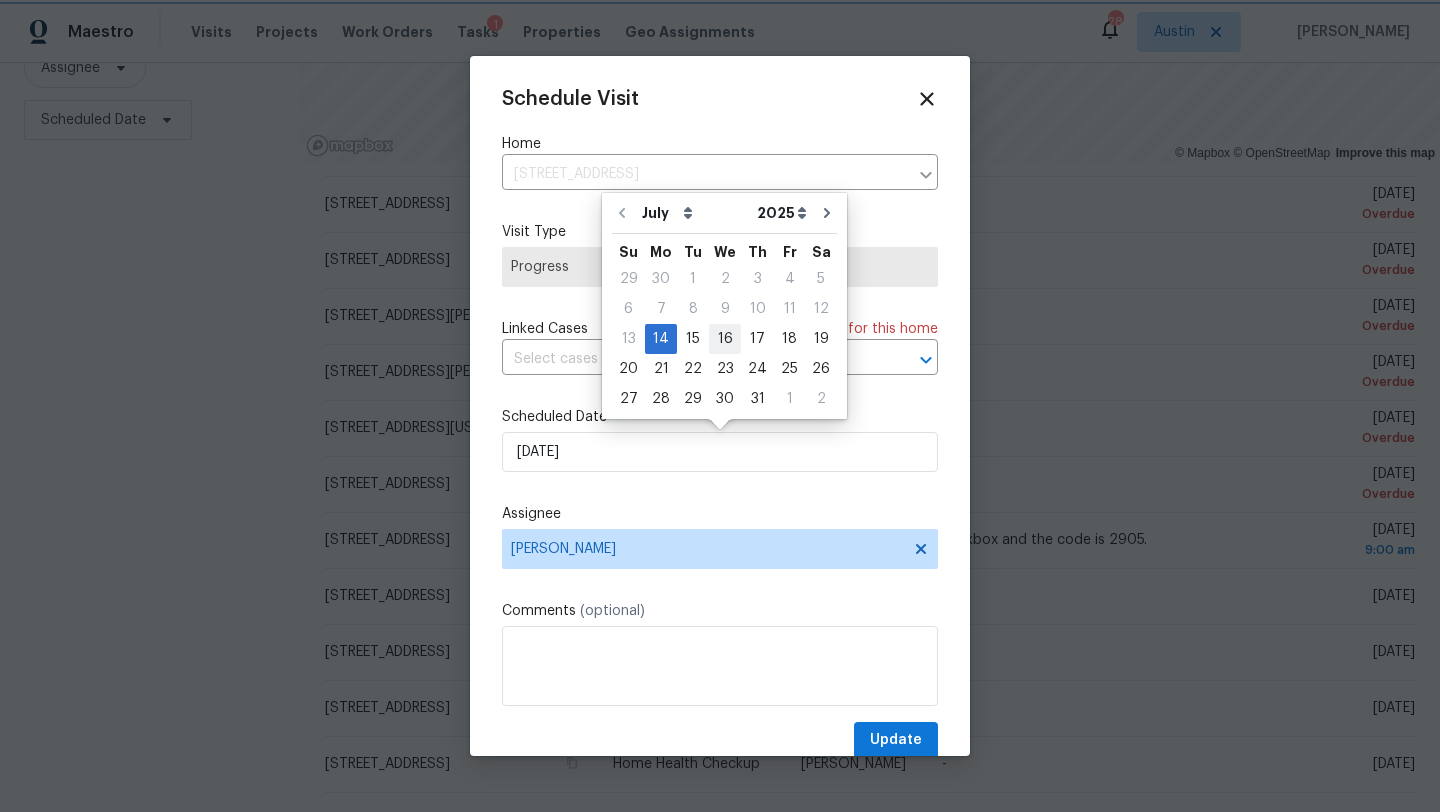 type on "[DATE]" 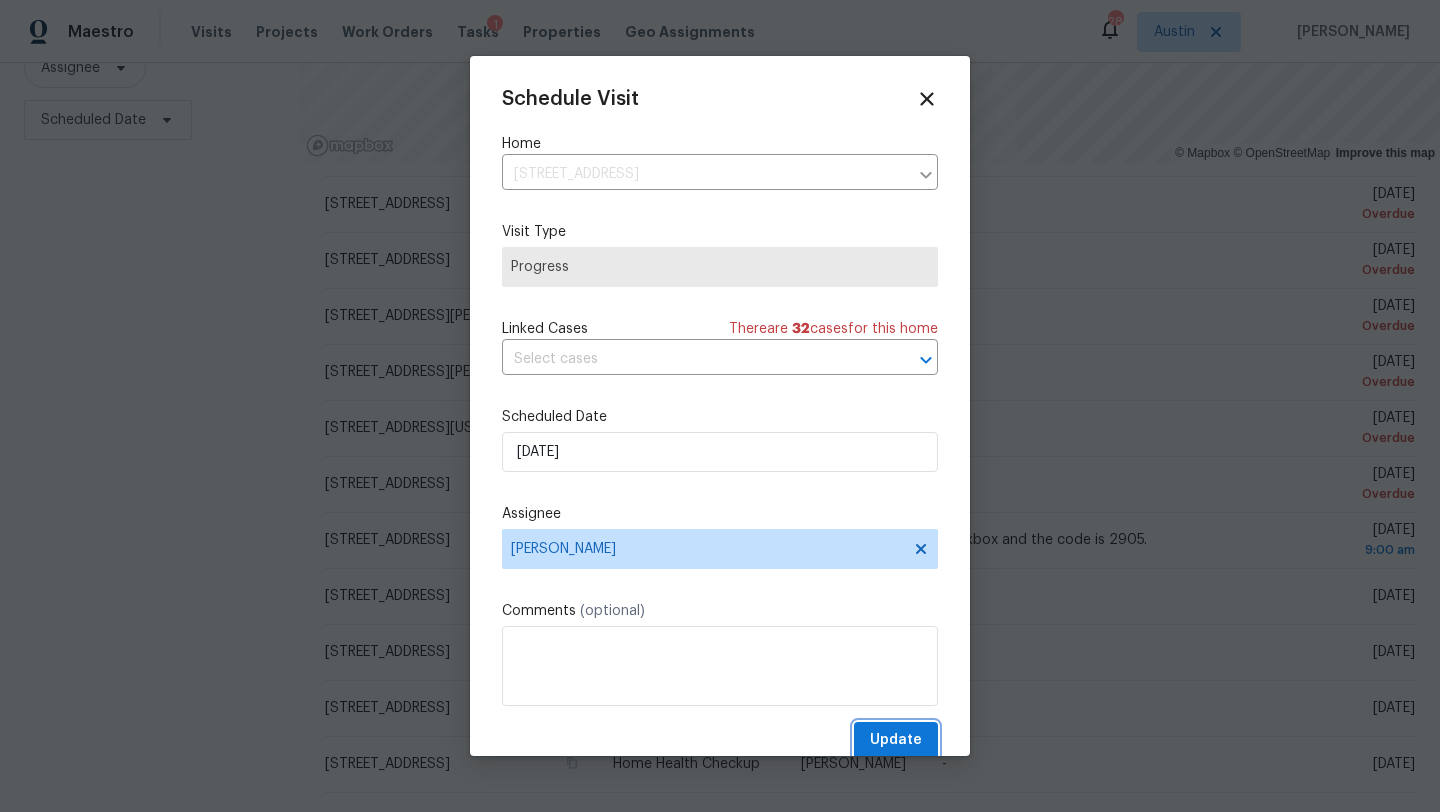 click on "Update" at bounding box center (896, 740) 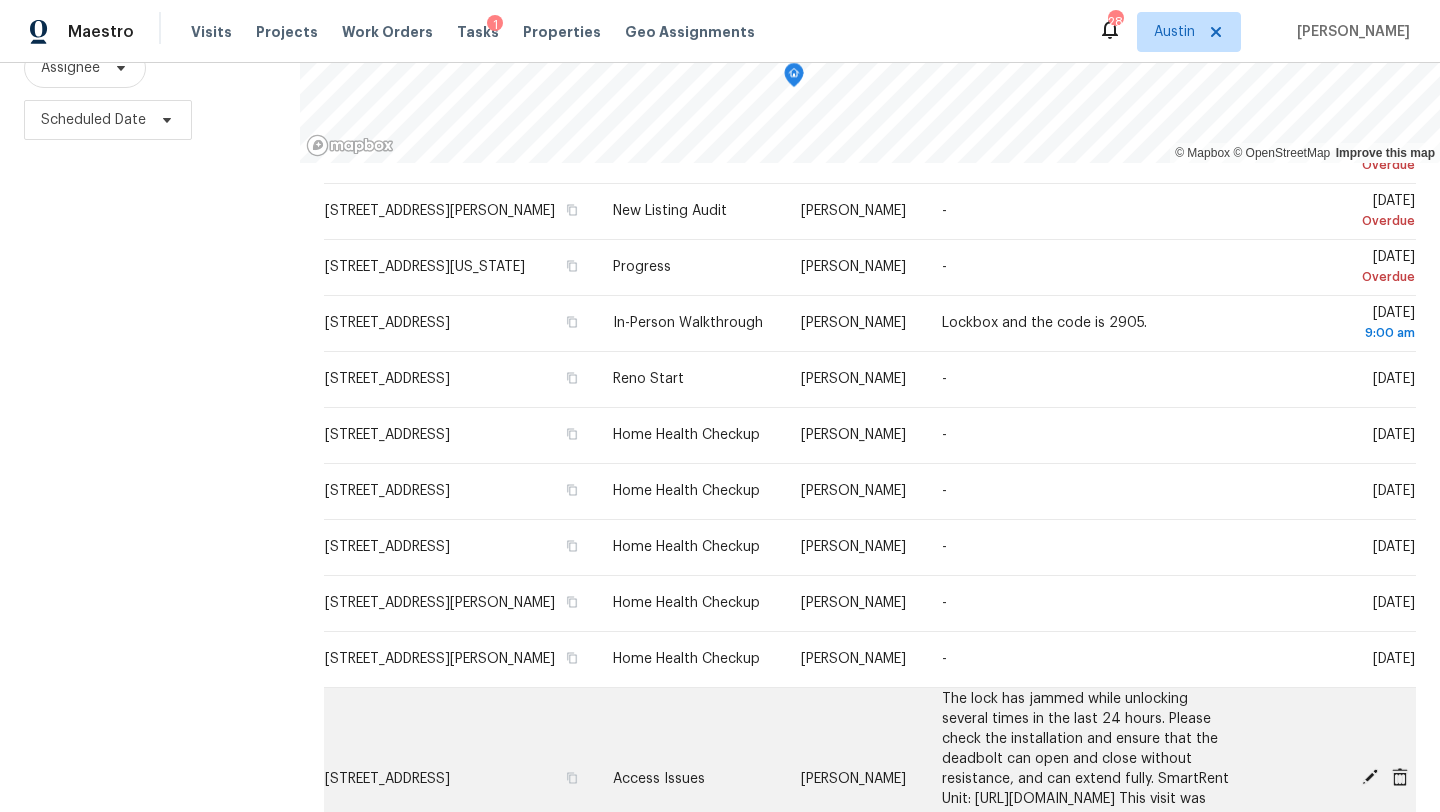 scroll, scrollTop: 433, scrollLeft: 0, axis: vertical 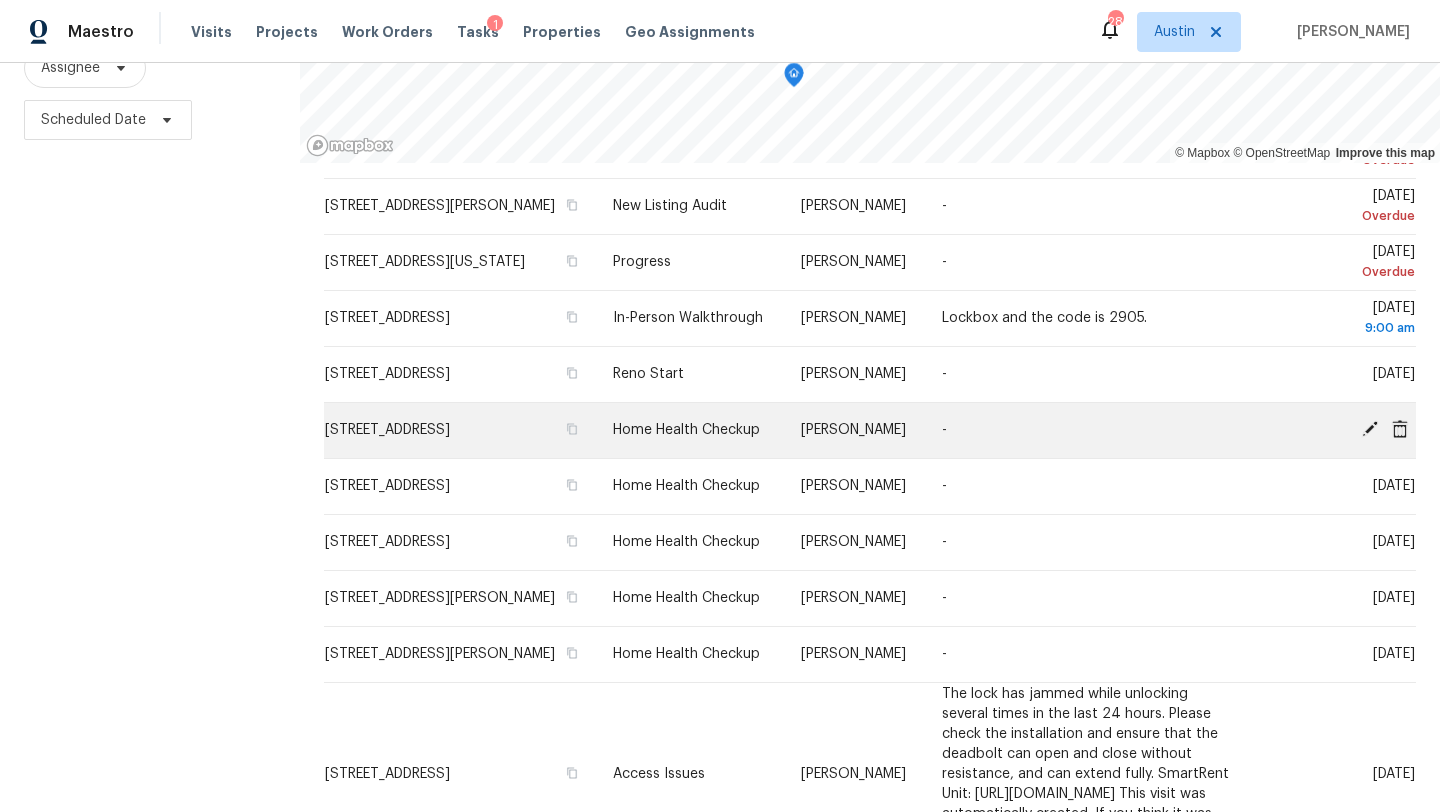 click 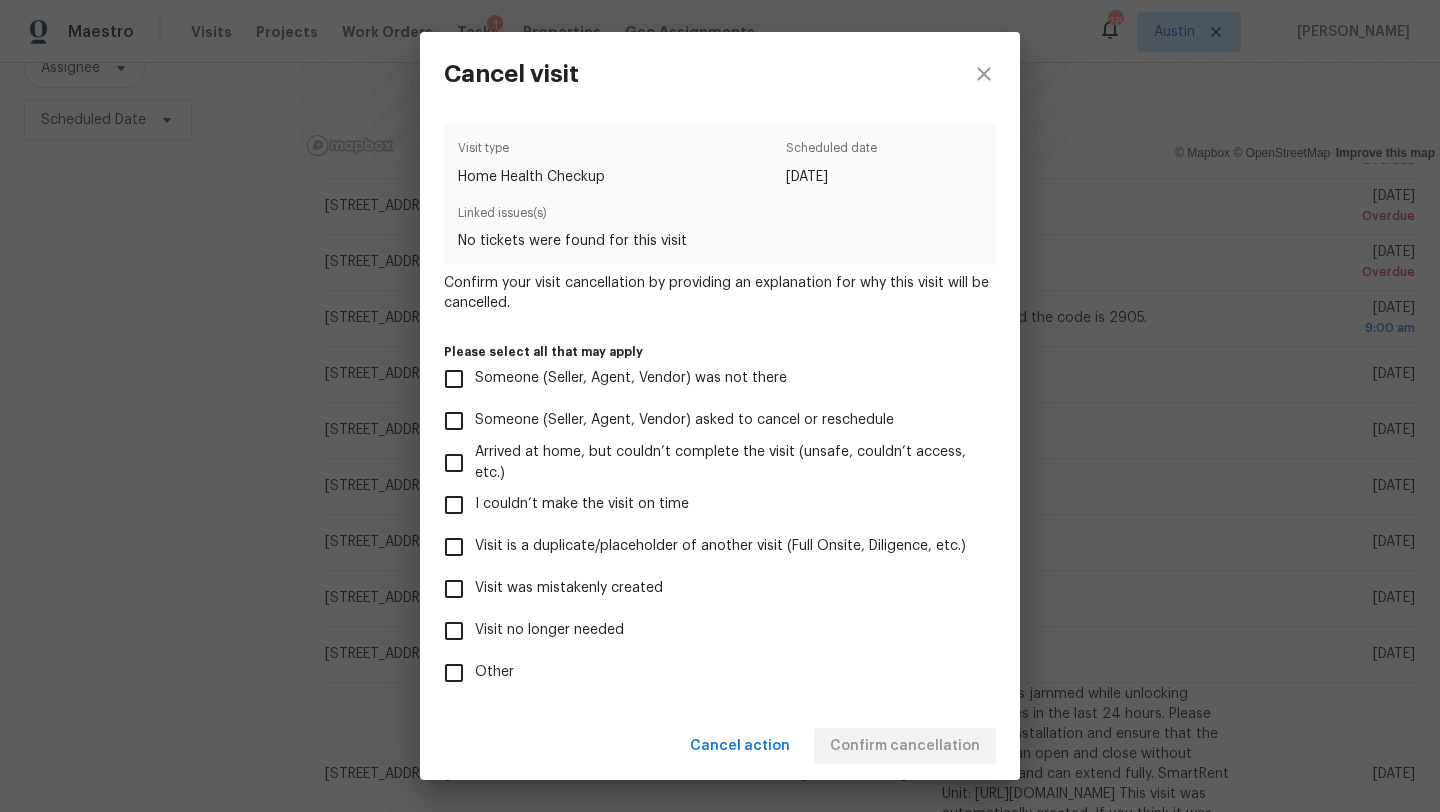 click on "Visit is a duplicate/placeholder of another visit (Full Onsite, Diligence, etc.)" at bounding box center [720, 546] 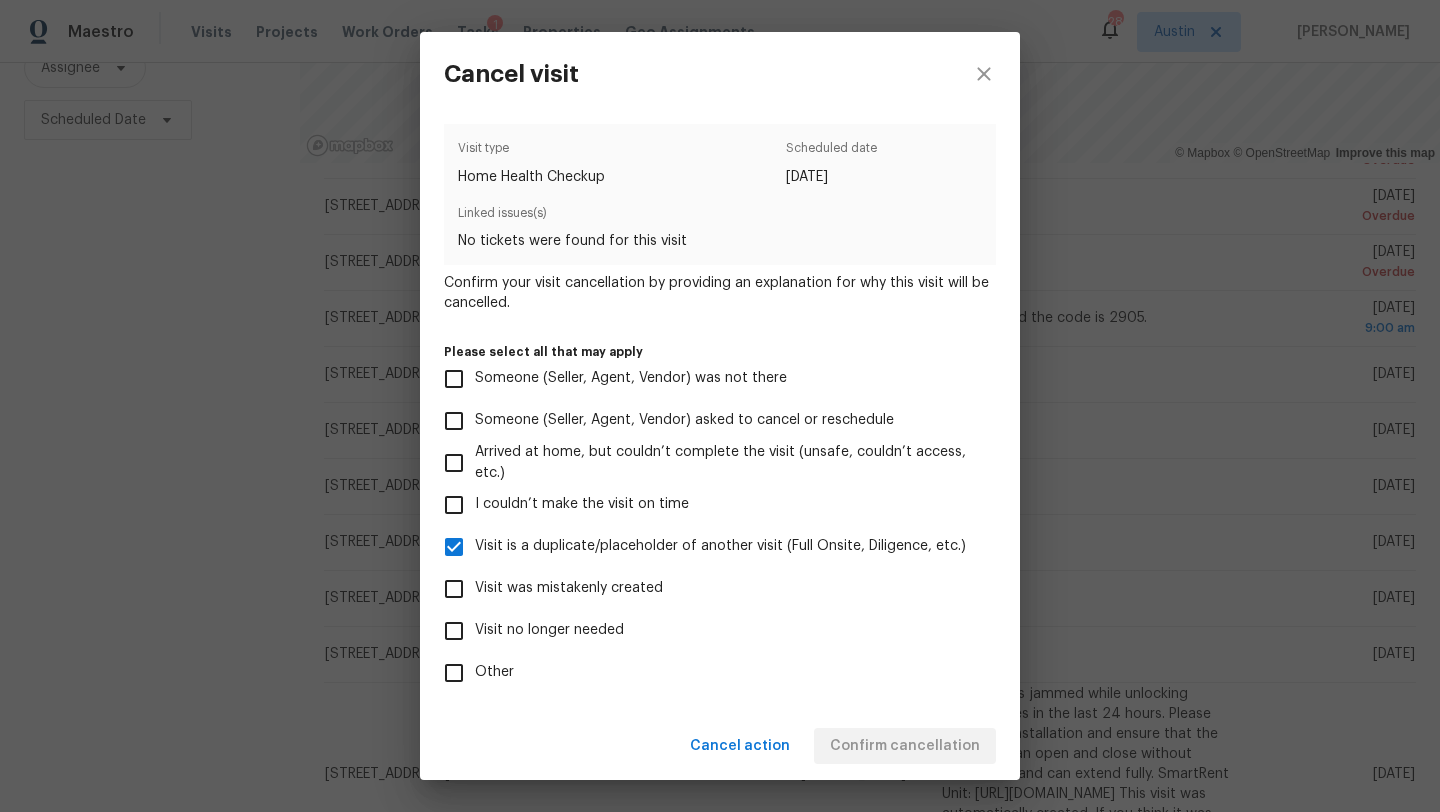 scroll, scrollTop: 88, scrollLeft: 0, axis: vertical 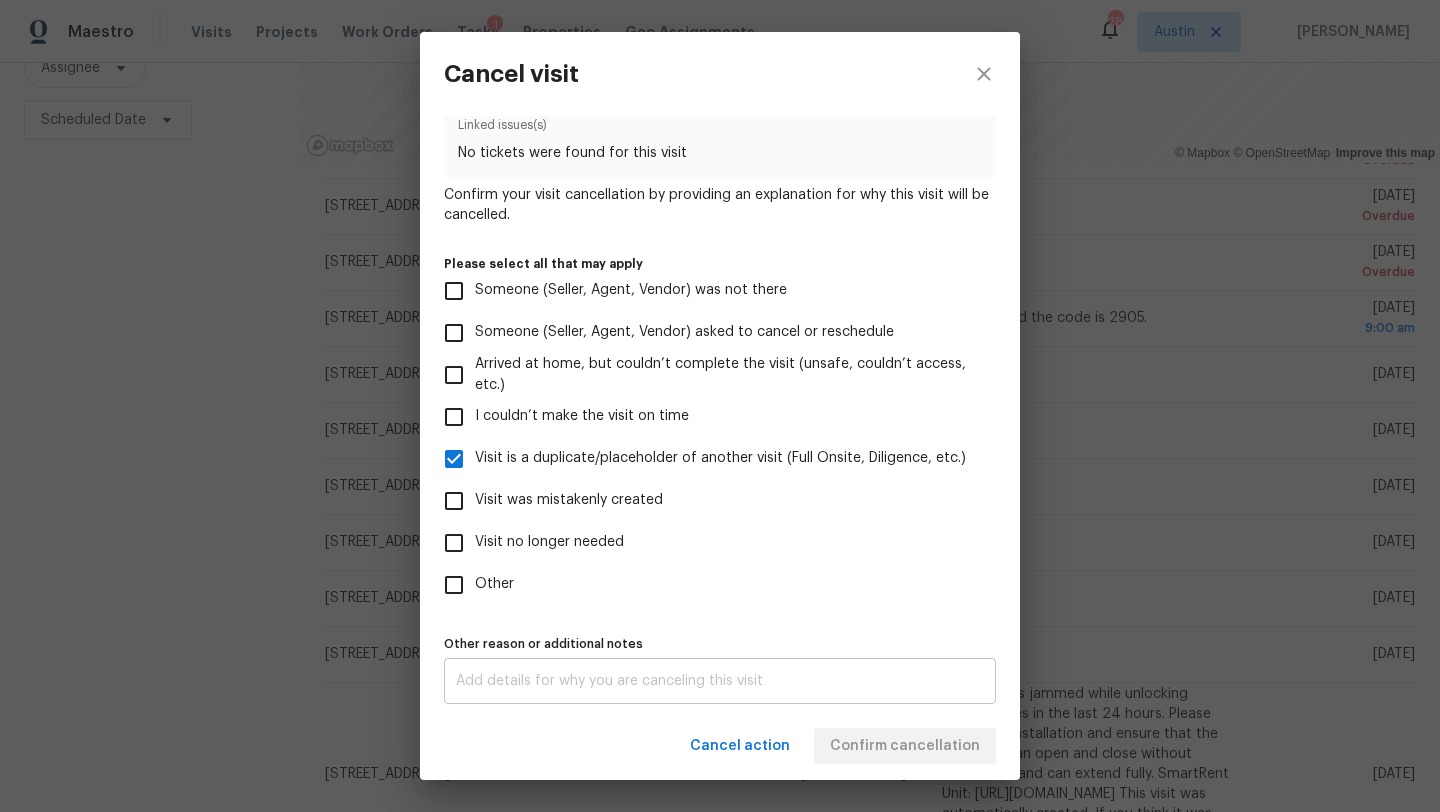 click on "x Other reason or additional notes" at bounding box center [720, 681] 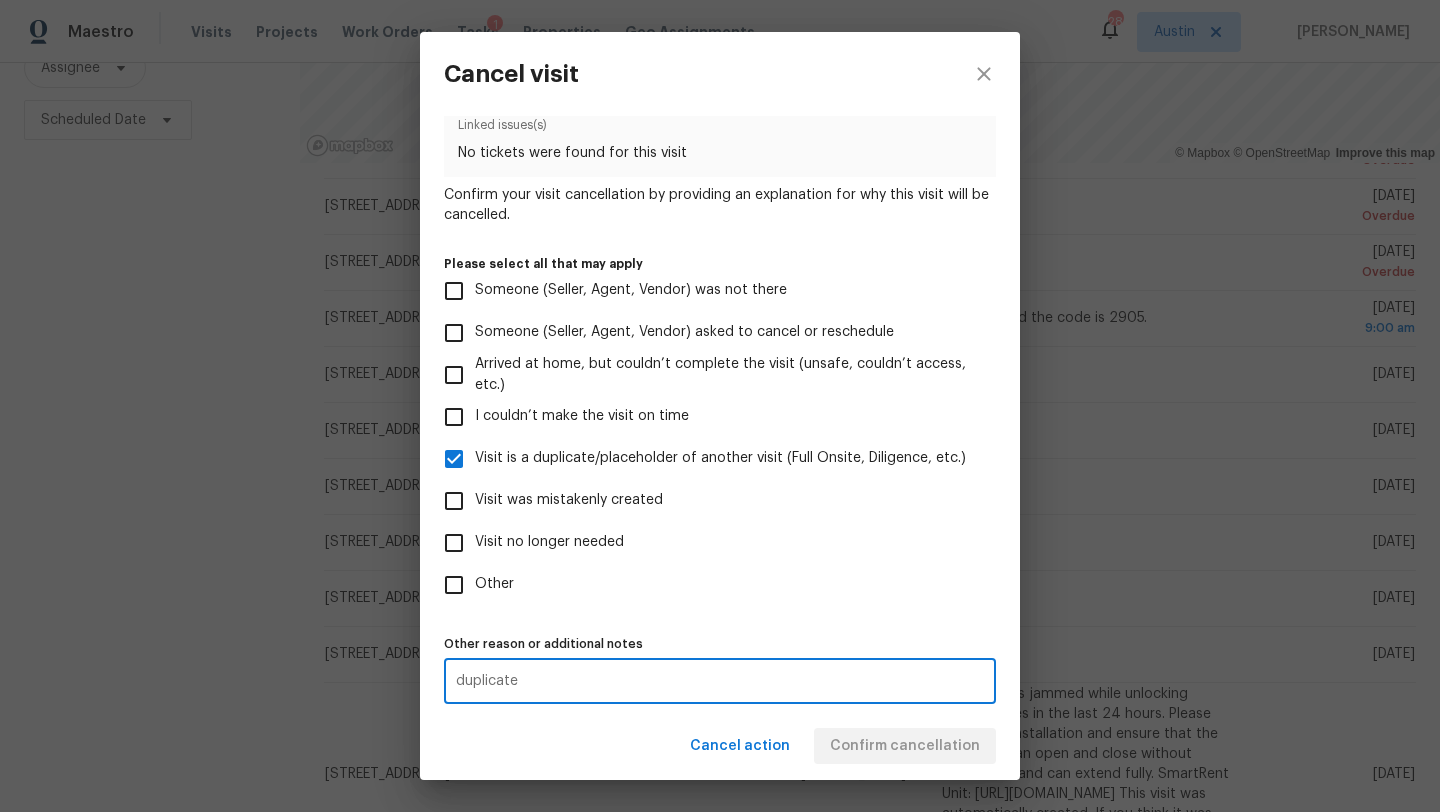 type on "duplicate" 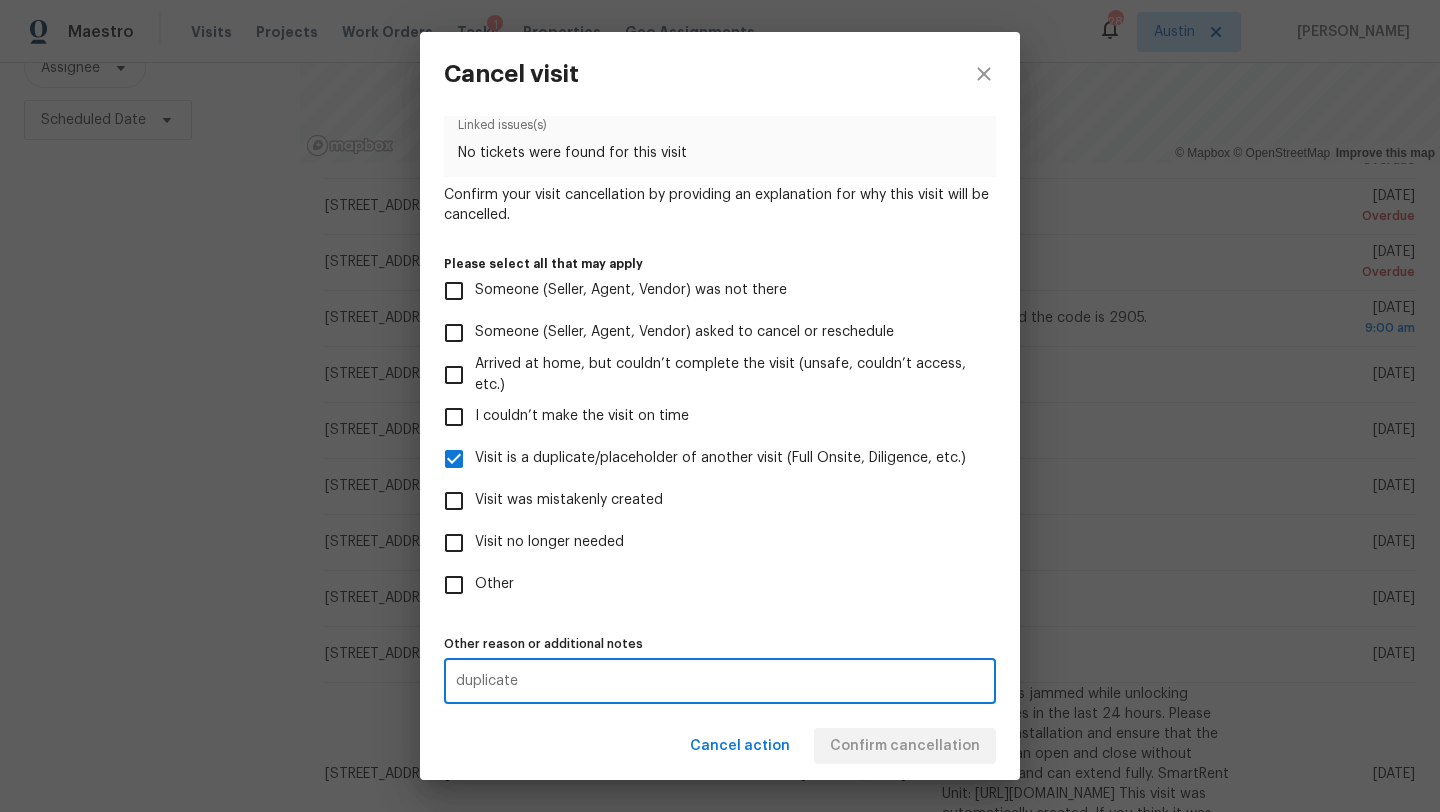 click on "Cancel action Confirm cancellation" at bounding box center (720, 746) 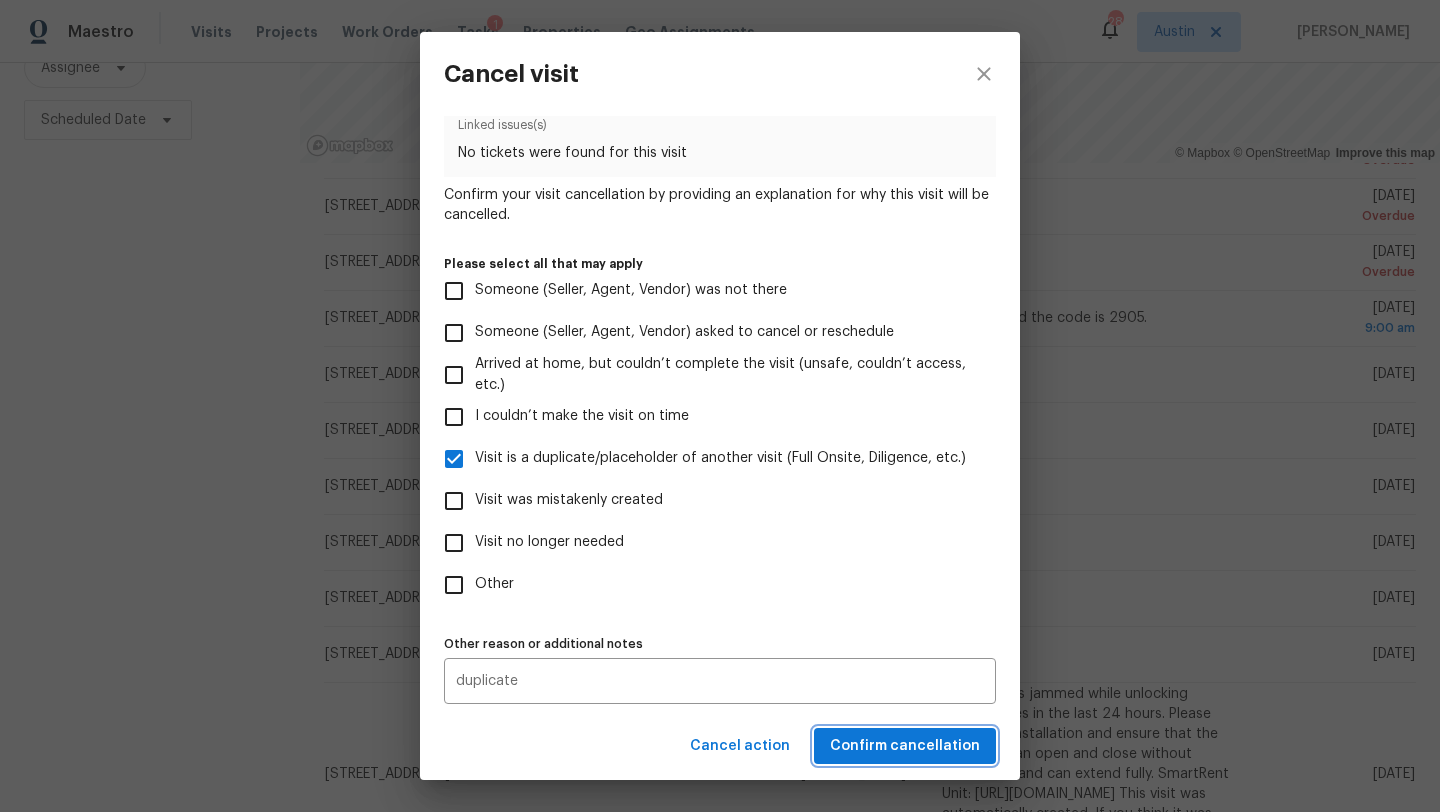 click on "Confirm cancellation" at bounding box center [905, 746] 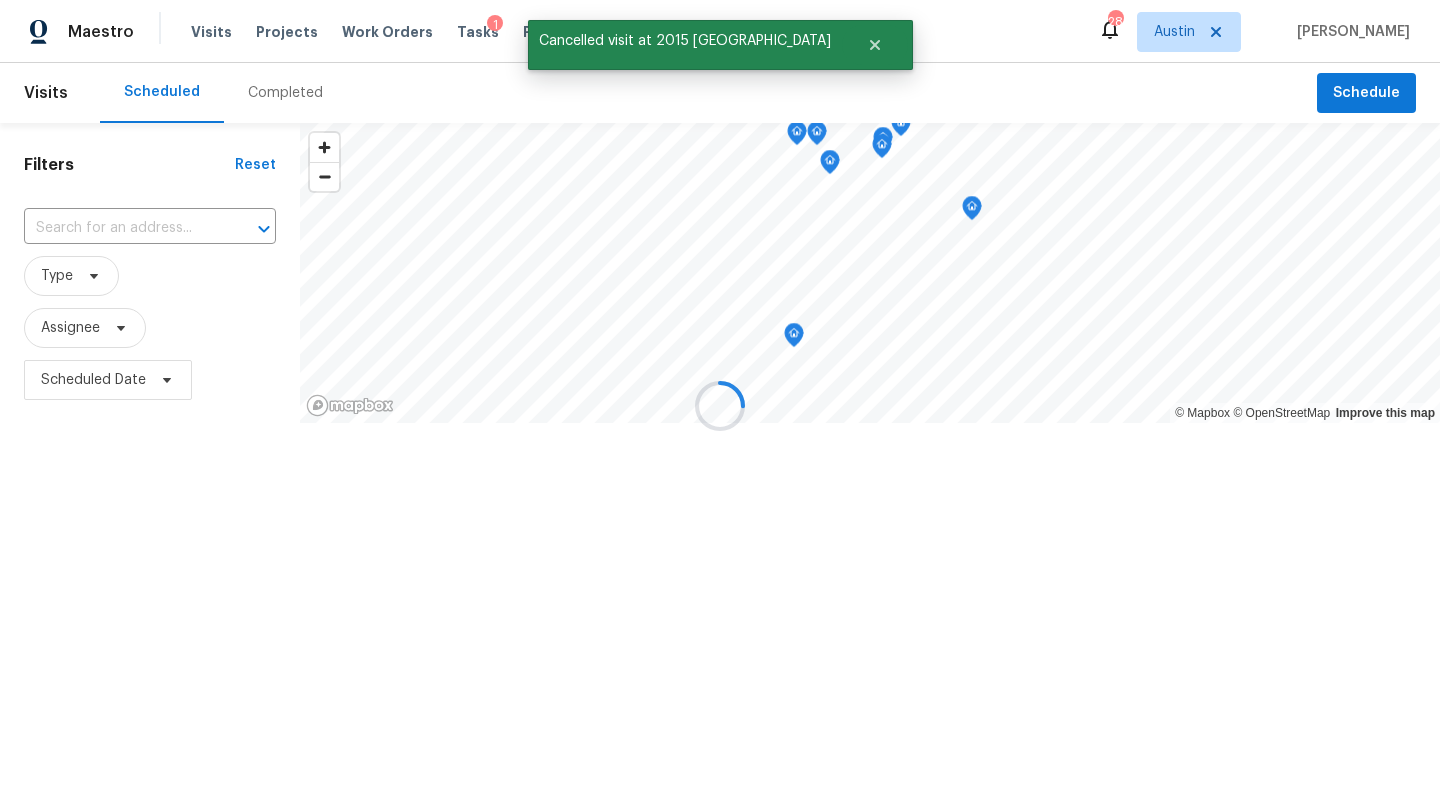 scroll, scrollTop: 0, scrollLeft: 0, axis: both 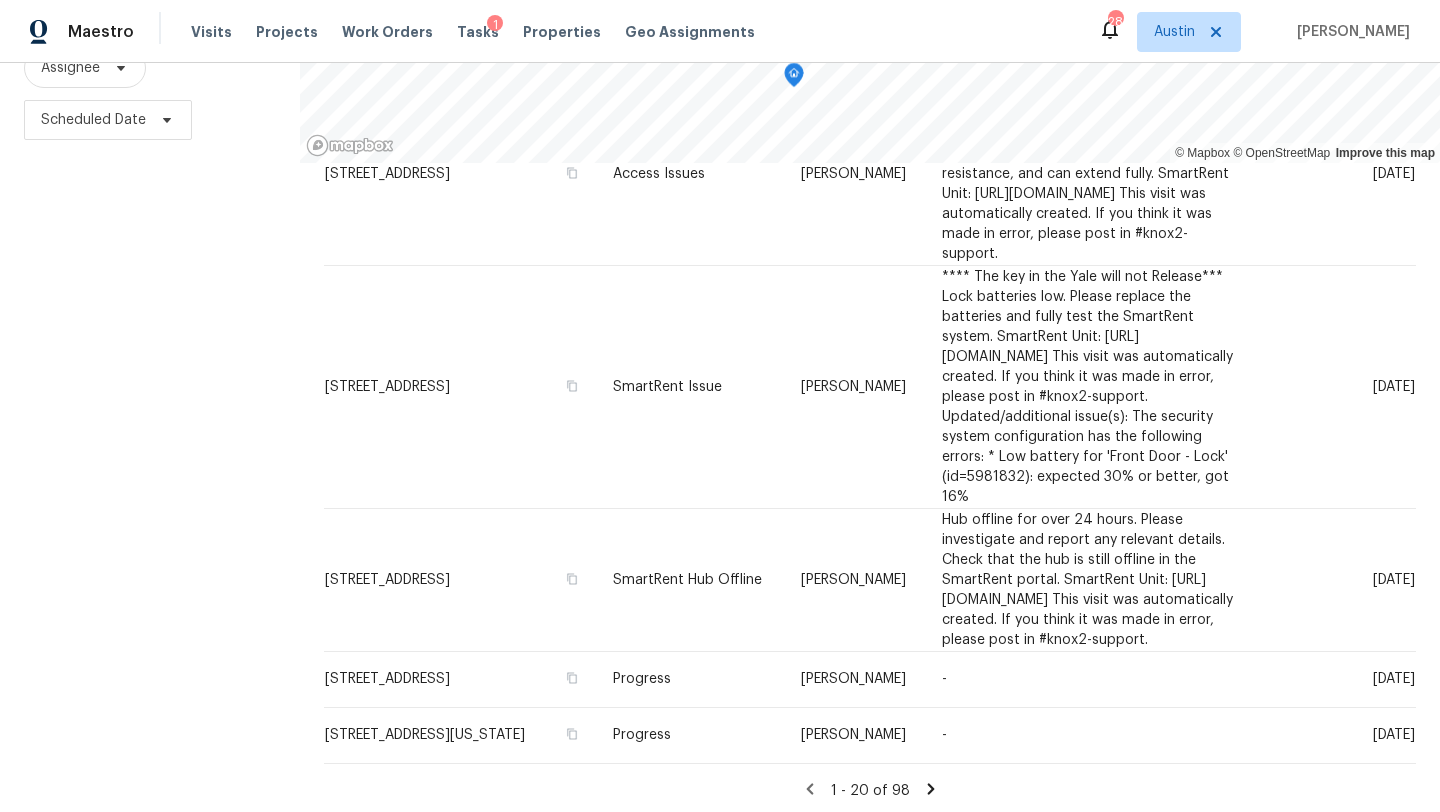 click 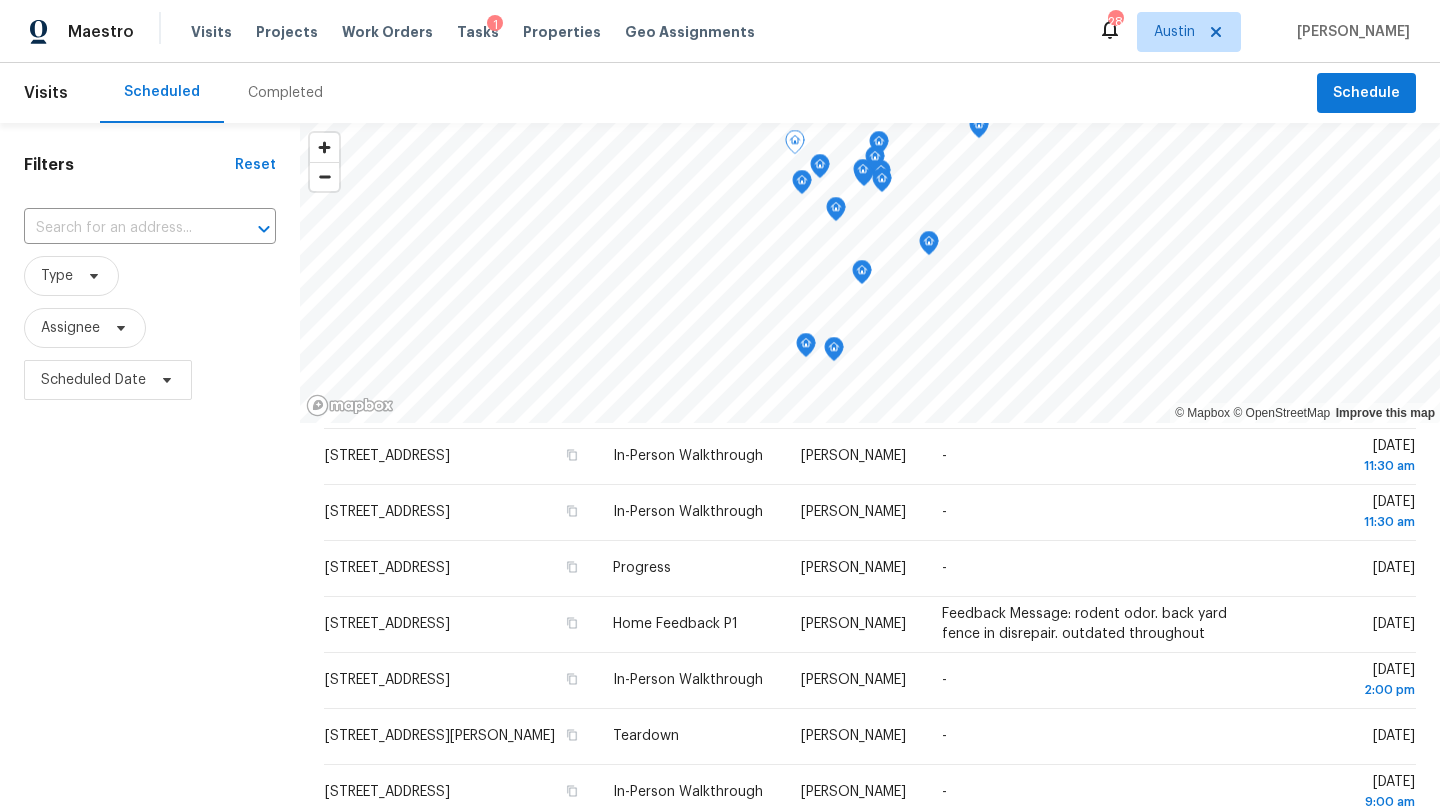 scroll, scrollTop: 0, scrollLeft: 0, axis: both 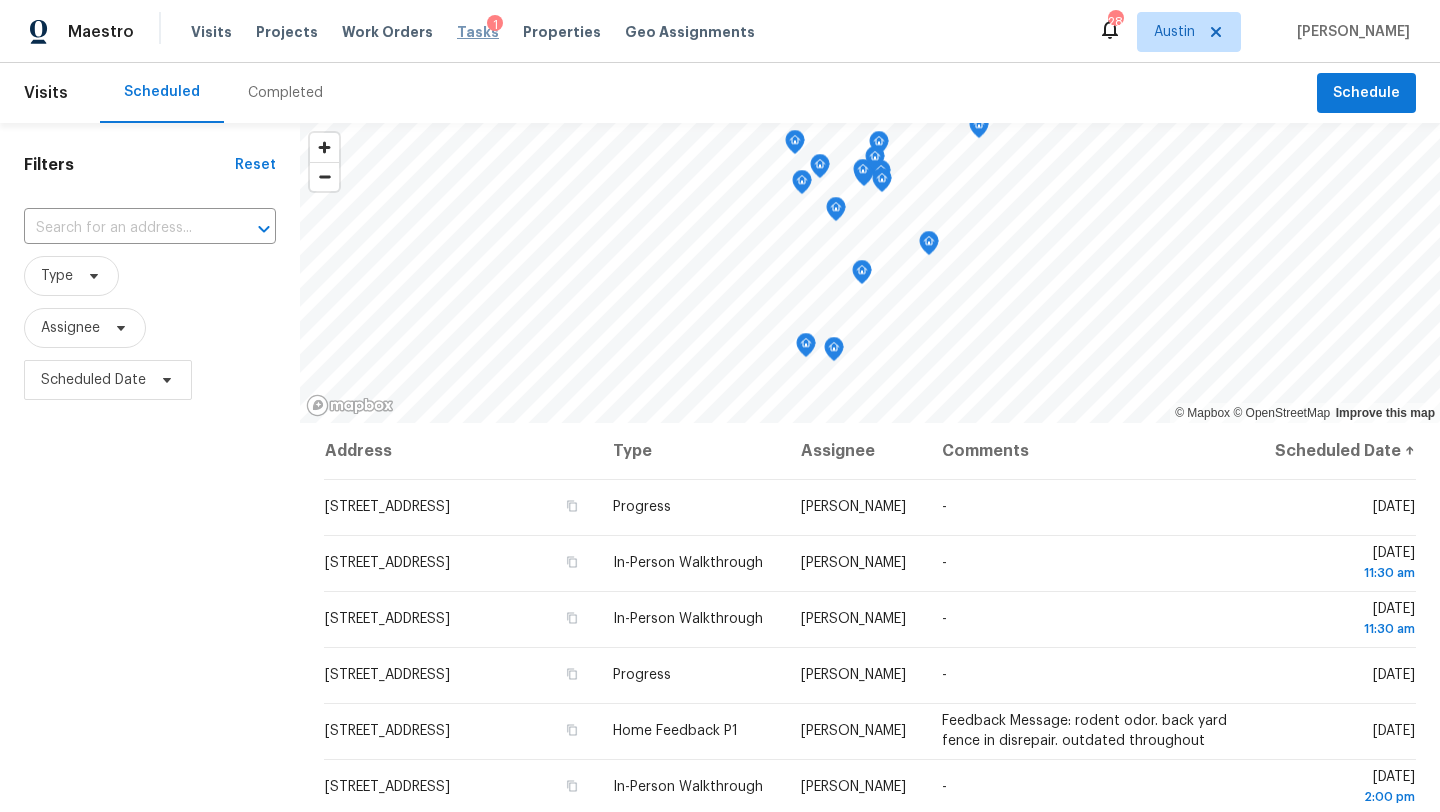 click on "Tasks" at bounding box center (478, 32) 